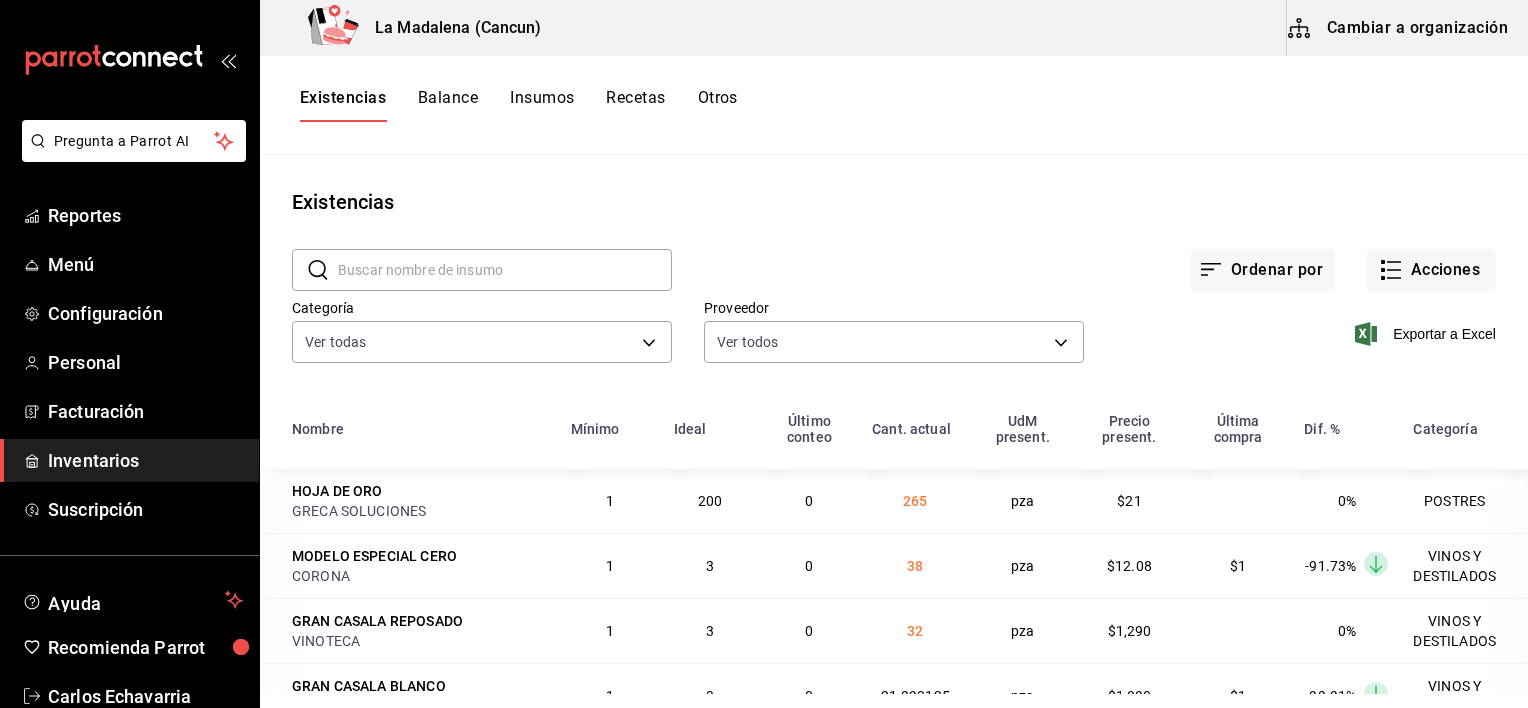 scroll, scrollTop: 0, scrollLeft: 0, axis: both 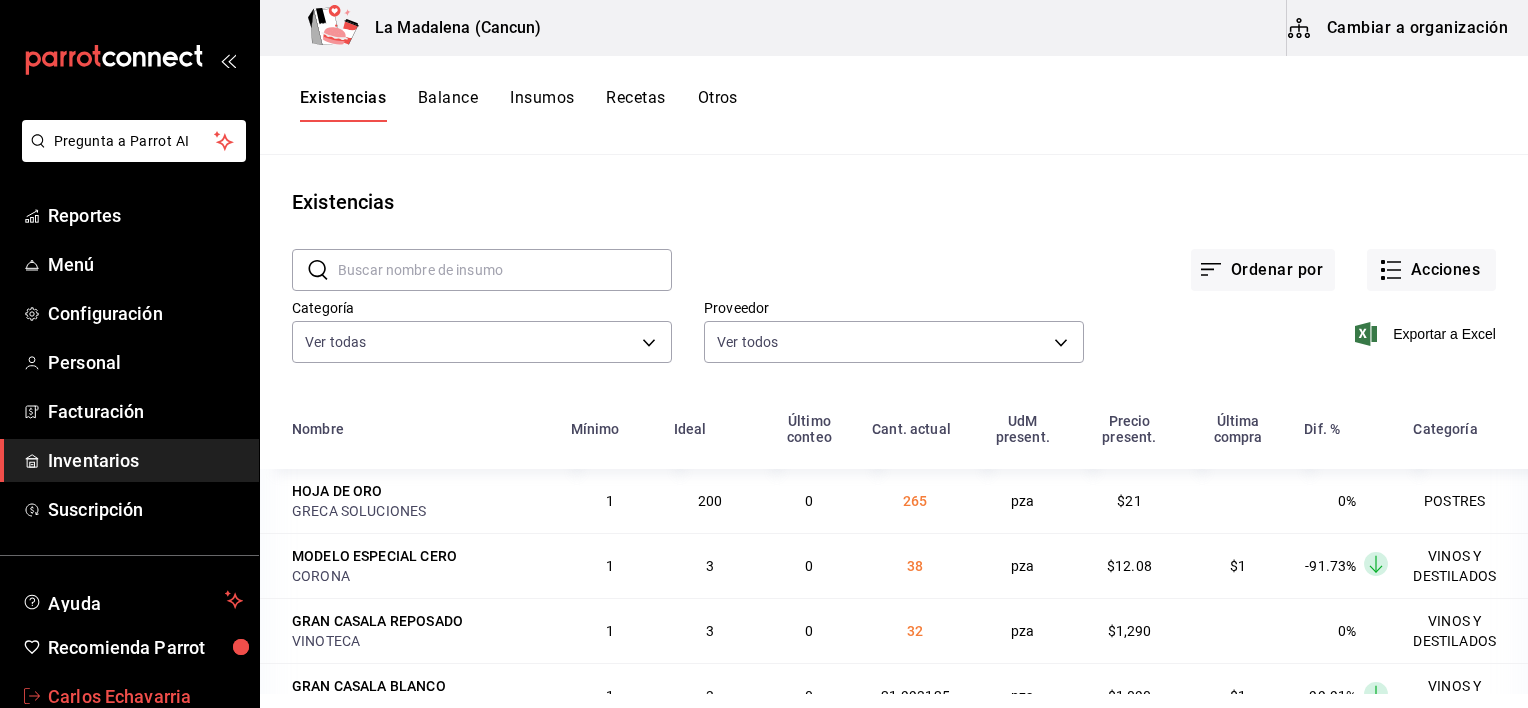 click on "Carlos Echavarria" at bounding box center (145, 696) 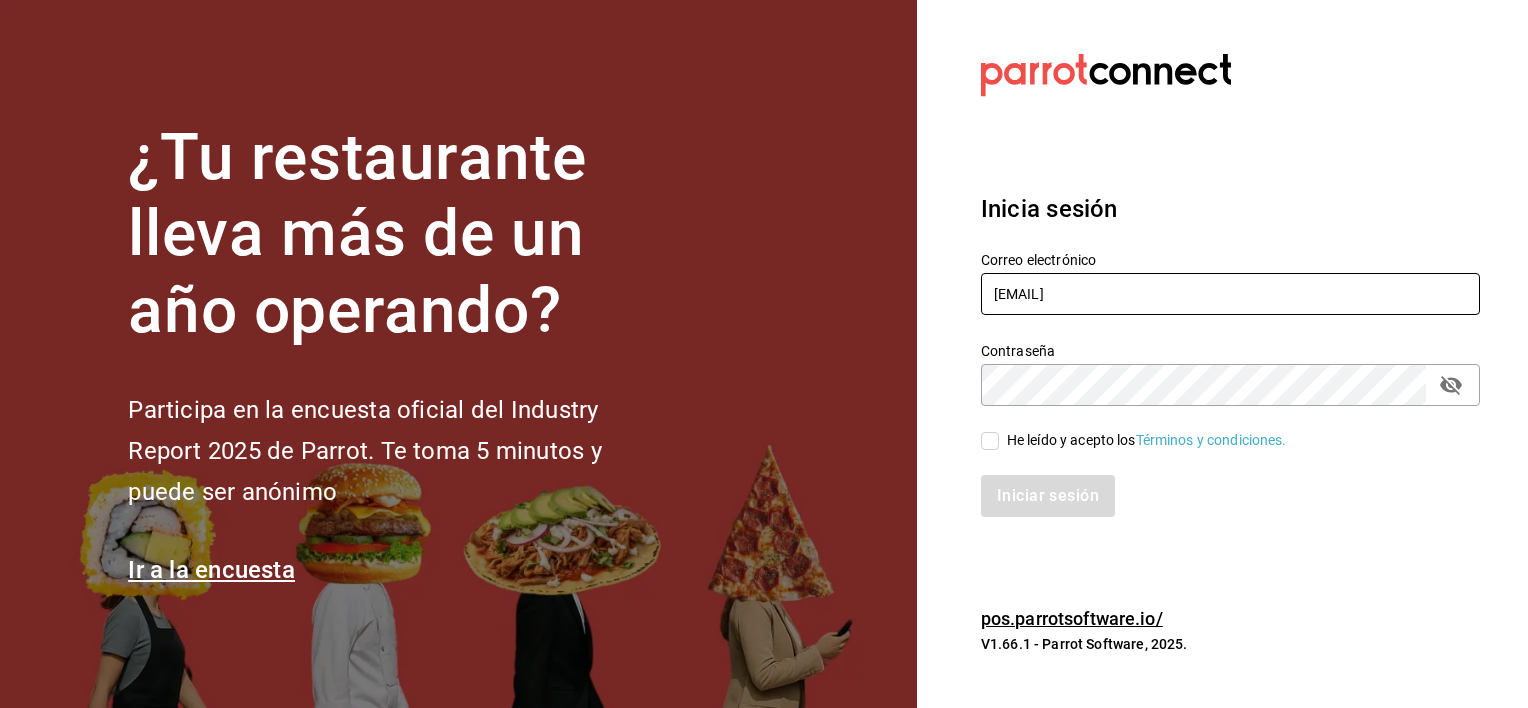 click on "[EMAIL]" at bounding box center (1230, 294) 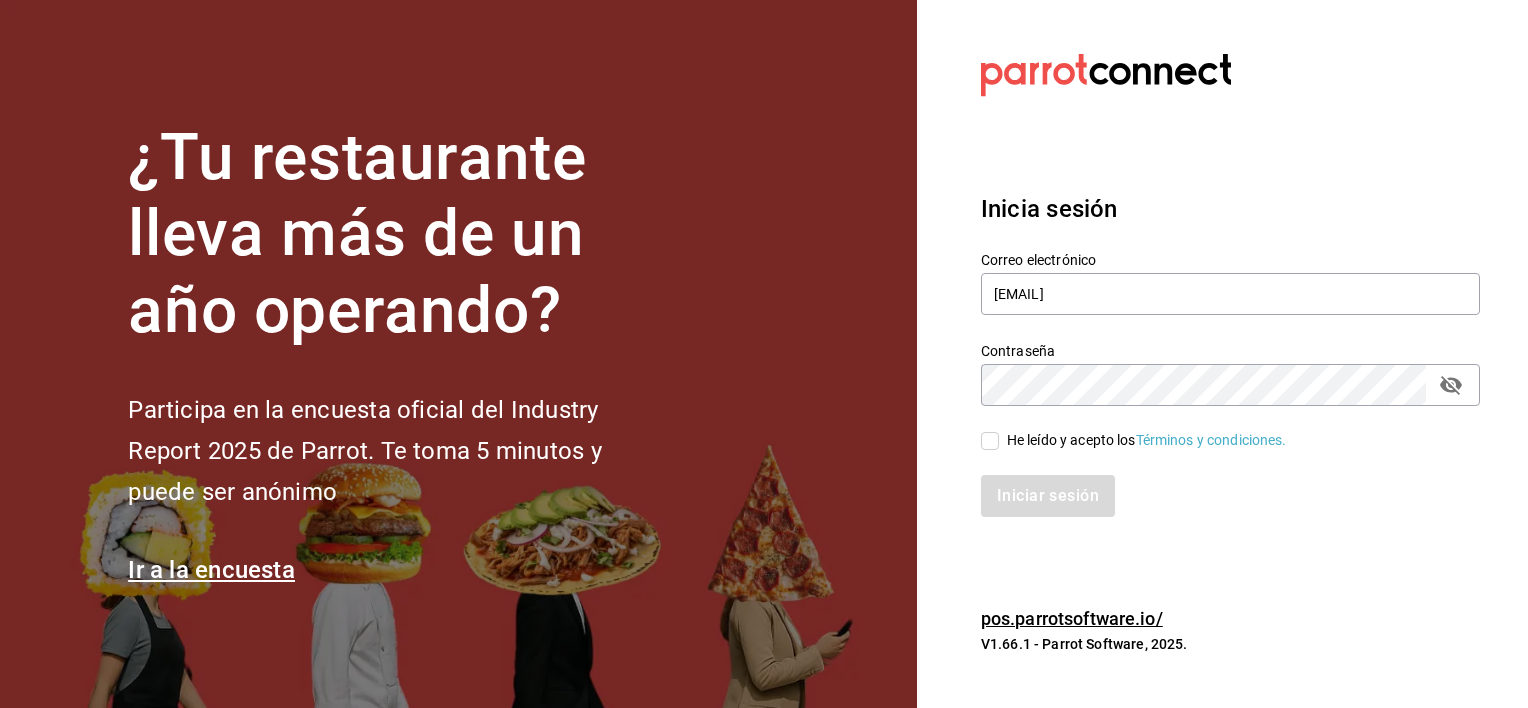 click on "Inicia sesión Correo electrónico madacancun24@outlook.com Contraseña Contraseña He leído y acepto los  Términos y condiciones. Iniciar sesión" at bounding box center [1230, 354] 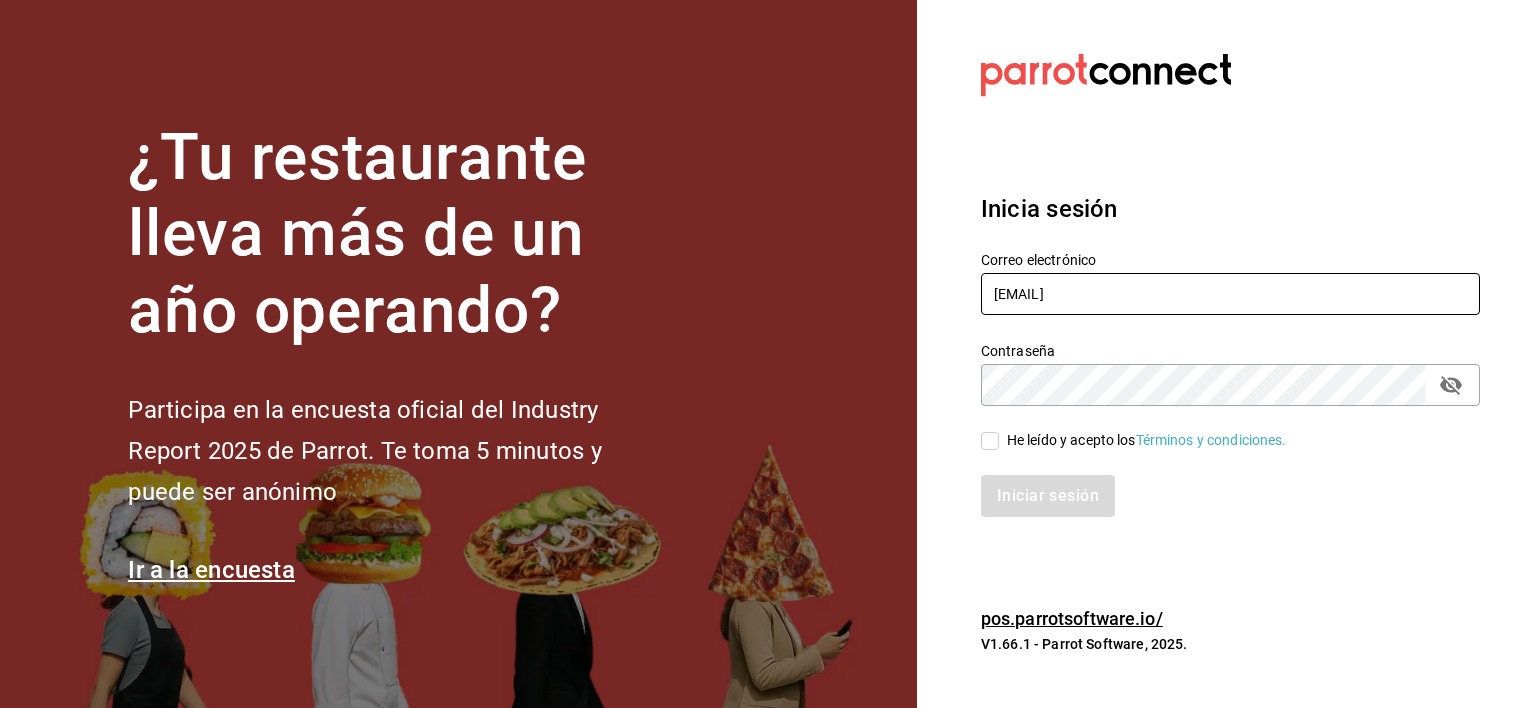 drag, startPoint x: 1230, startPoint y: 288, endPoint x: 1002, endPoint y: 300, distance: 228.31557 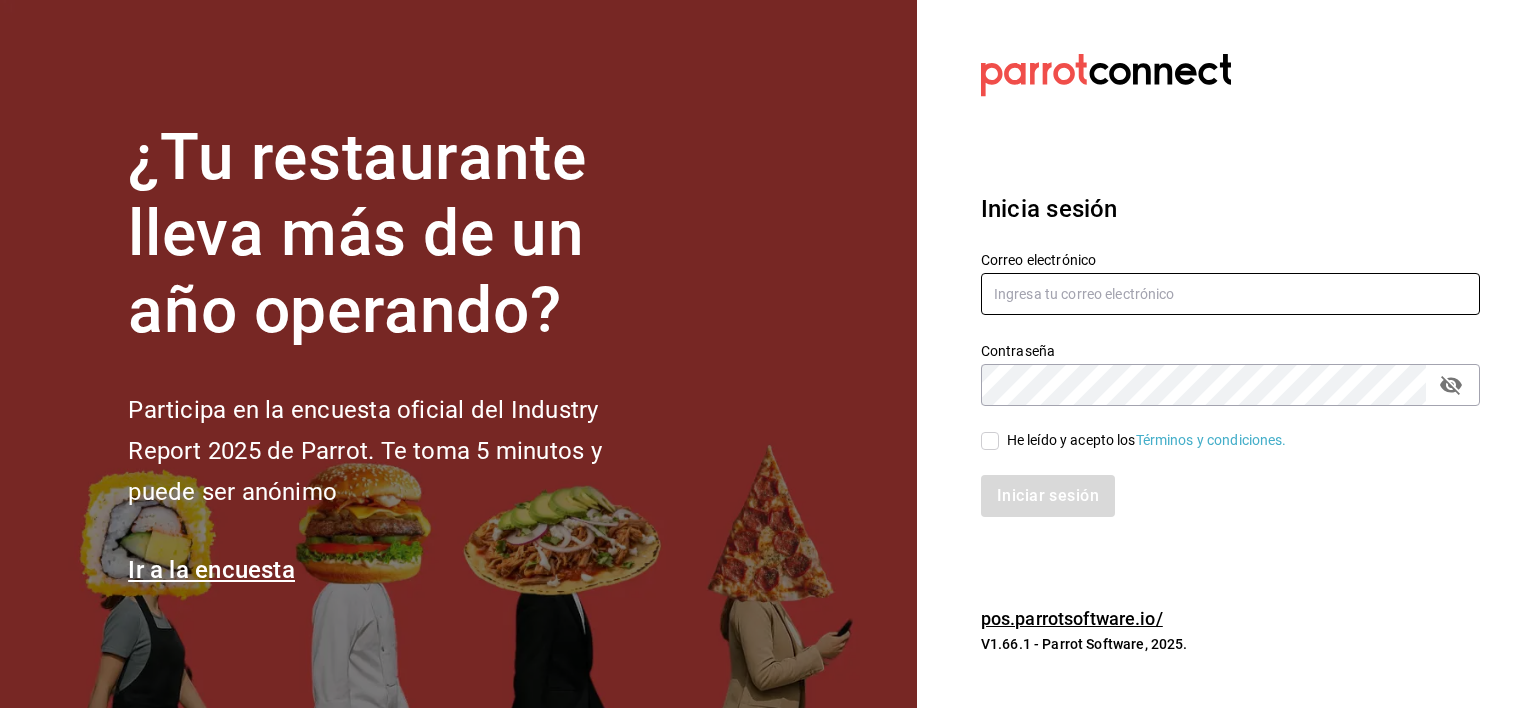 type on "S" 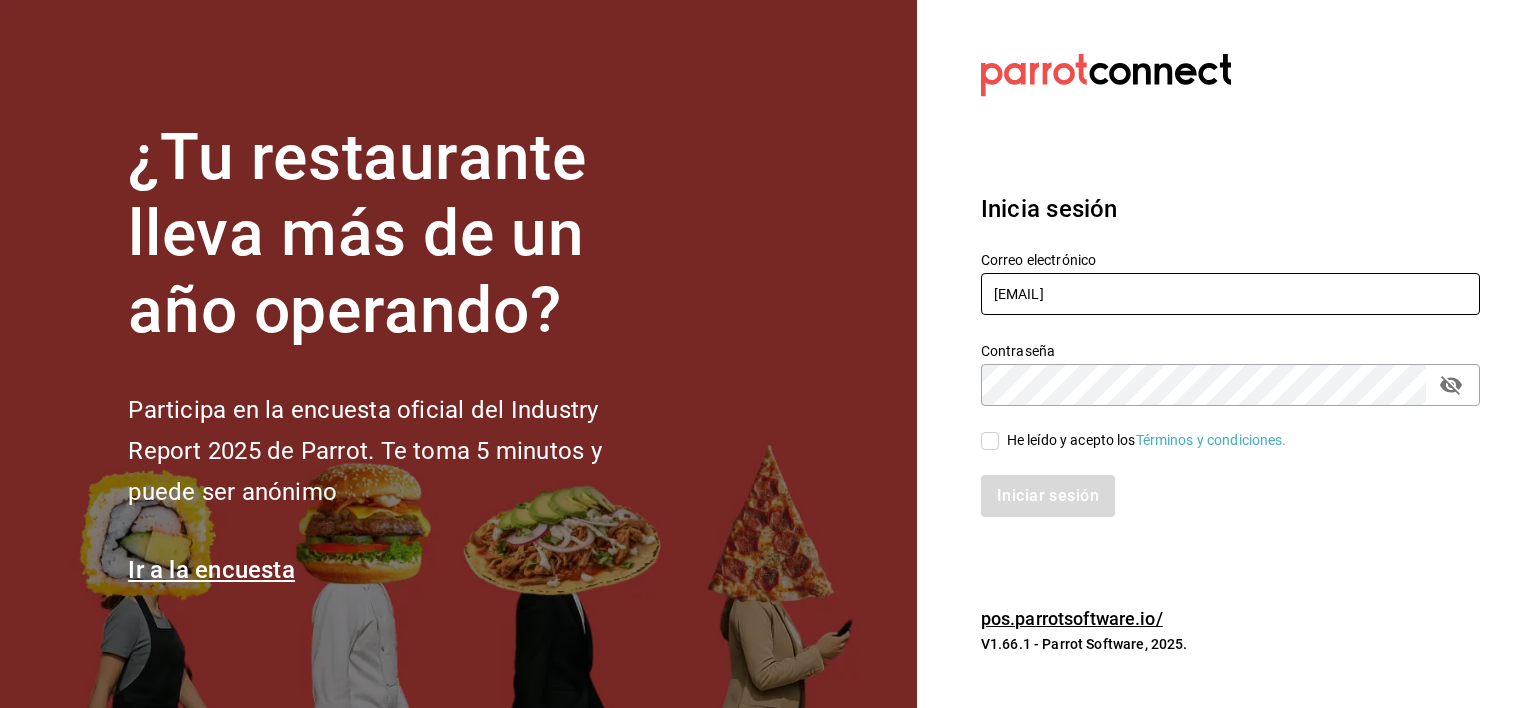 type on "six@vallarta.com" 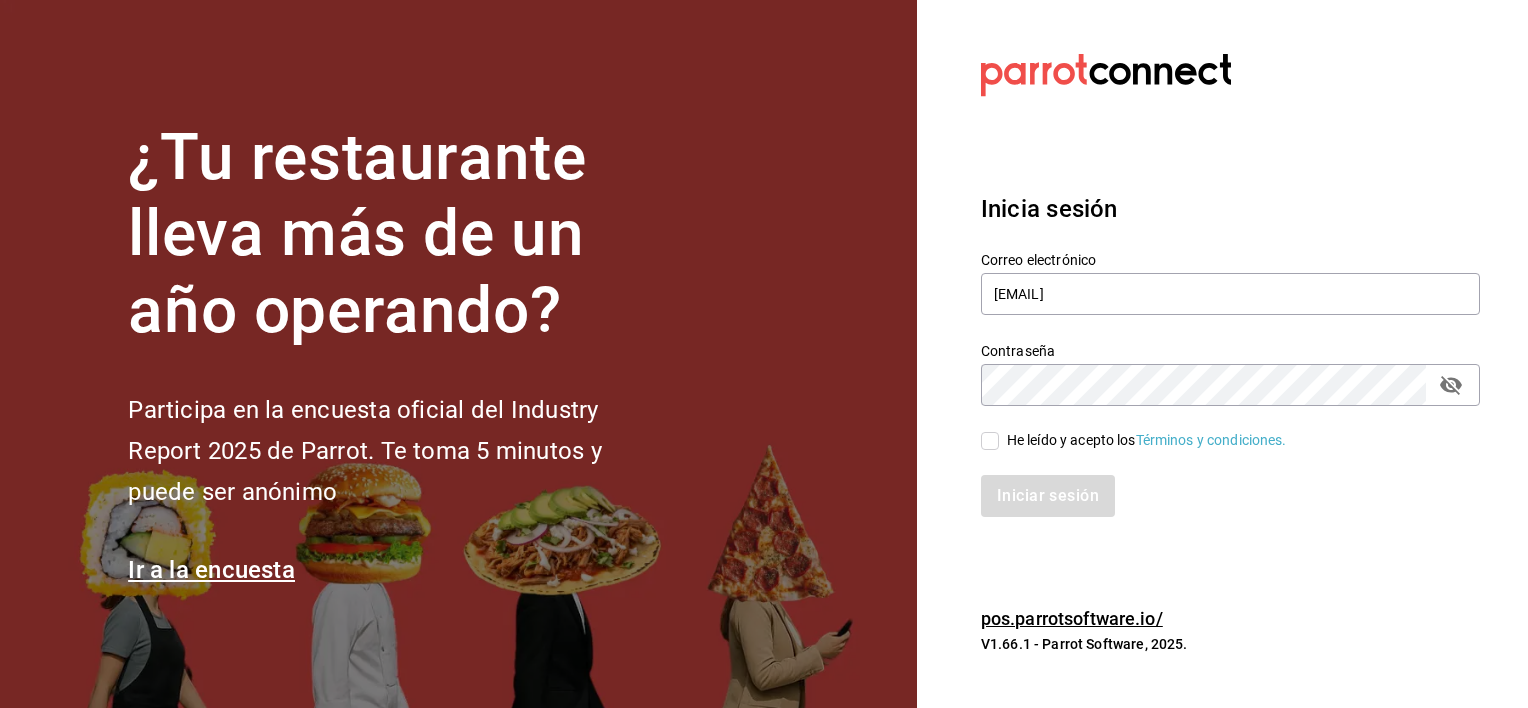 click 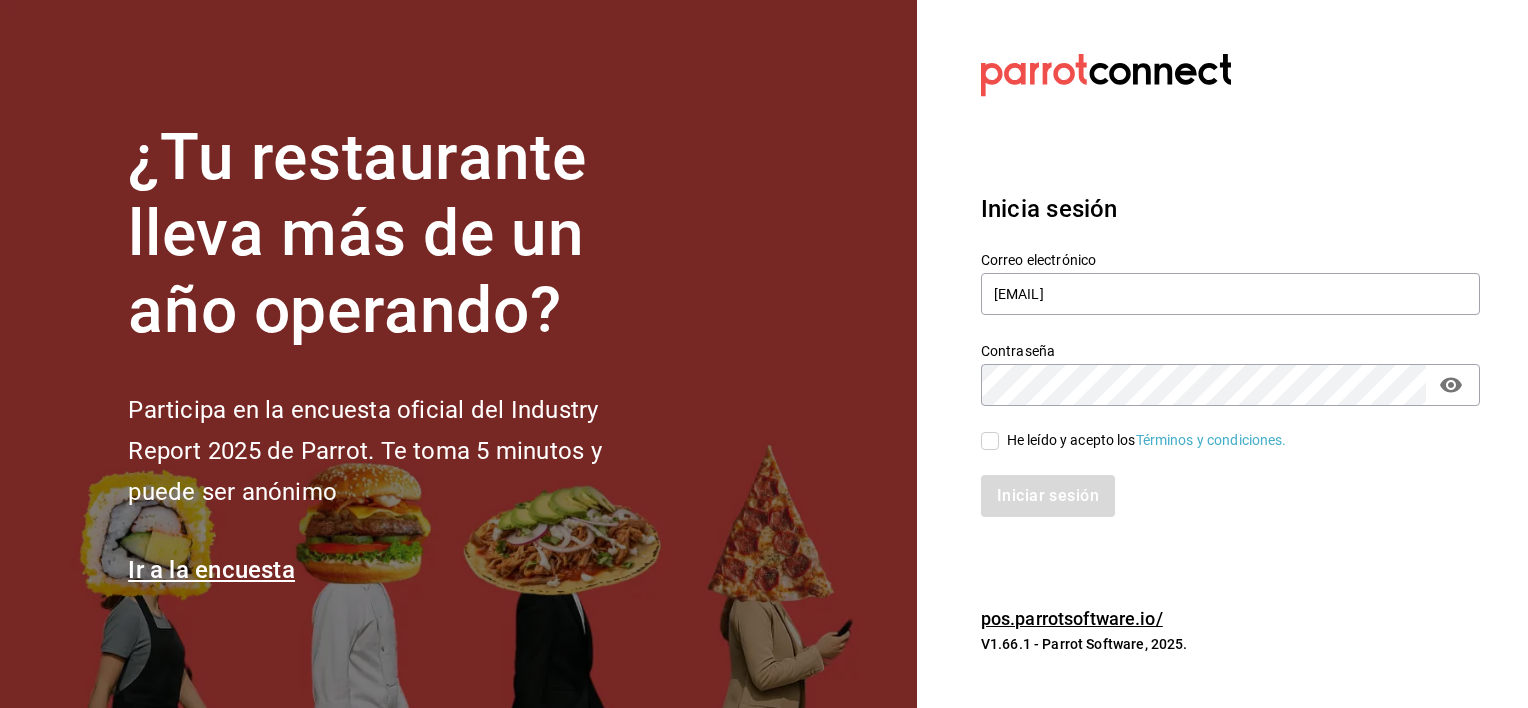 click on "He leído y acepto los  Términos y condiciones." at bounding box center [1134, 440] 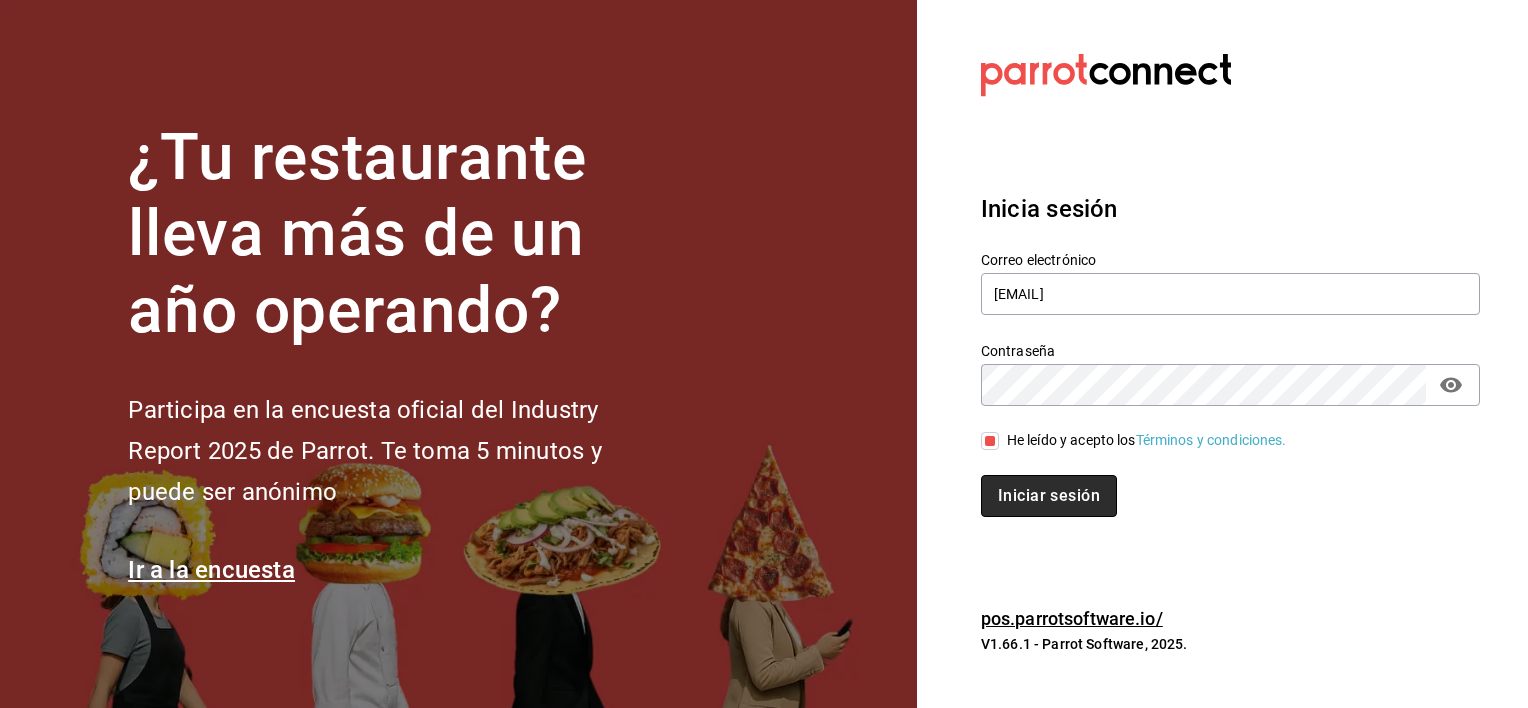 click on "Iniciar sesión" at bounding box center (1049, 496) 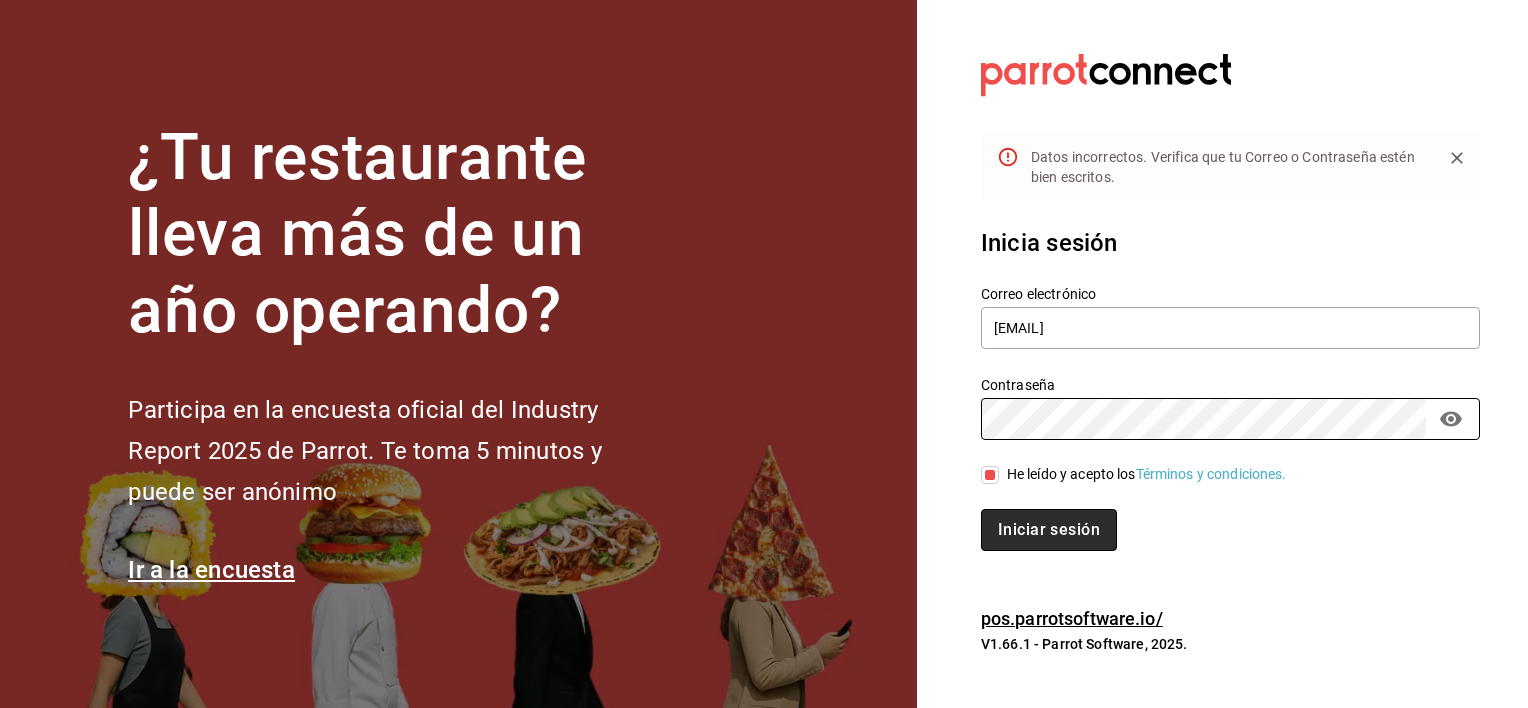click on "Iniciar sesión" at bounding box center (1049, 530) 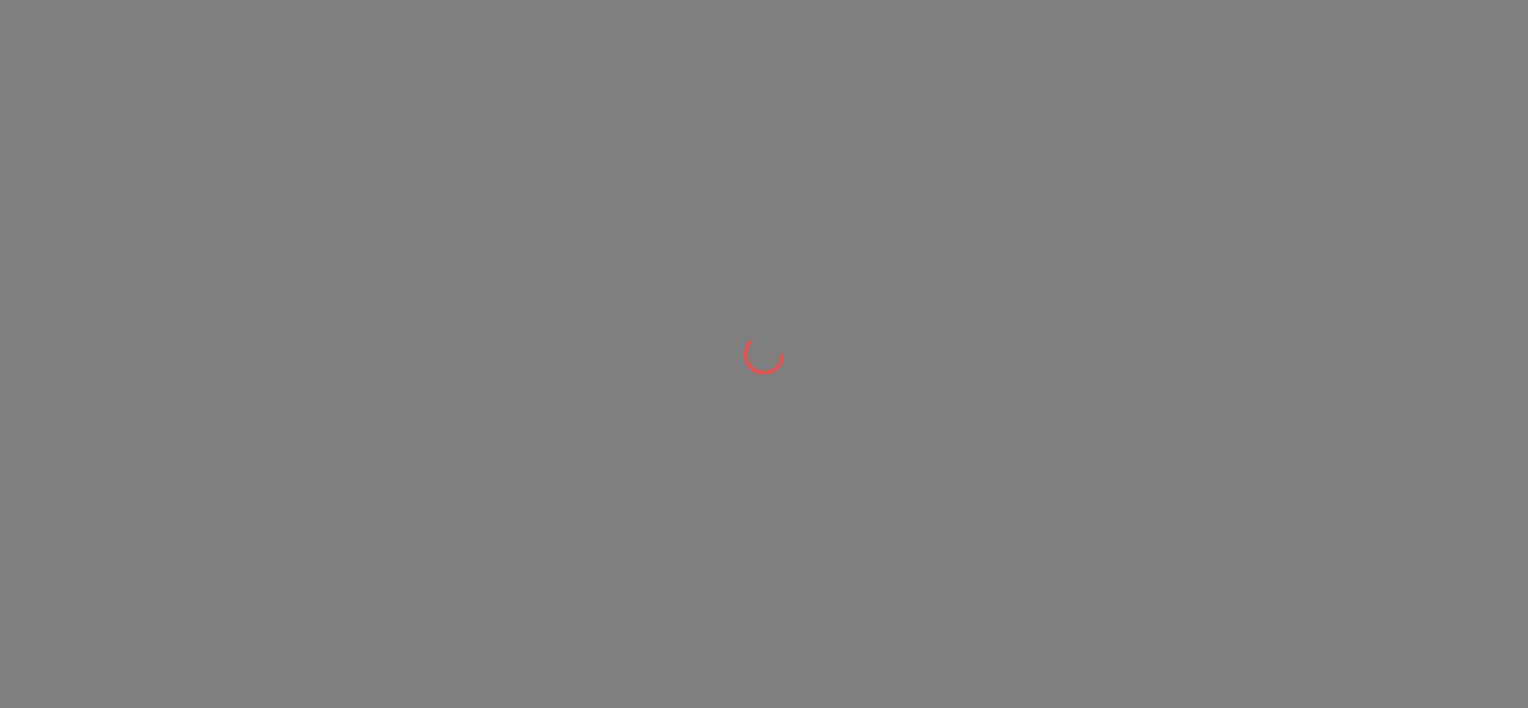 scroll, scrollTop: 0, scrollLeft: 0, axis: both 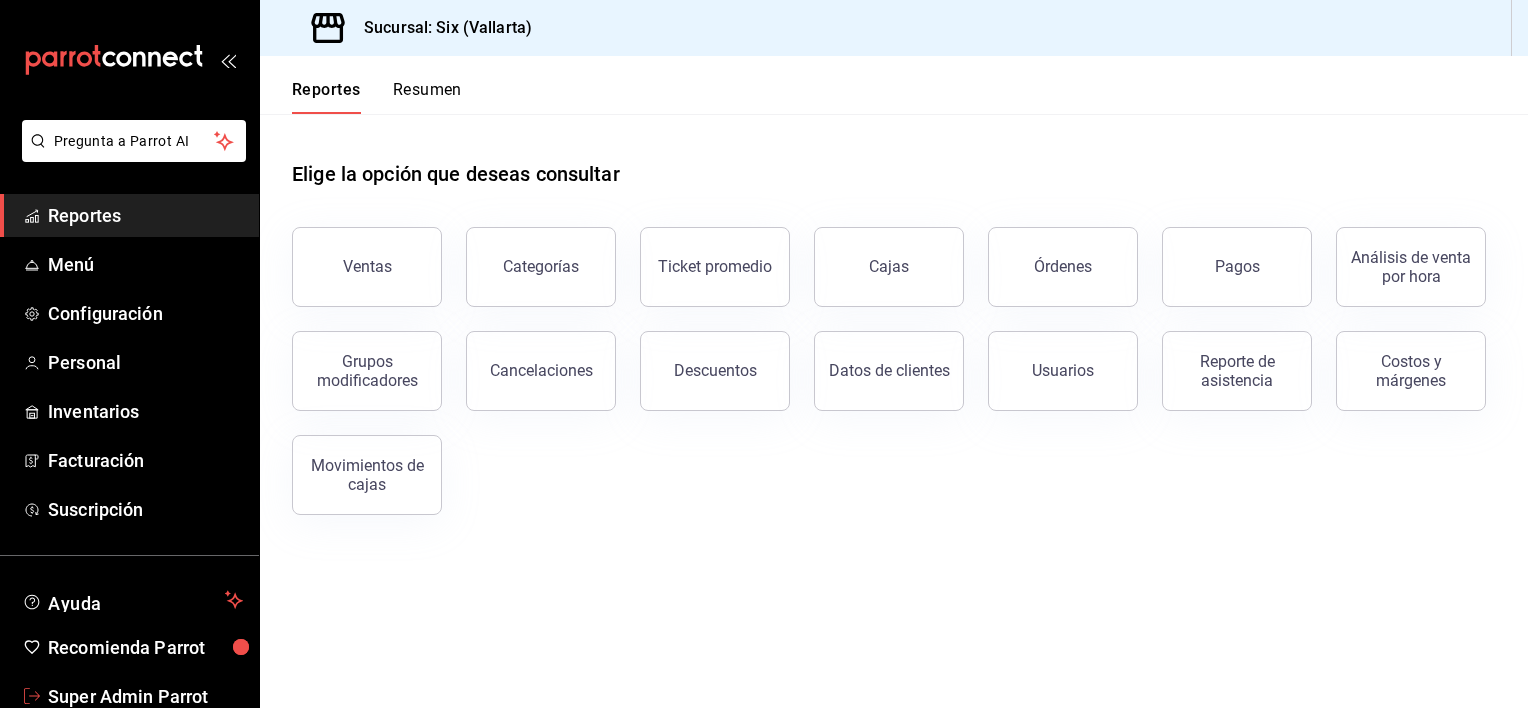 click on "Super Admin Parrot" at bounding box center [145, 696] 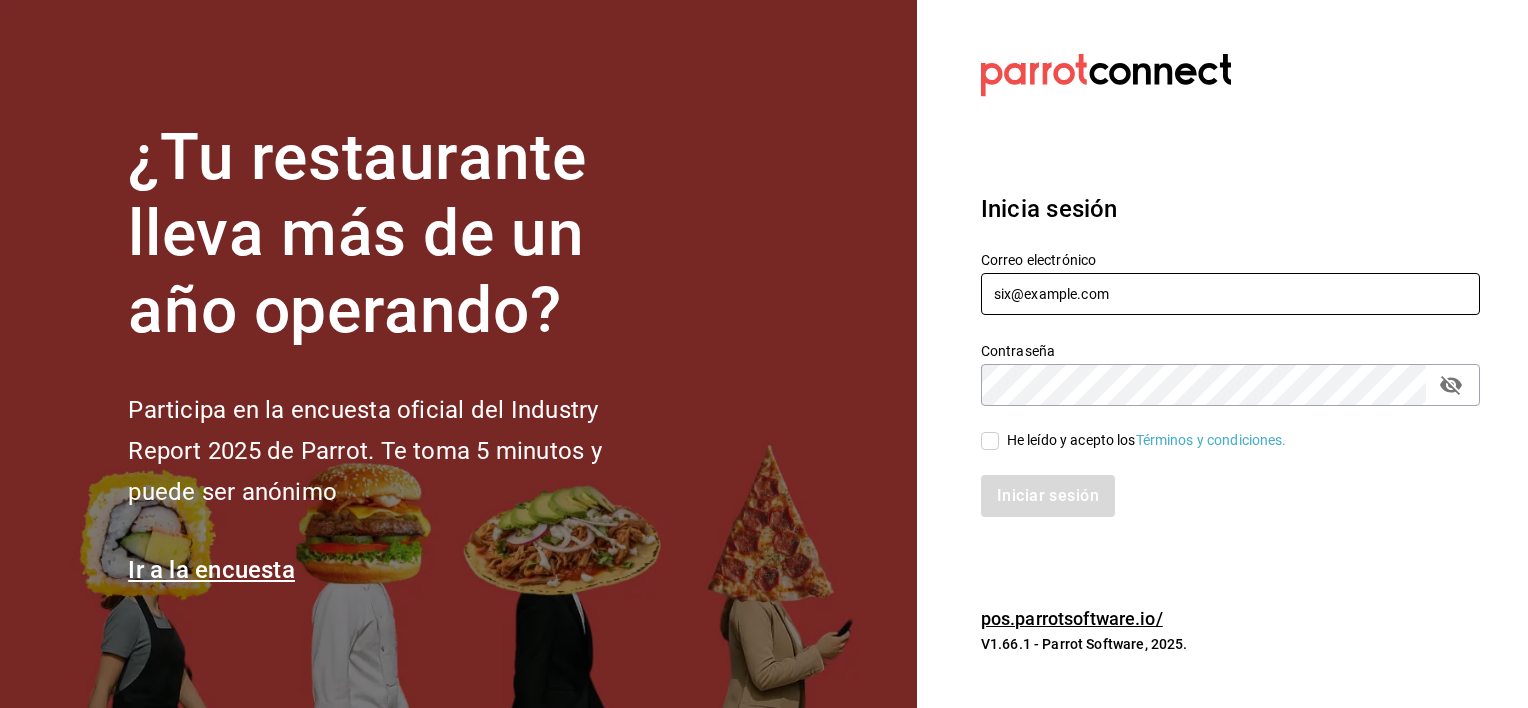click on "[EMAIL]" at bounding box center (1230, 294) 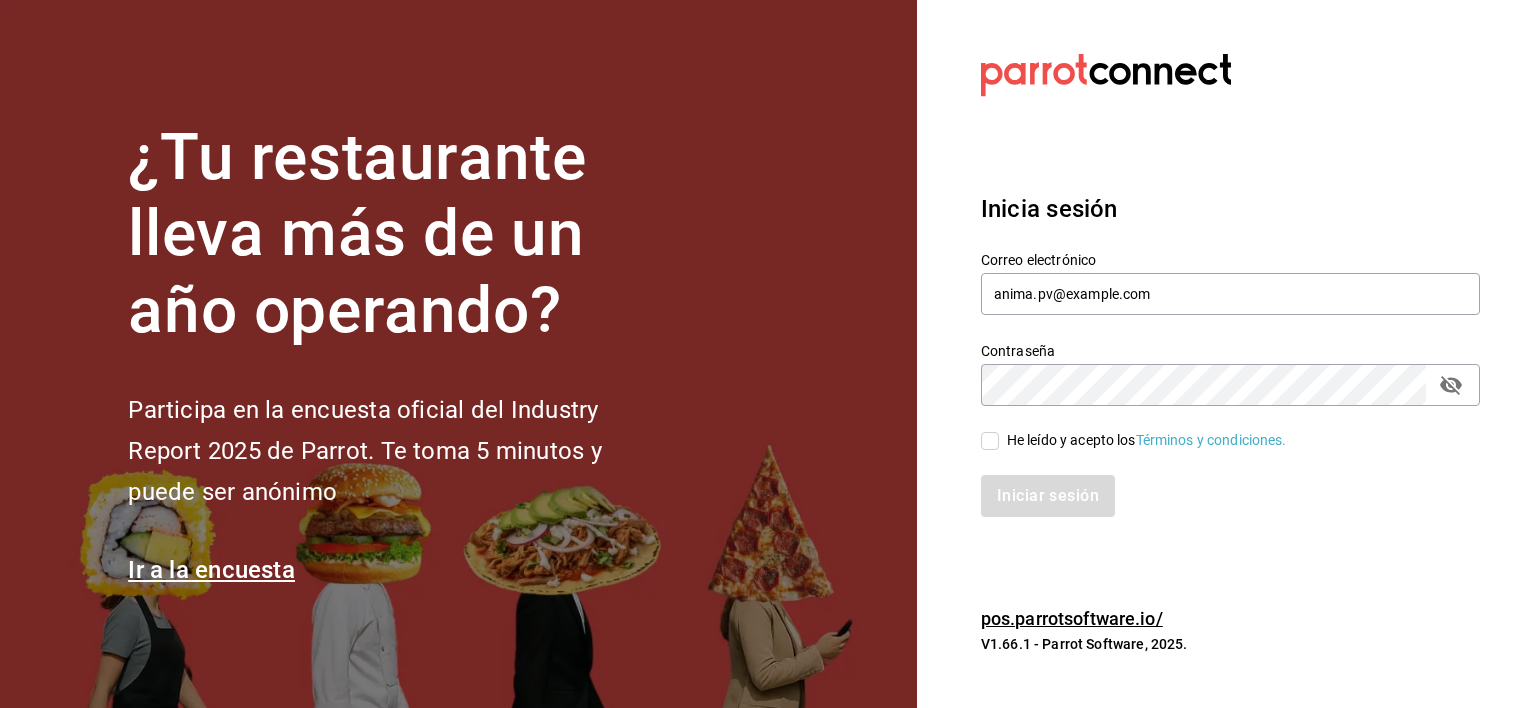 click on "He leído y acepto los  Términos y condiciones." at bounding box center (990, 441) 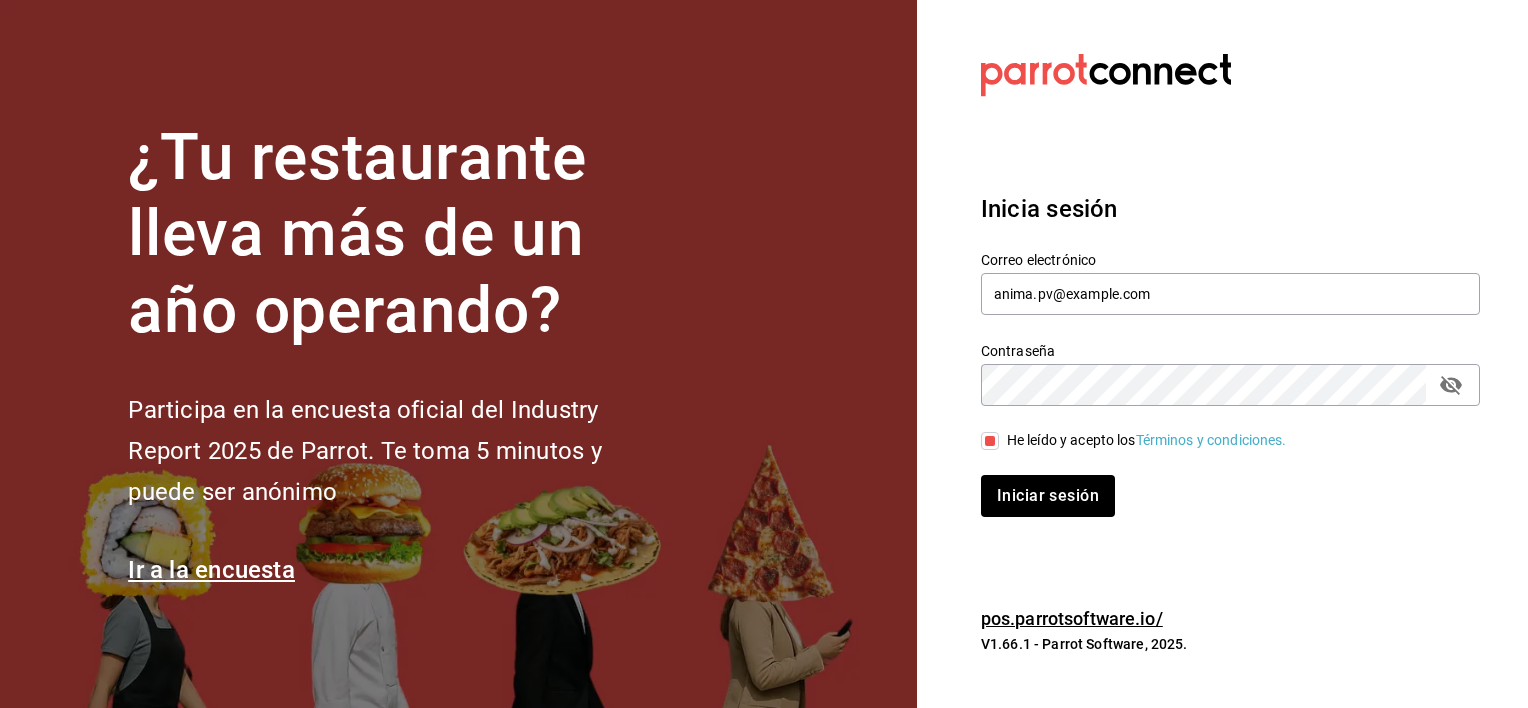 click on "Inicia sesión Correo electrónico anima.pv@hotmail.com Contraseña Contraseña He leído y acepto los  Términos y condiciones. Iniciar sesión" at bounding box center [1230, 354] 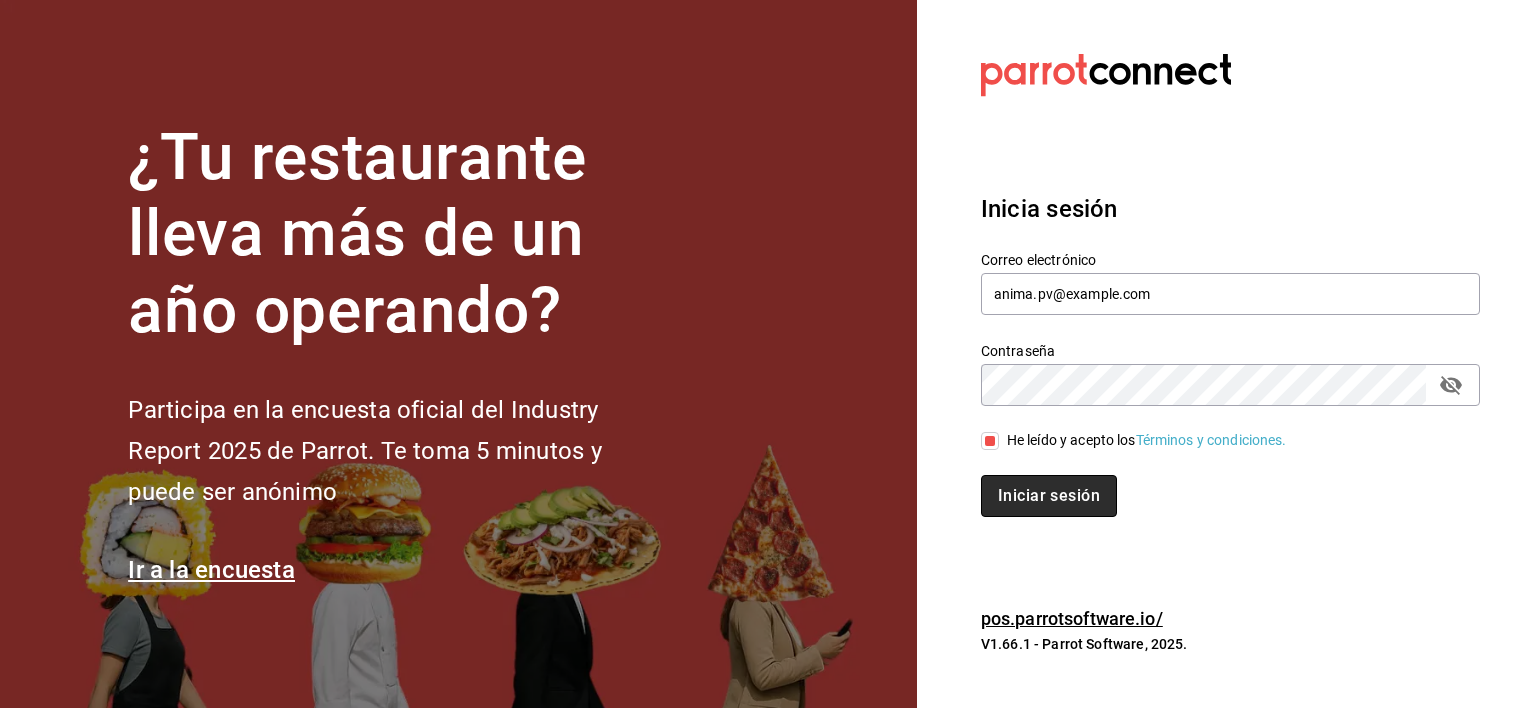 click on "Iniciar sesión" at bounding box center [1049, 496] 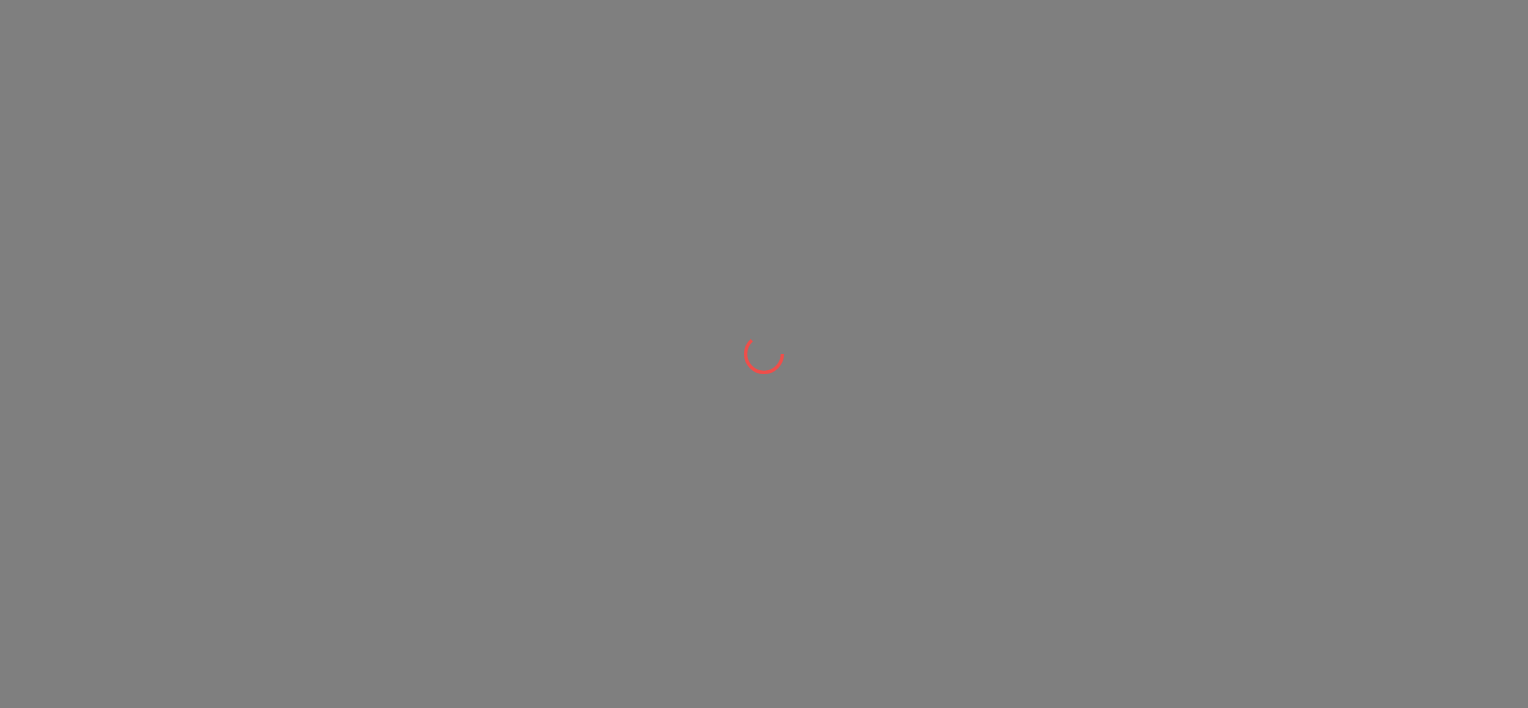 scroll, scrollTop: 0, scrollLeft: 0, axis: both 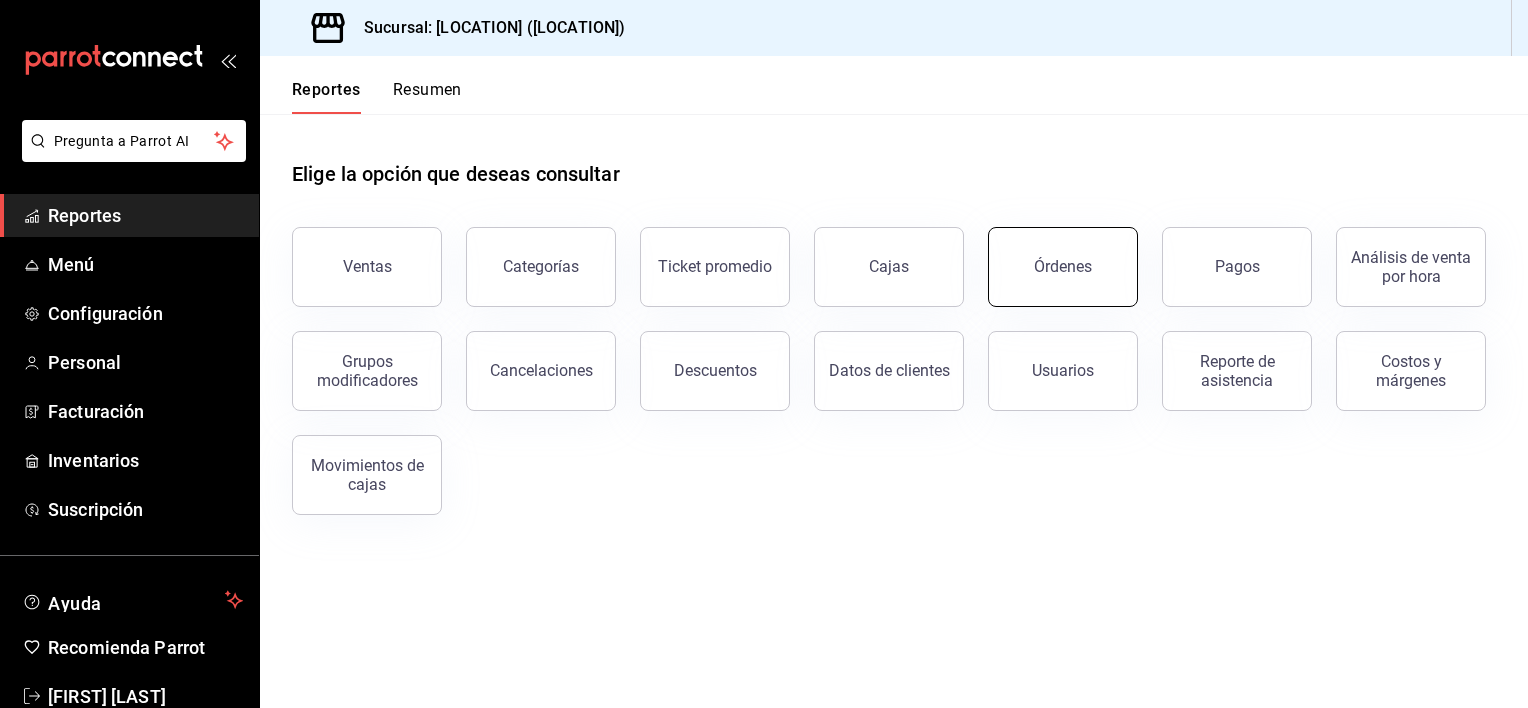 click on "Órdenes" at bounding box center [1063, 267] 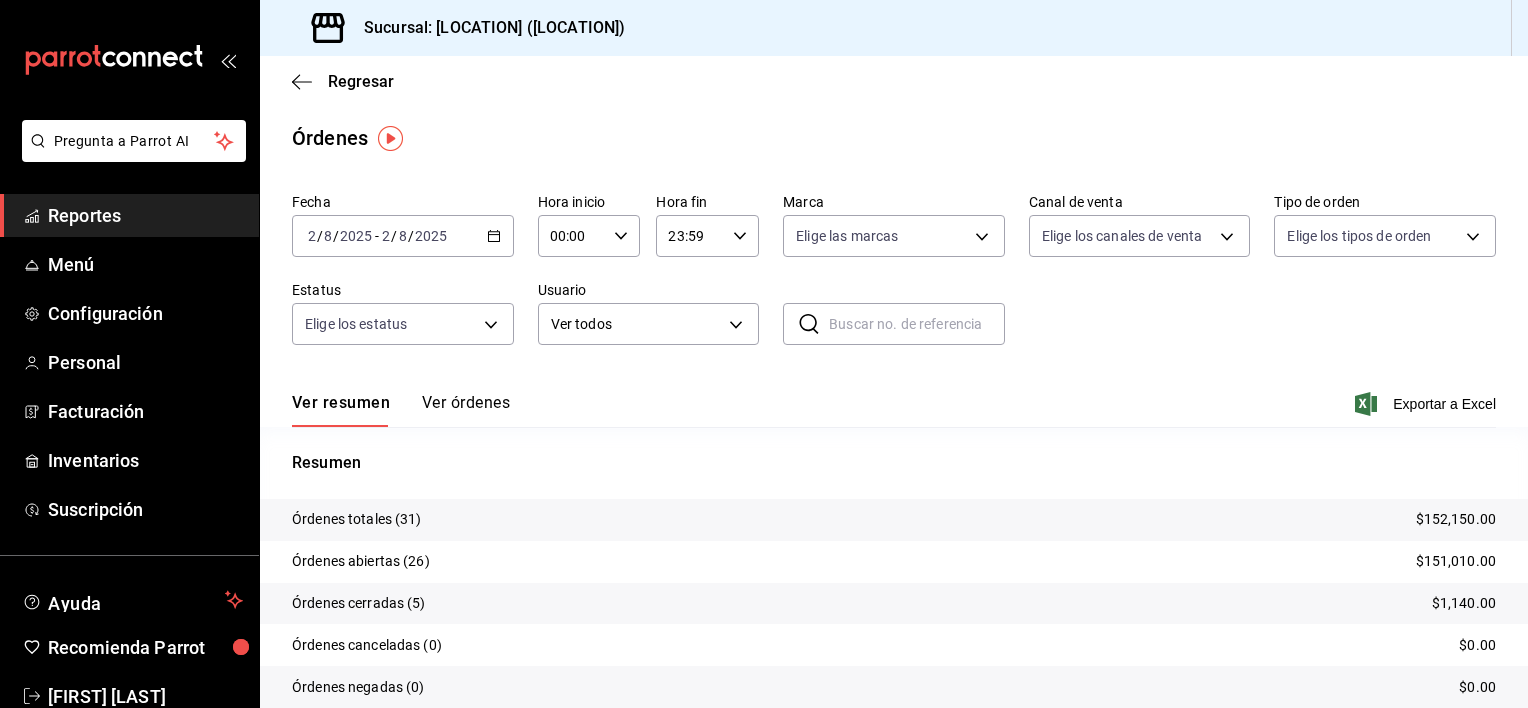 click on "Ver órdenes" at bounding box center (466, 410) 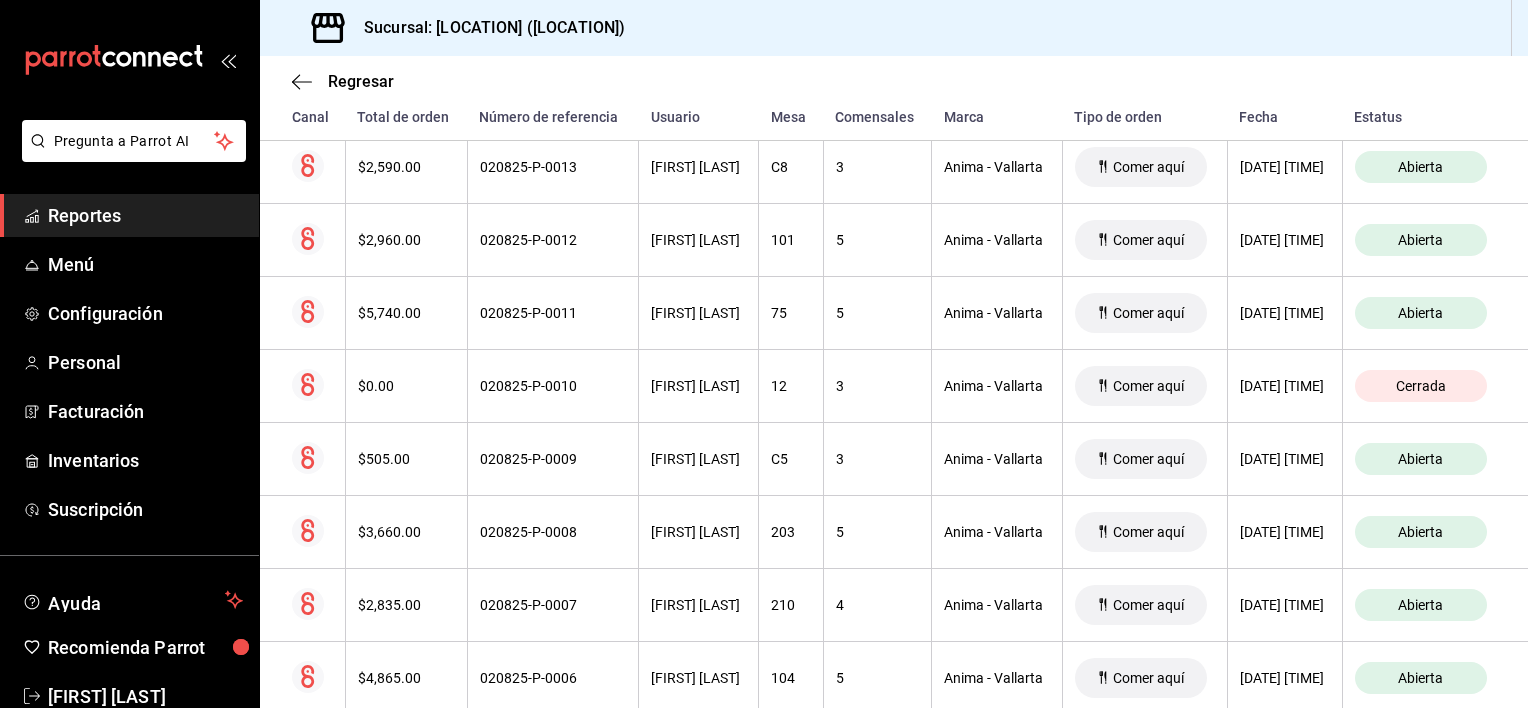 scroll, scrollTop: 1700, scrollLeft: 0, axis: vertical 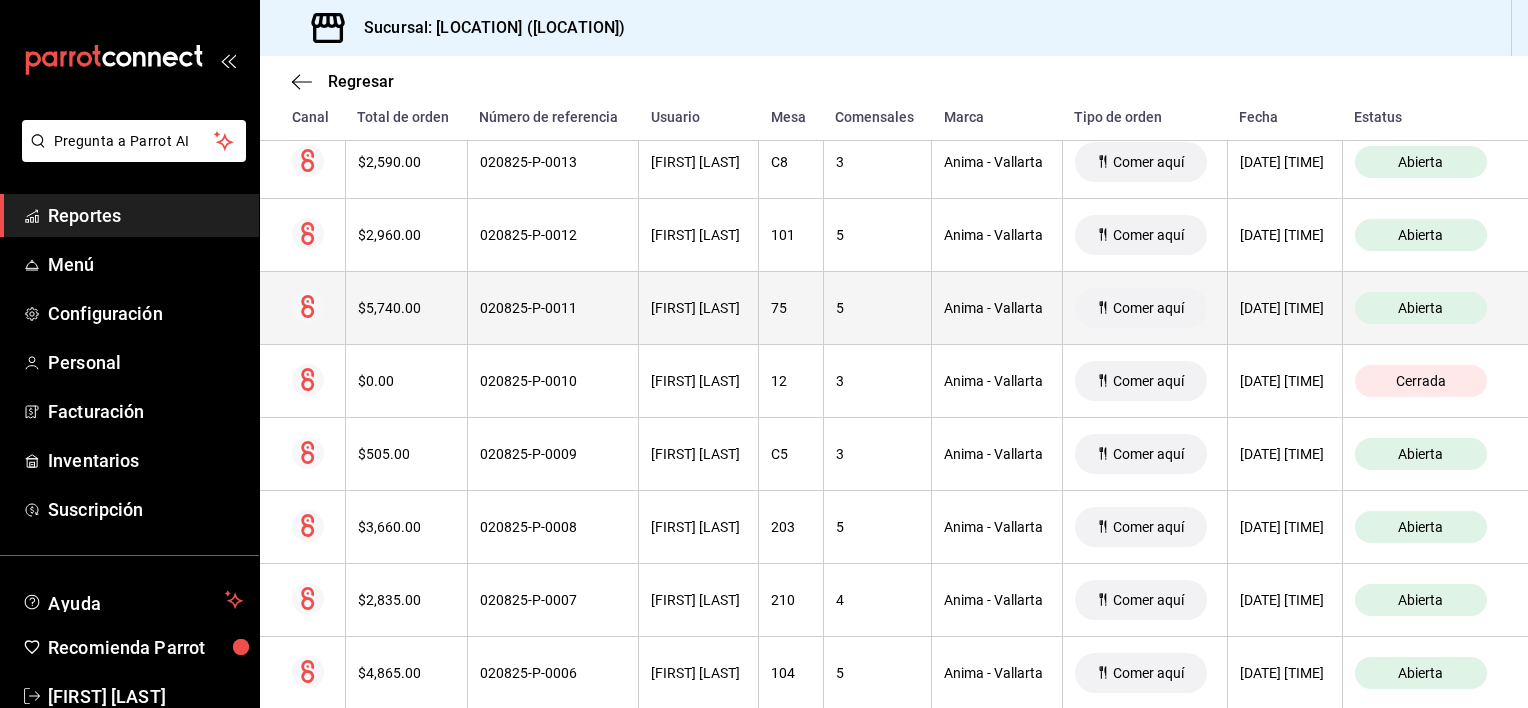 click on "EDWING GONZALEZ" at bounding box center [699, 308] 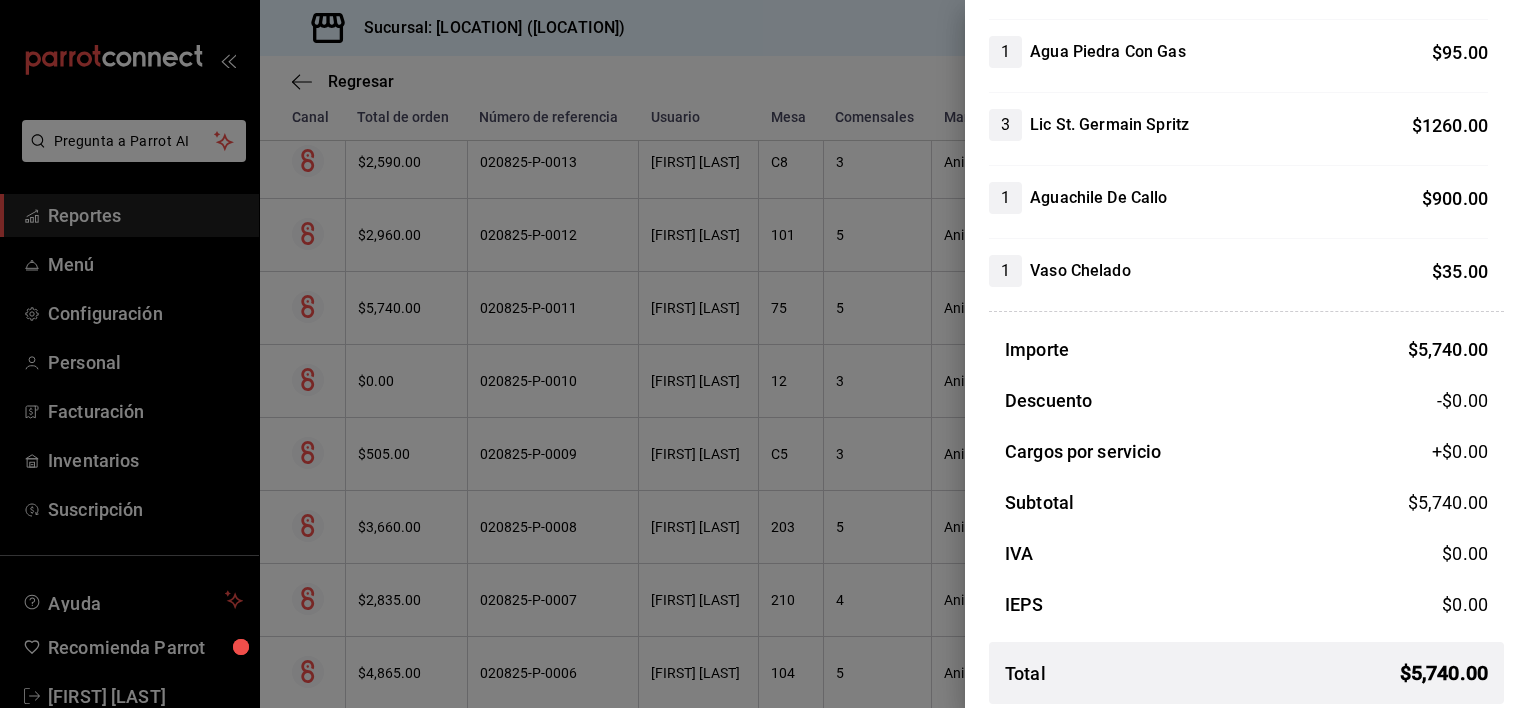 scroll, scrollTop: 720, scrollLeft: 0, axis: vertical 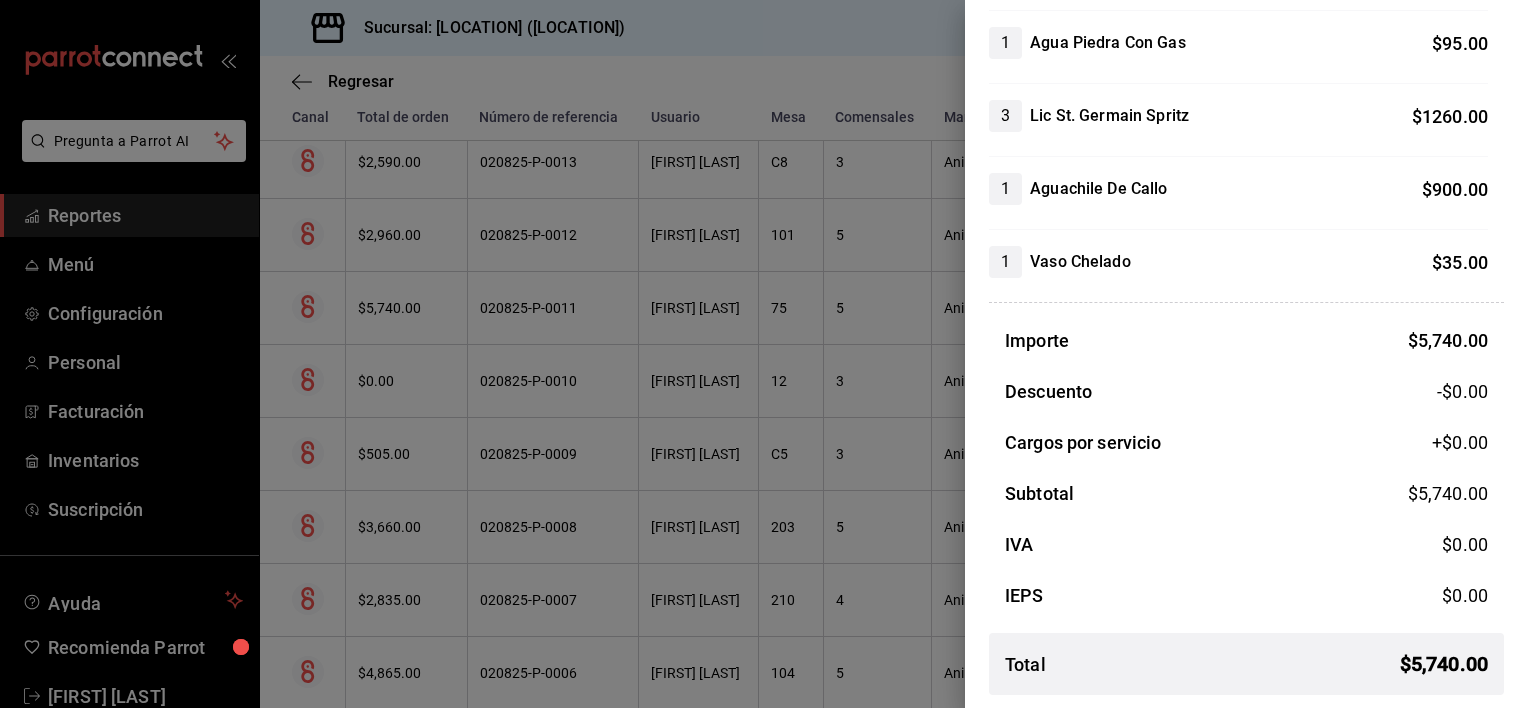 click at bounding box center (764, 354) 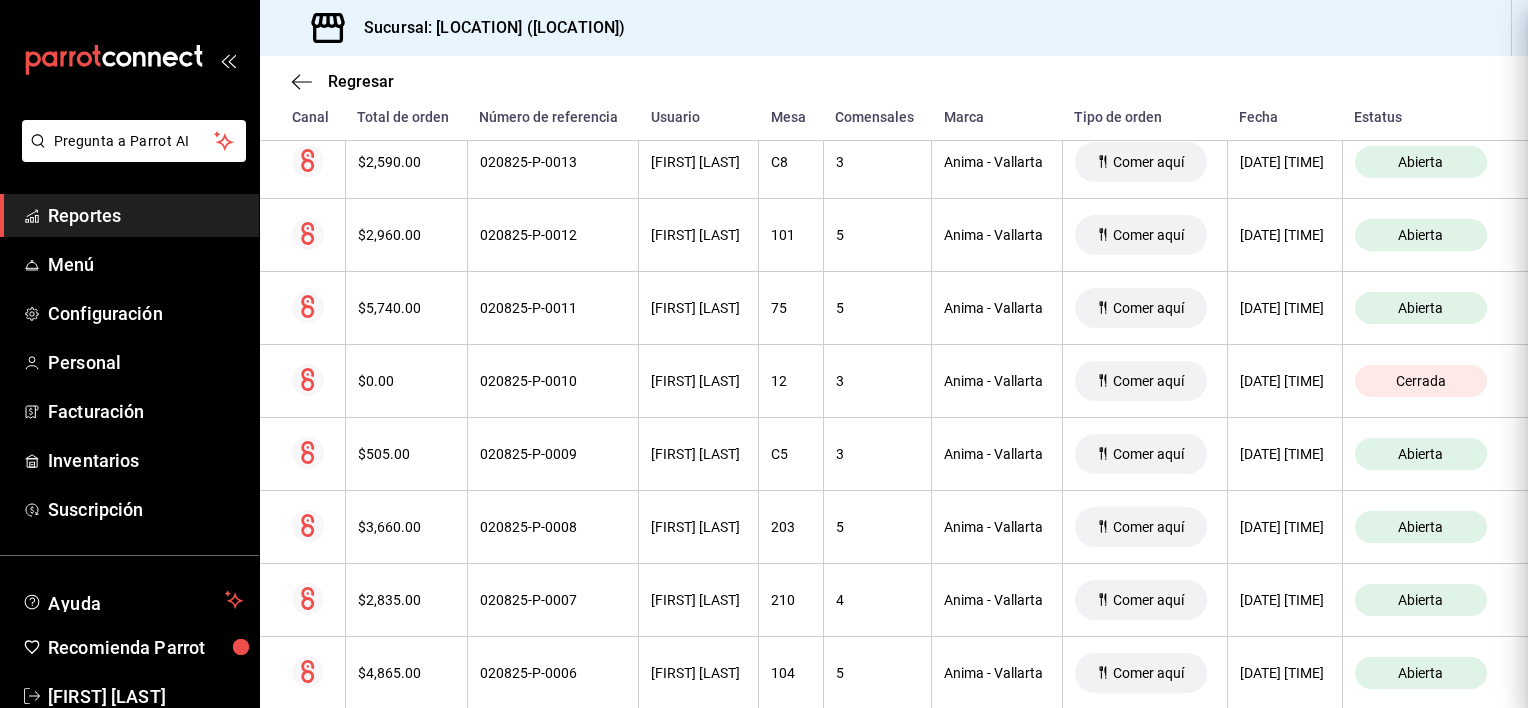 scroll, scrollTop: 0, scrollLeft: 0, axis: both 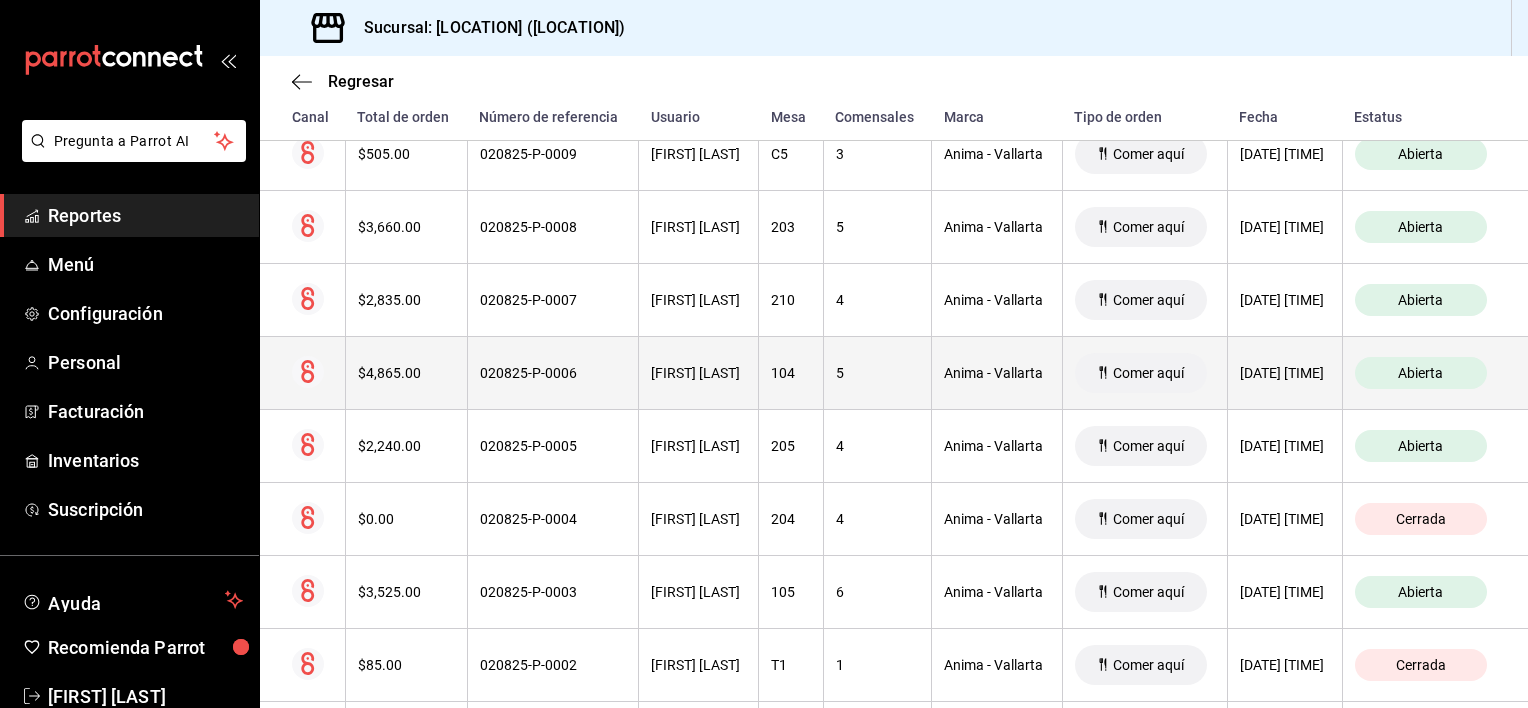 click on "DARWIN MORALES" at bounding box center (698, 373) 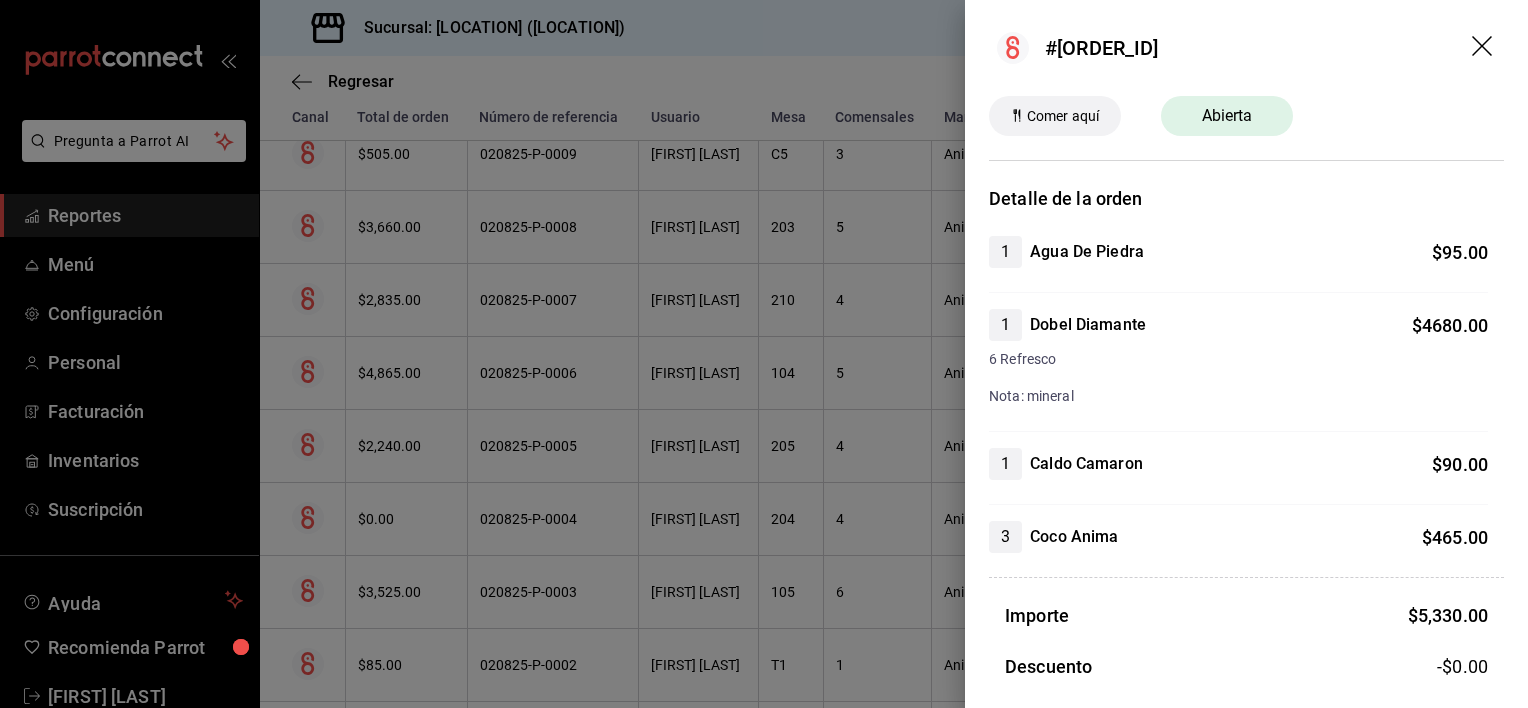 click at bounding box center [764, 354] 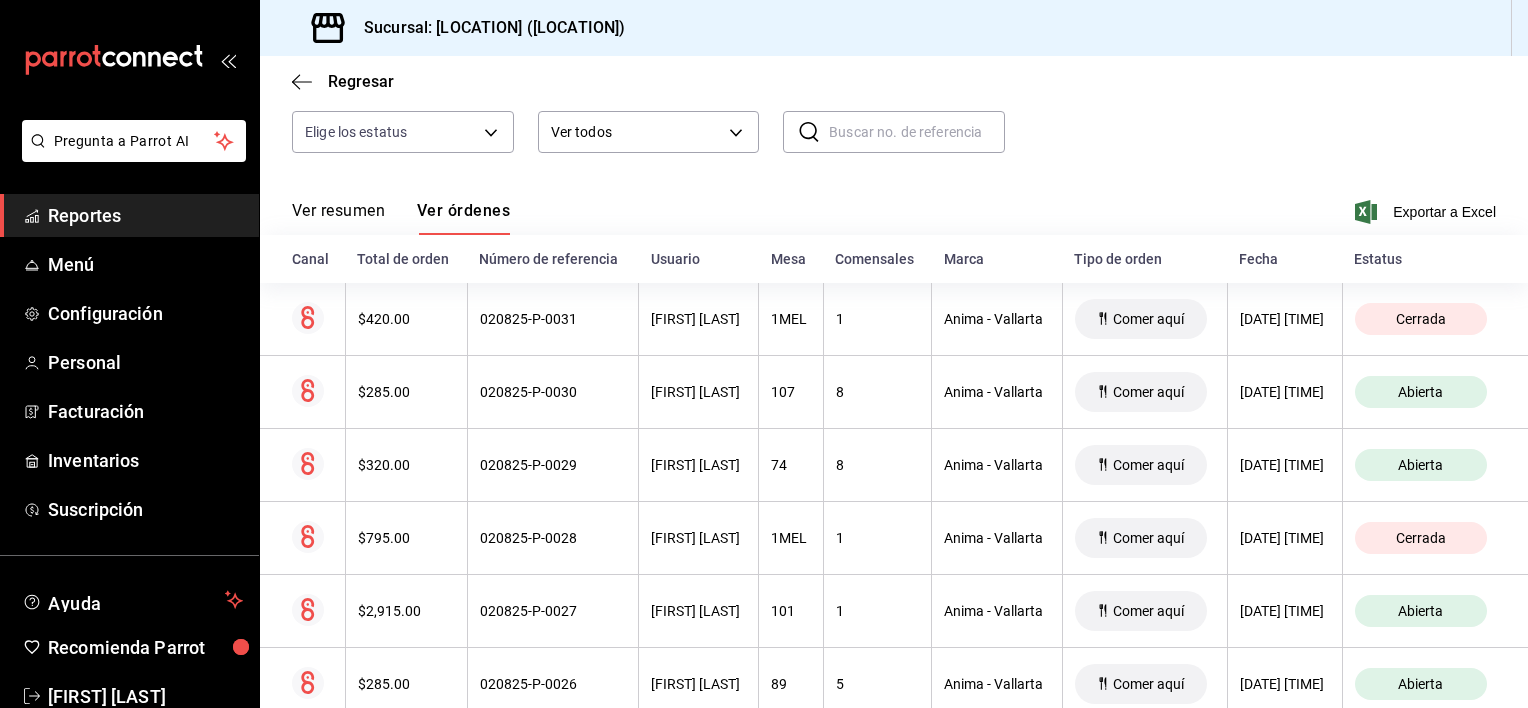 scroll, scrollTop: 200, scrollLeft: 0, axis: vertical 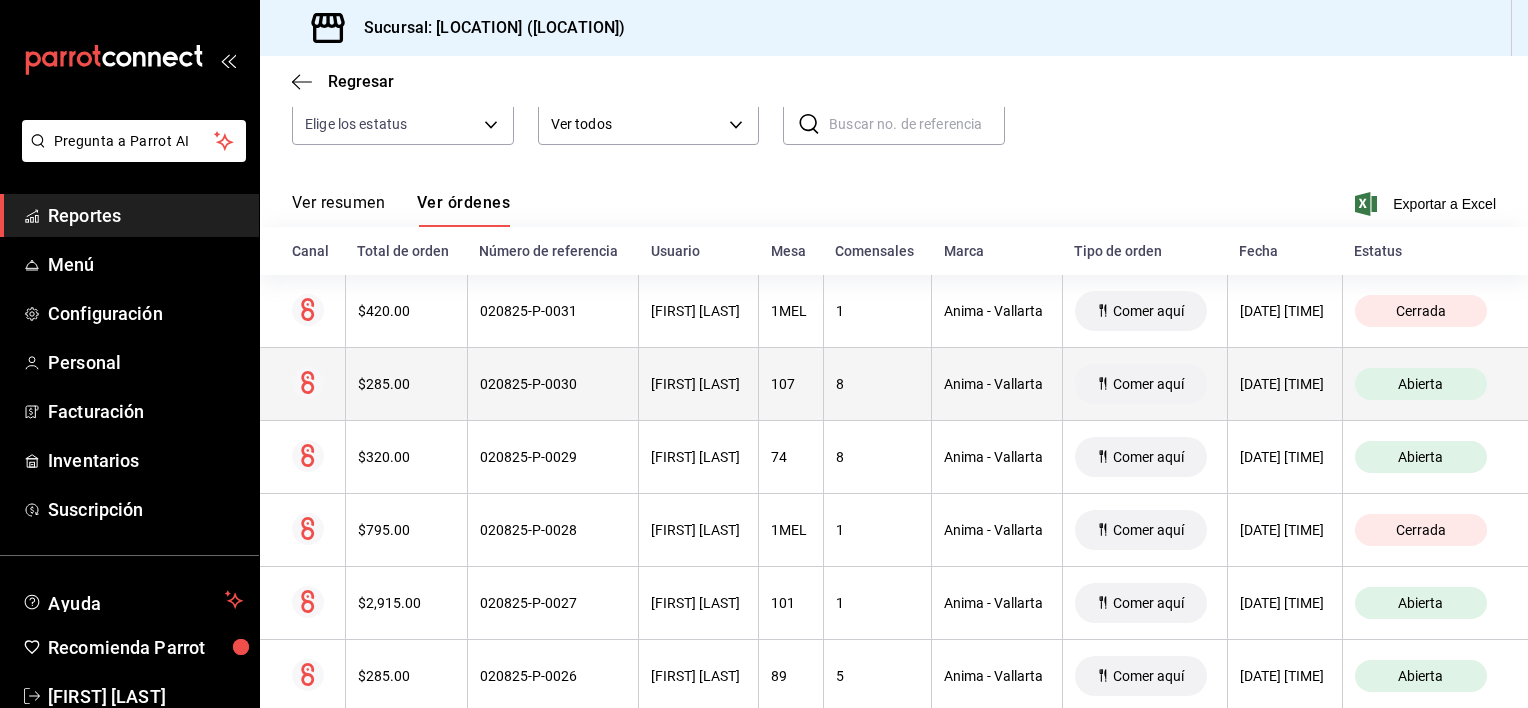 click on "EMMANUEL PRADO" at bounding box center (699, 384) 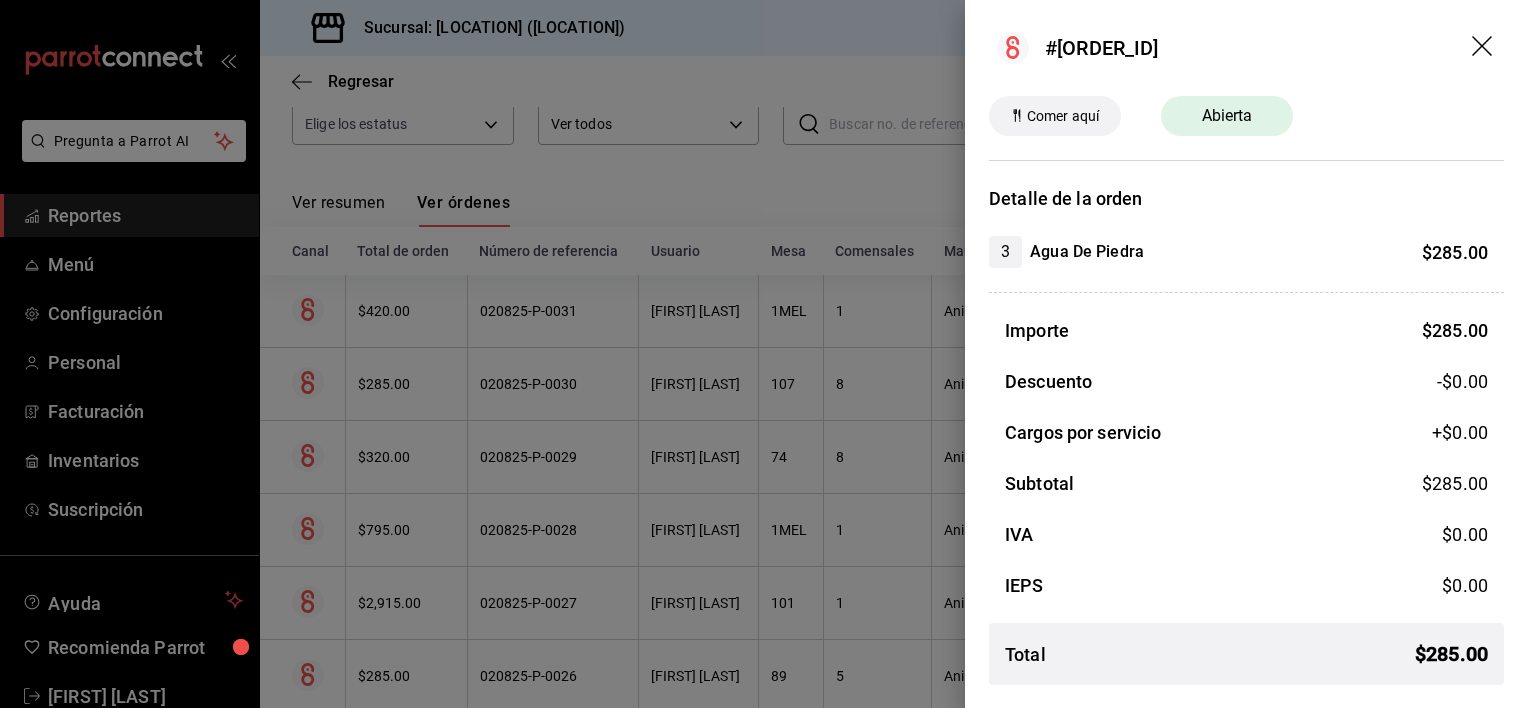 click at bounding box center (764, 354) 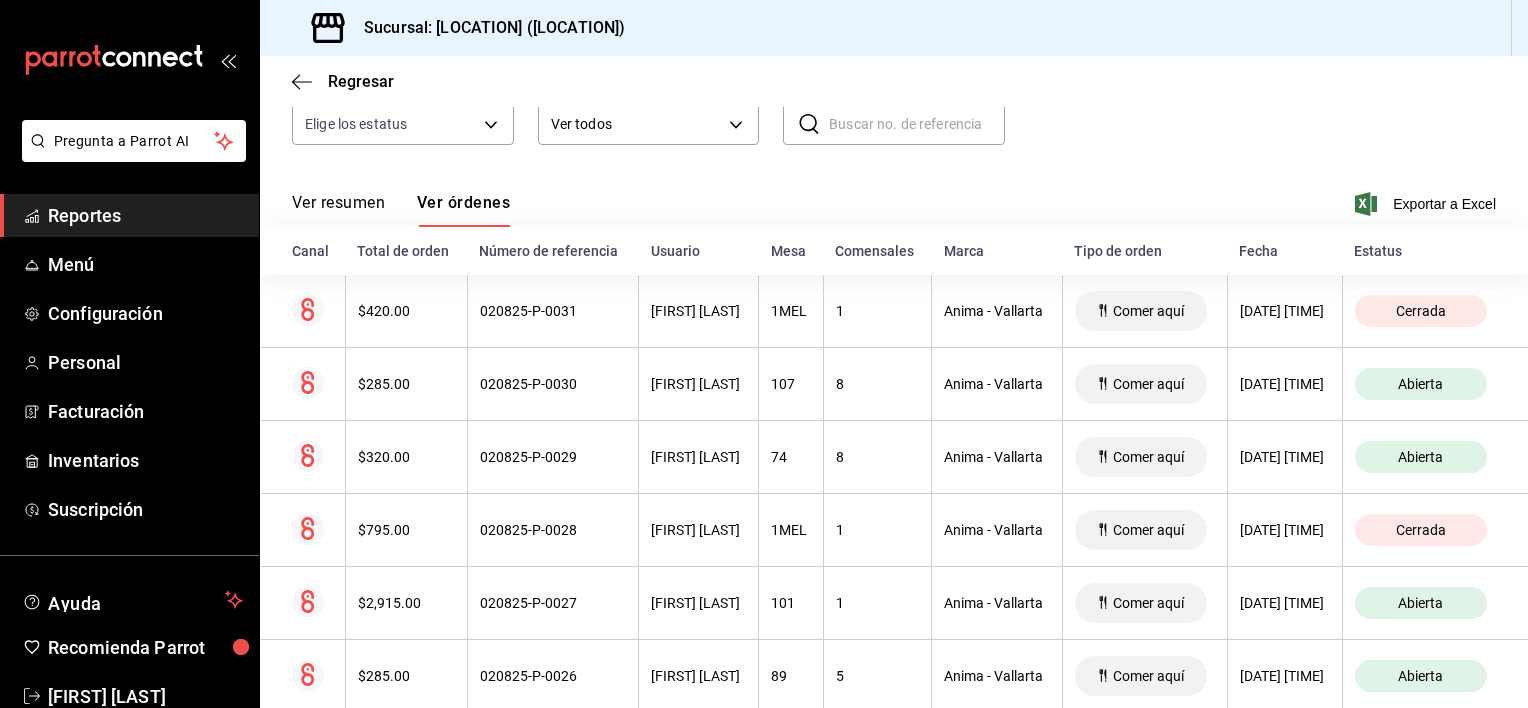 click on "JONATHAN RAMIREZ" at bounding box center [698, 457] 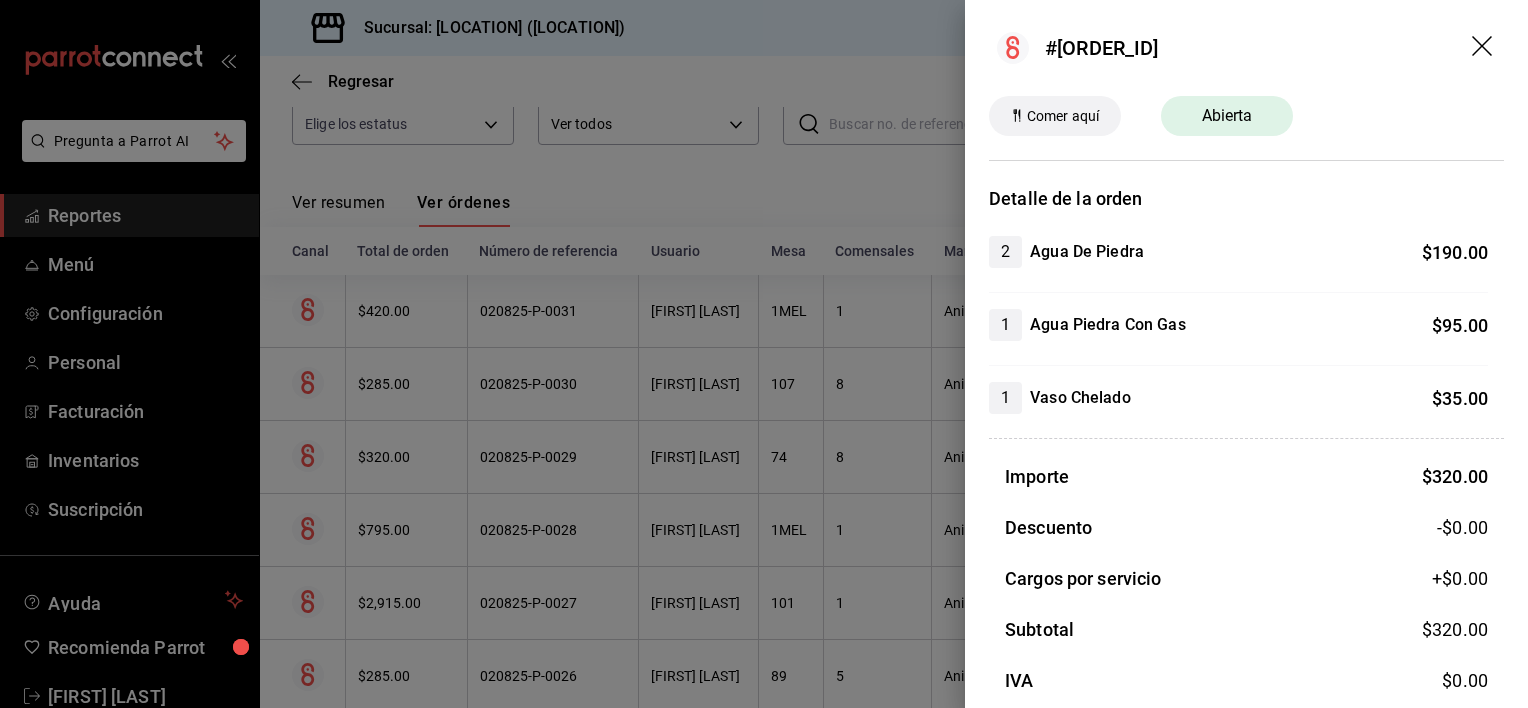 click at bounding box center (764, 354) 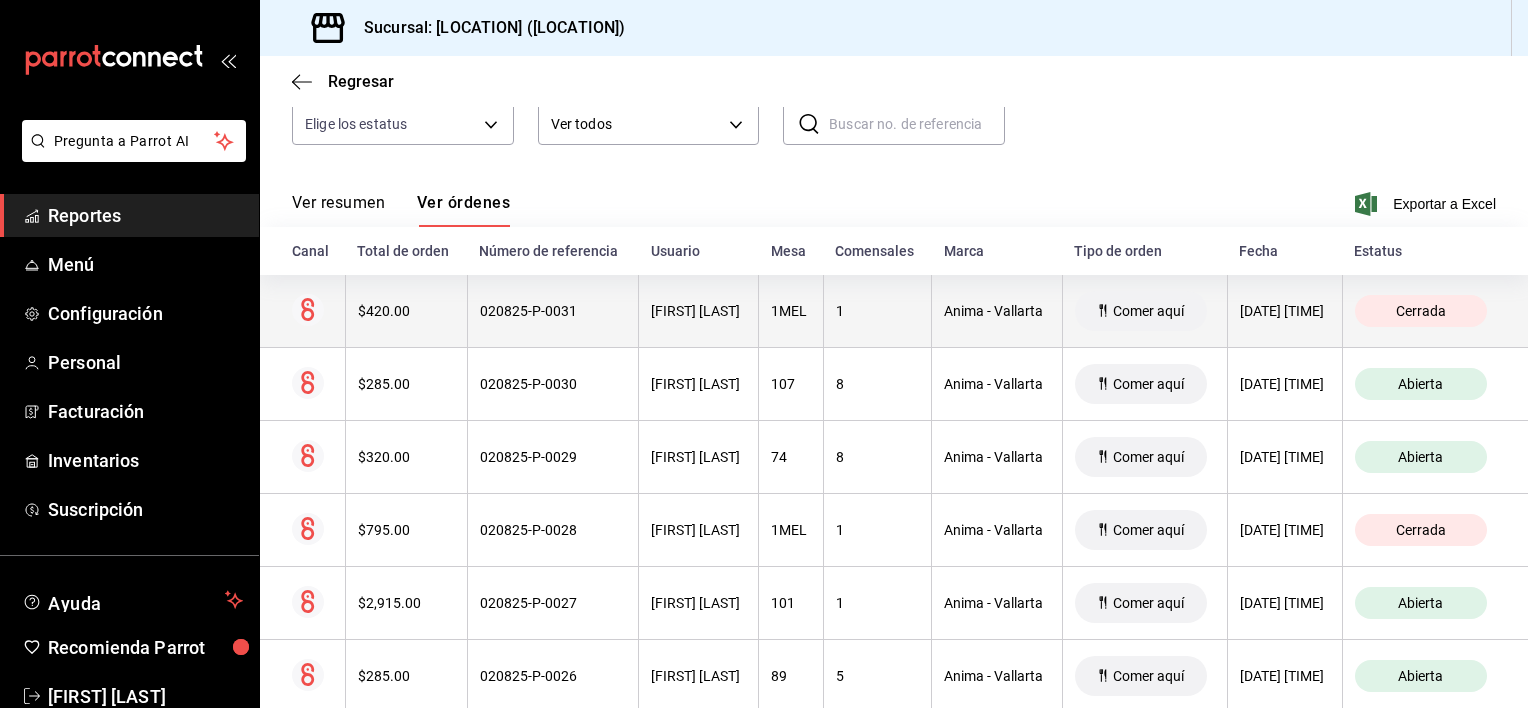 click on "YOHANA JAUREGUI" at bounding box center (698, 311) 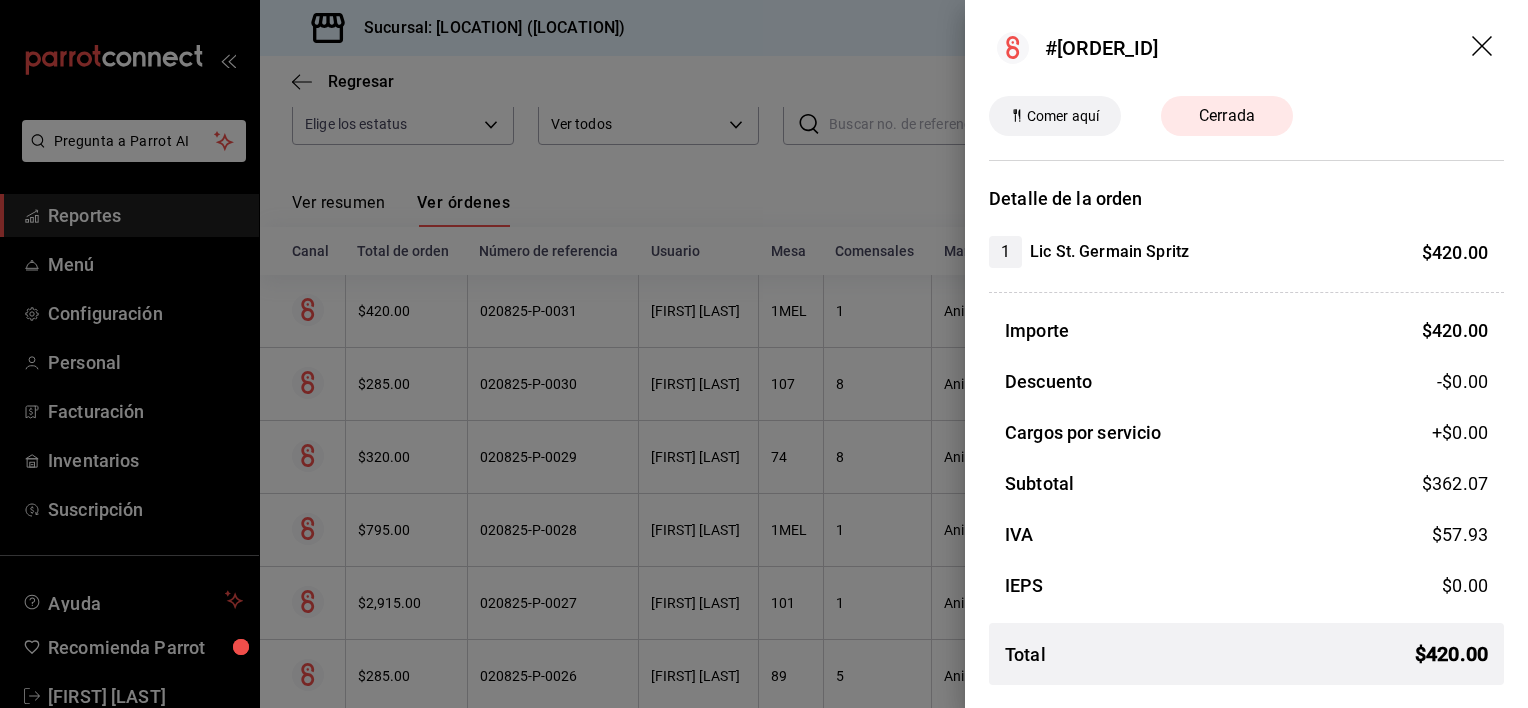 click at bounding box center (764, 354) 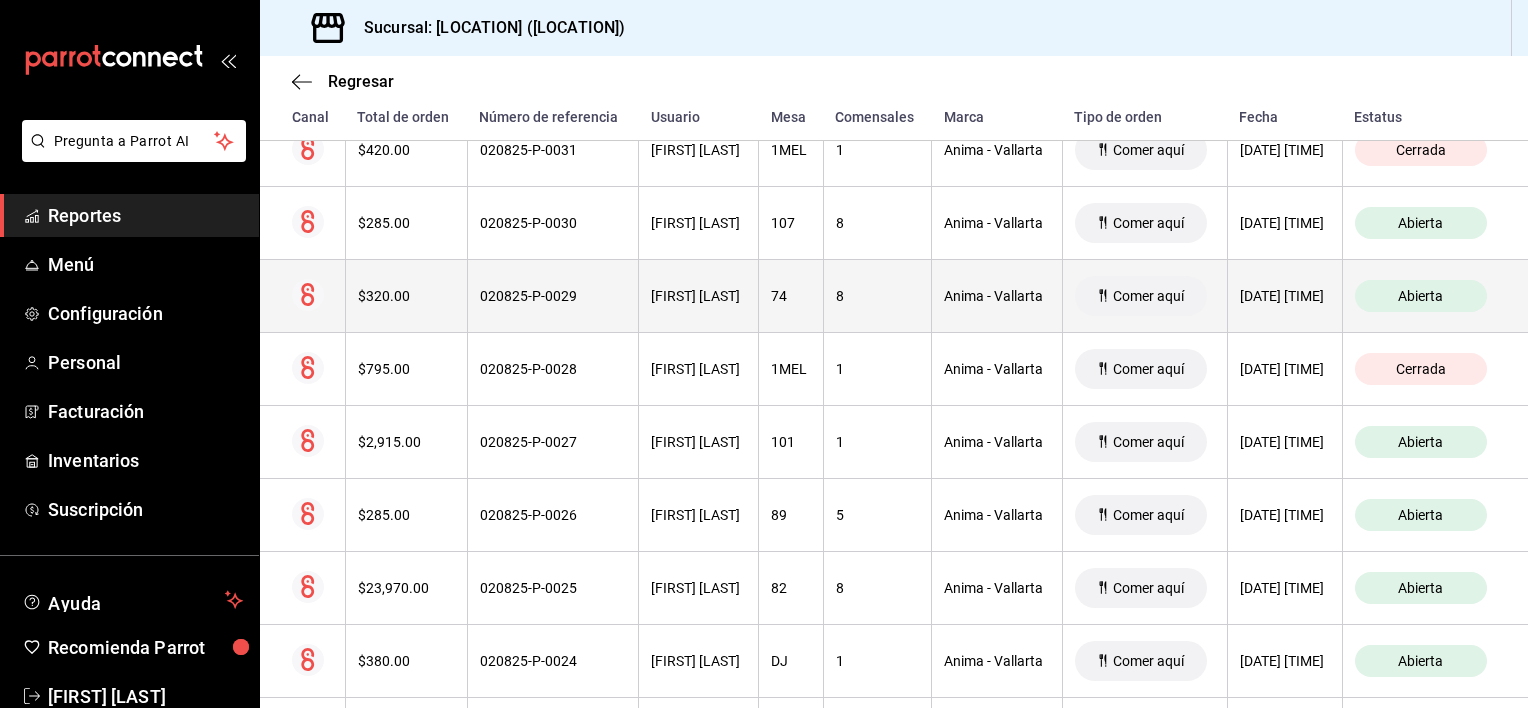 scroll, scrollTop: 400, scrollLeft: 0, axis: vertical 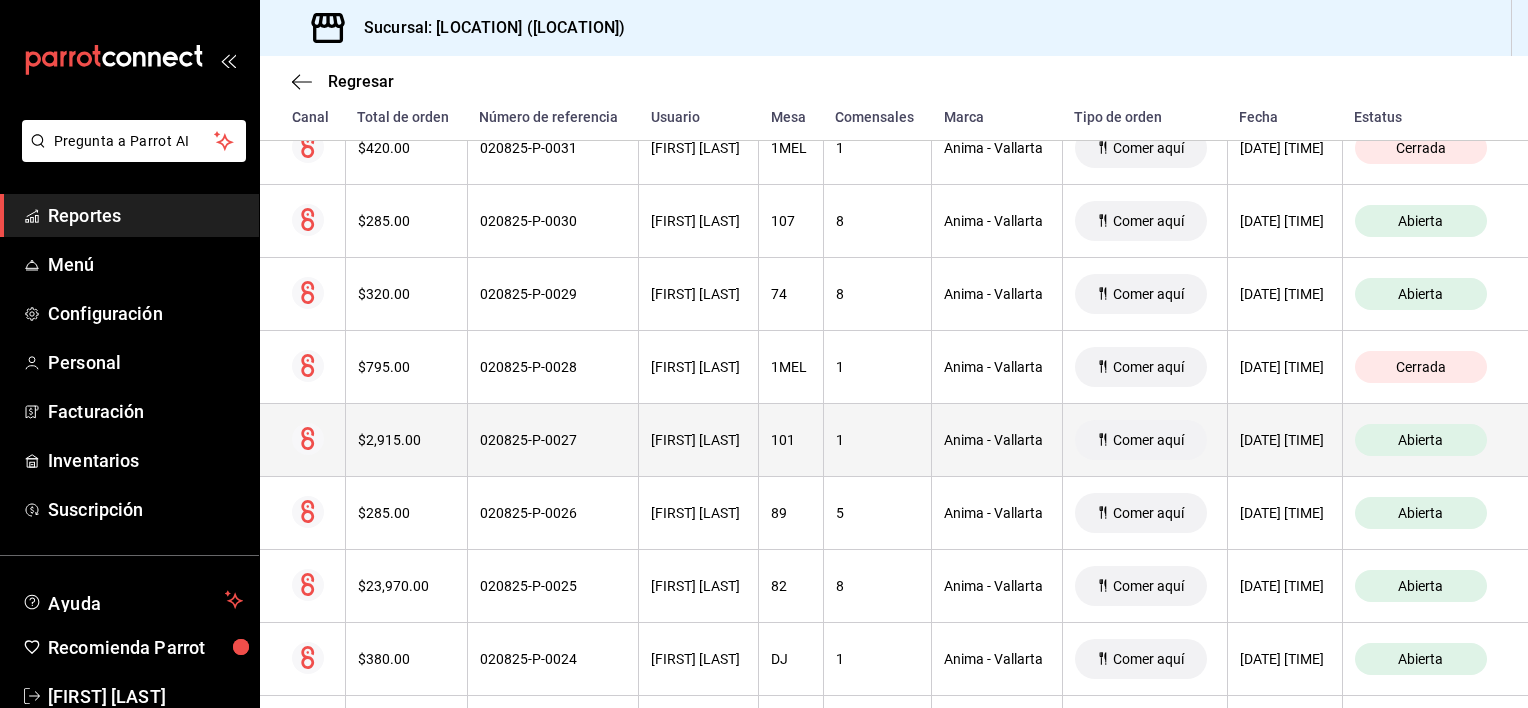 click on "ABINADAB MATA" at bounding box center [698, 440] 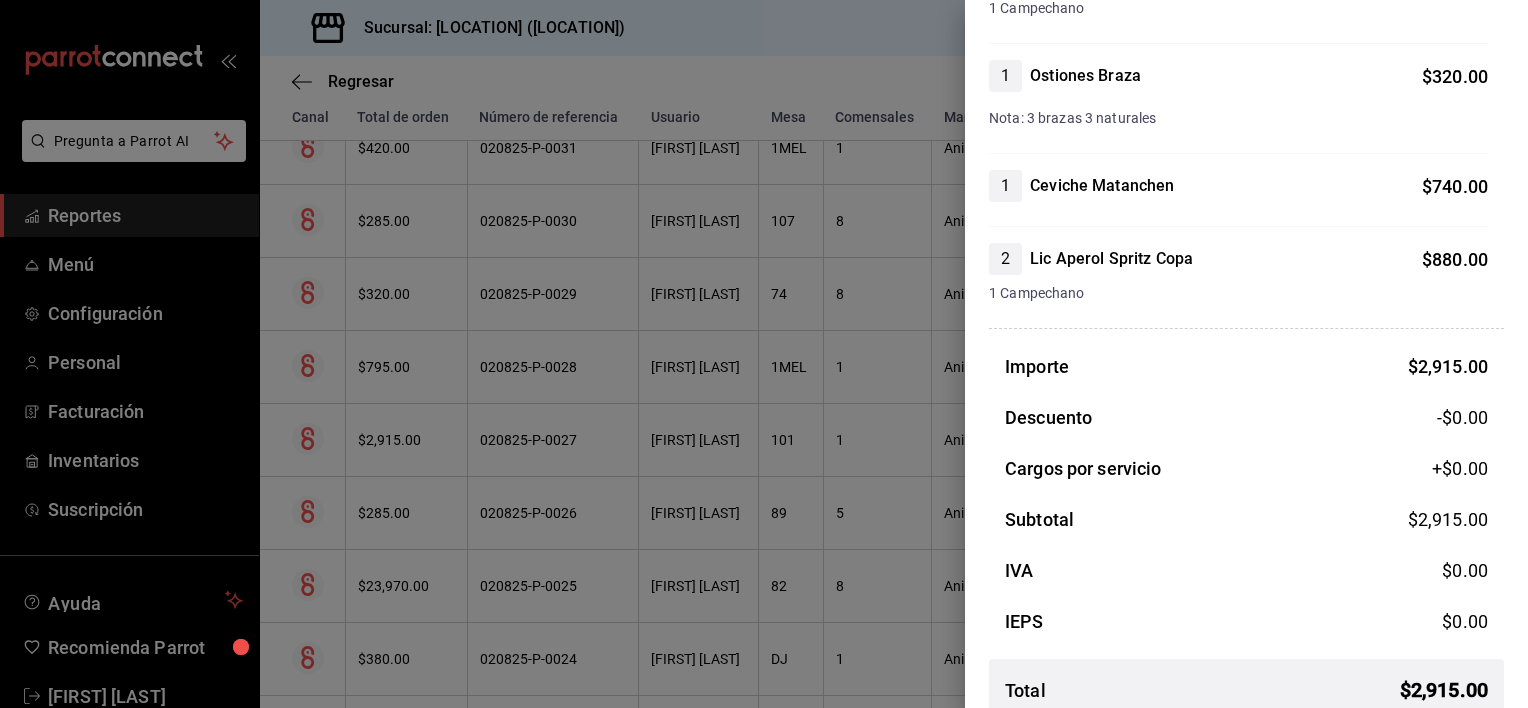 scroll, scrollTop: 379, scrollLeft: 0, axis: vertical 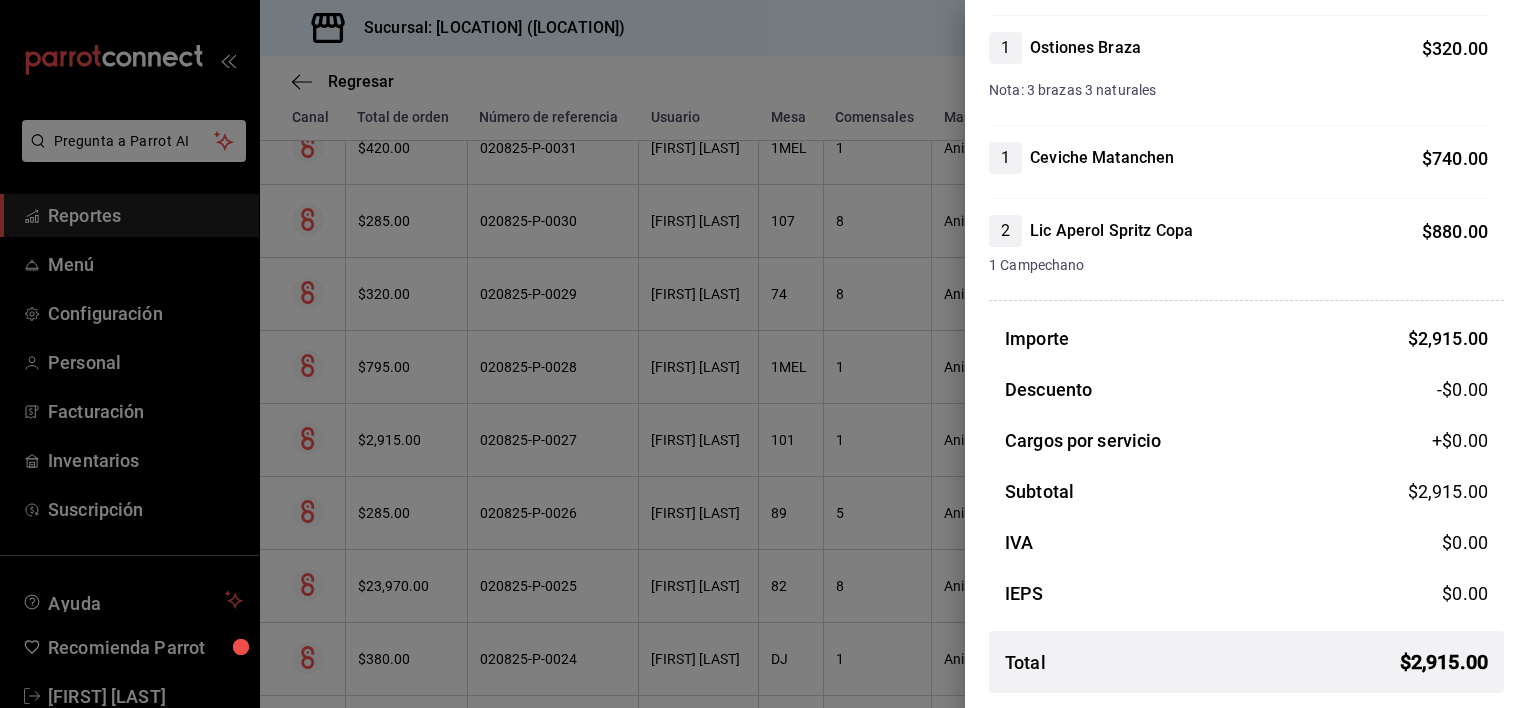 click at bounding box center (764, 354) 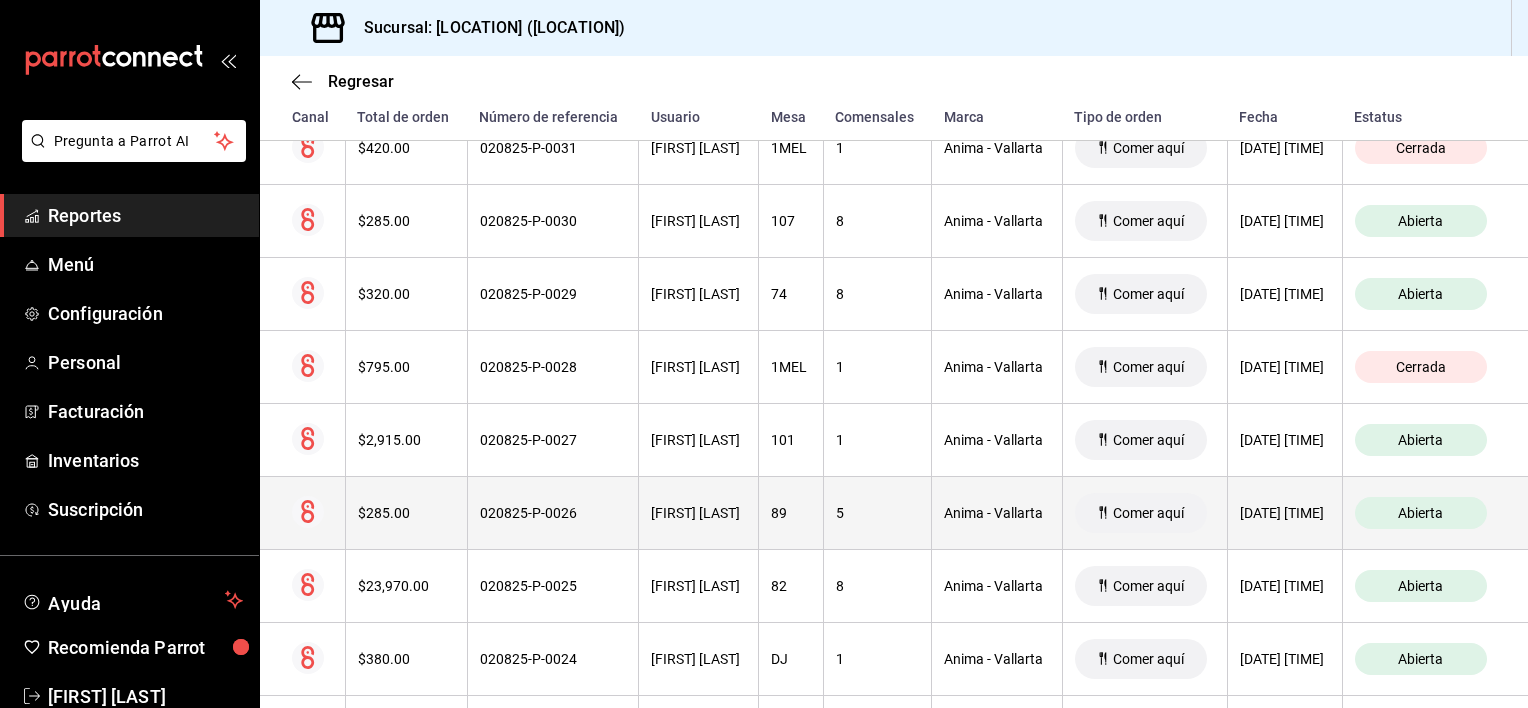 click on "VINCENT JASSO" at bounding box center [699, 513] 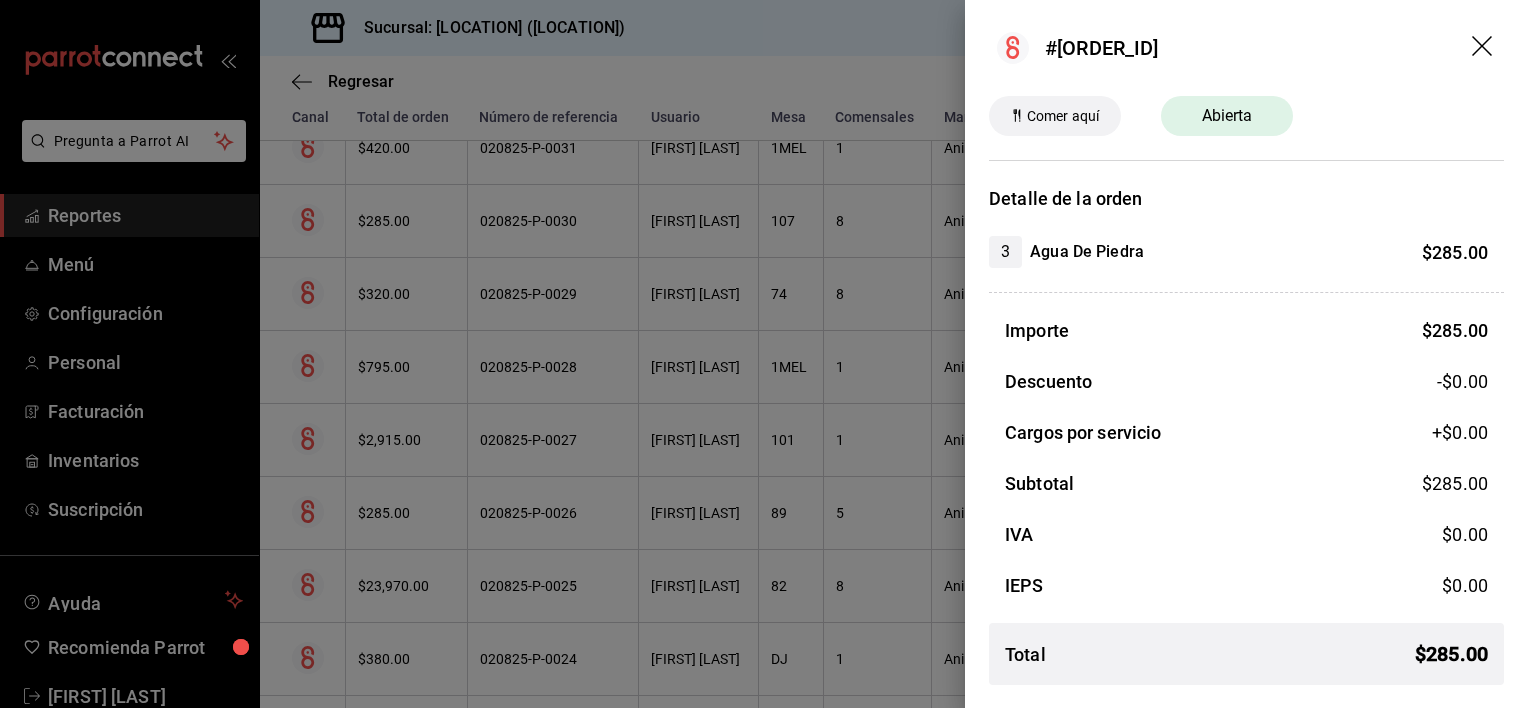 click at bounding box center [764, 354] 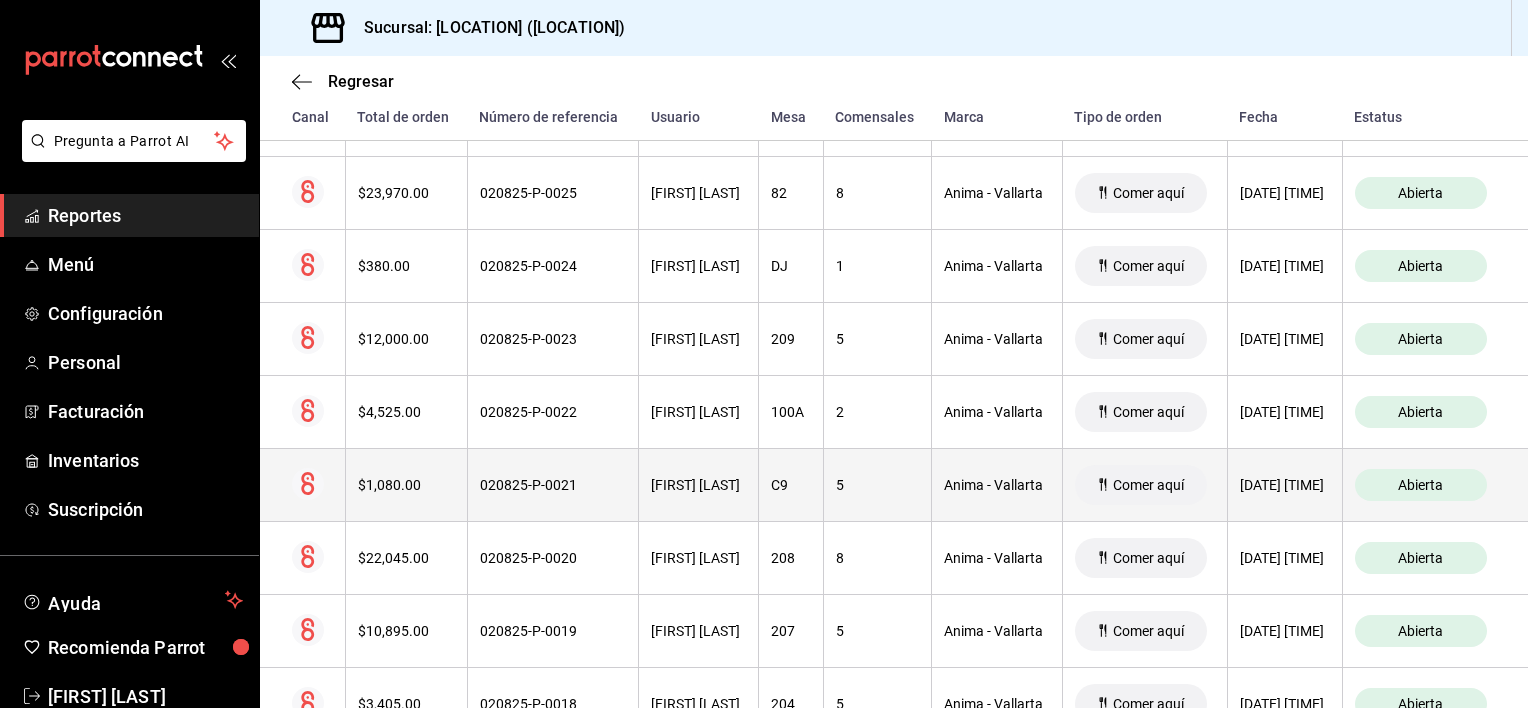 scroll, scrollTop: 800, scrollLeft: 0, axis: vertical 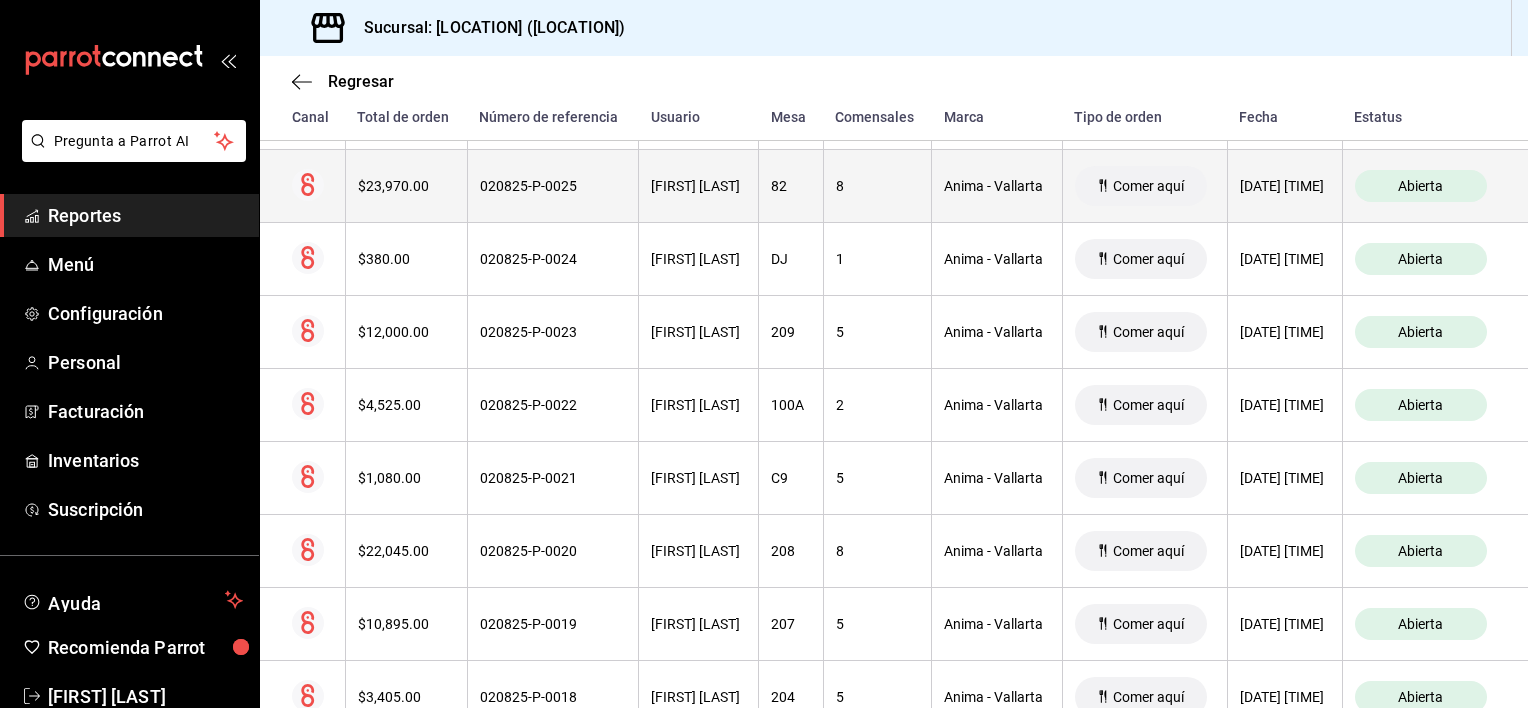 click on "AXEL ROJAS" at bounding box center [698, 186] 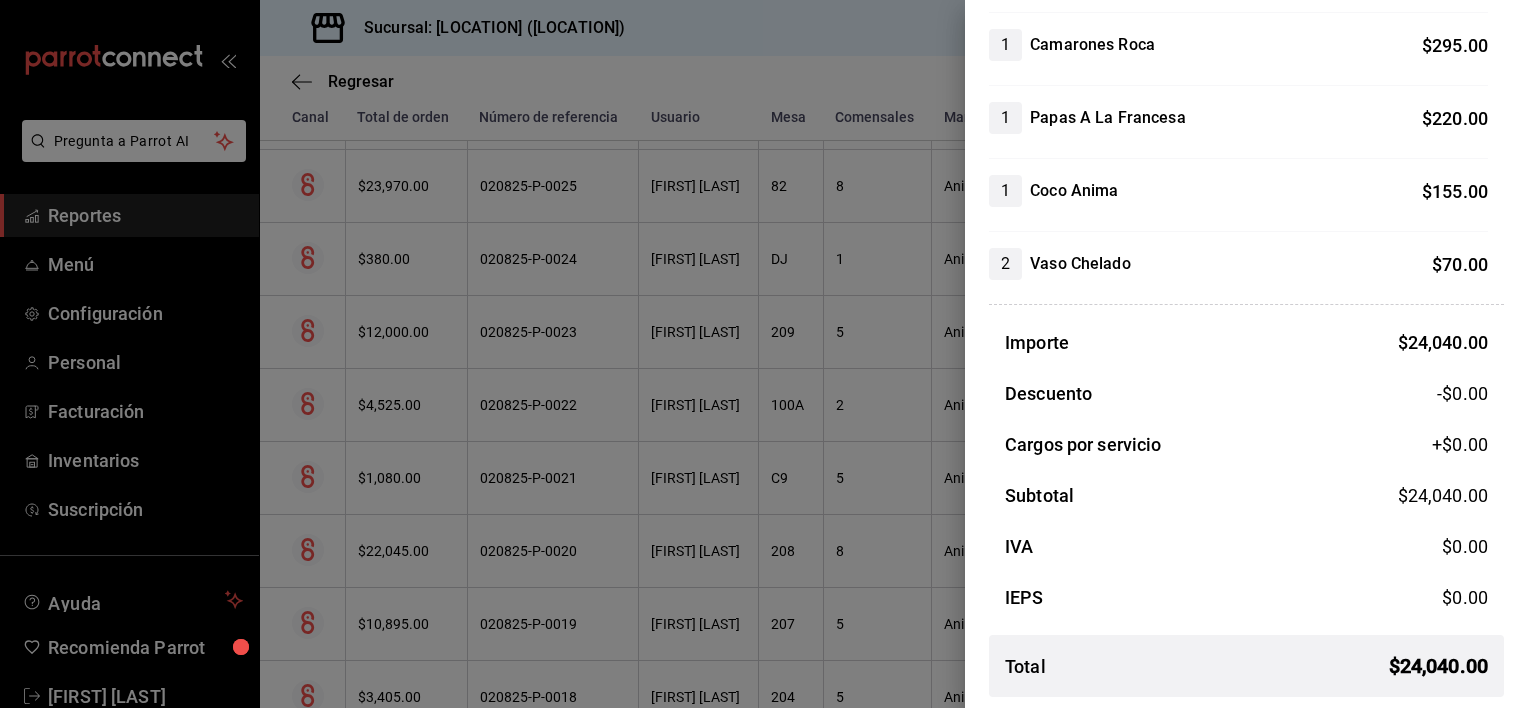 scroll, scrollTop: 859, scrollLeft: 0, axis: vertical 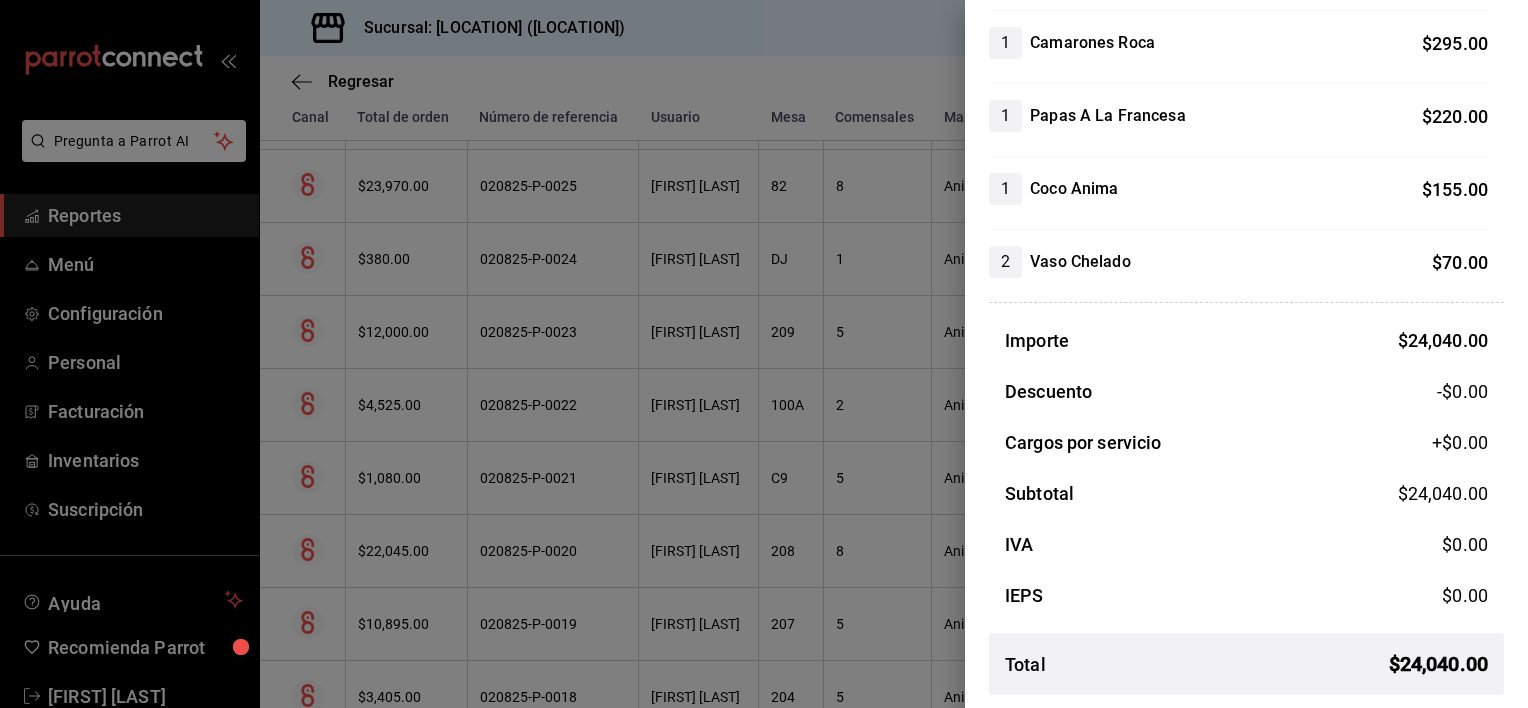 click at bounding box center [764, 354] 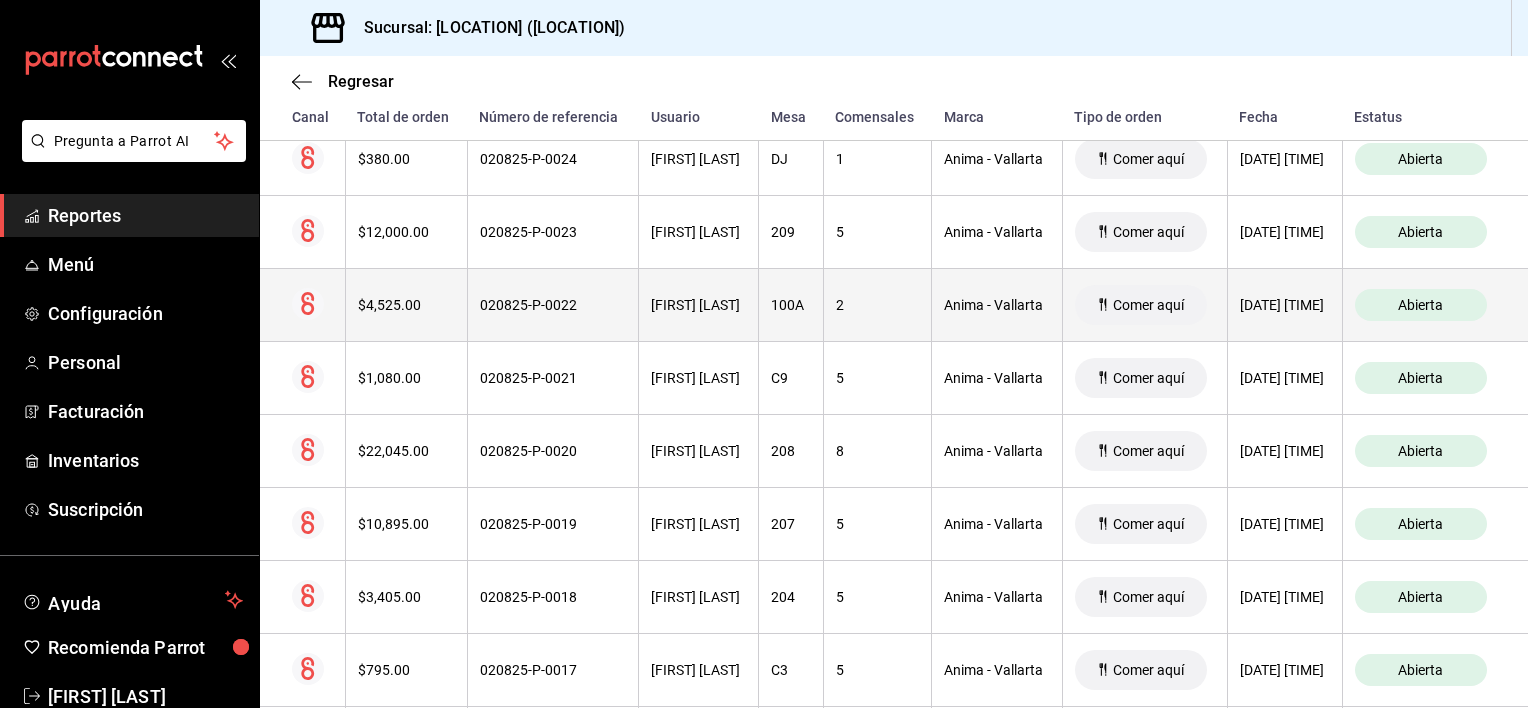 scroll, scrollTop: 1000, scrollLeft: 0, axis: vertical 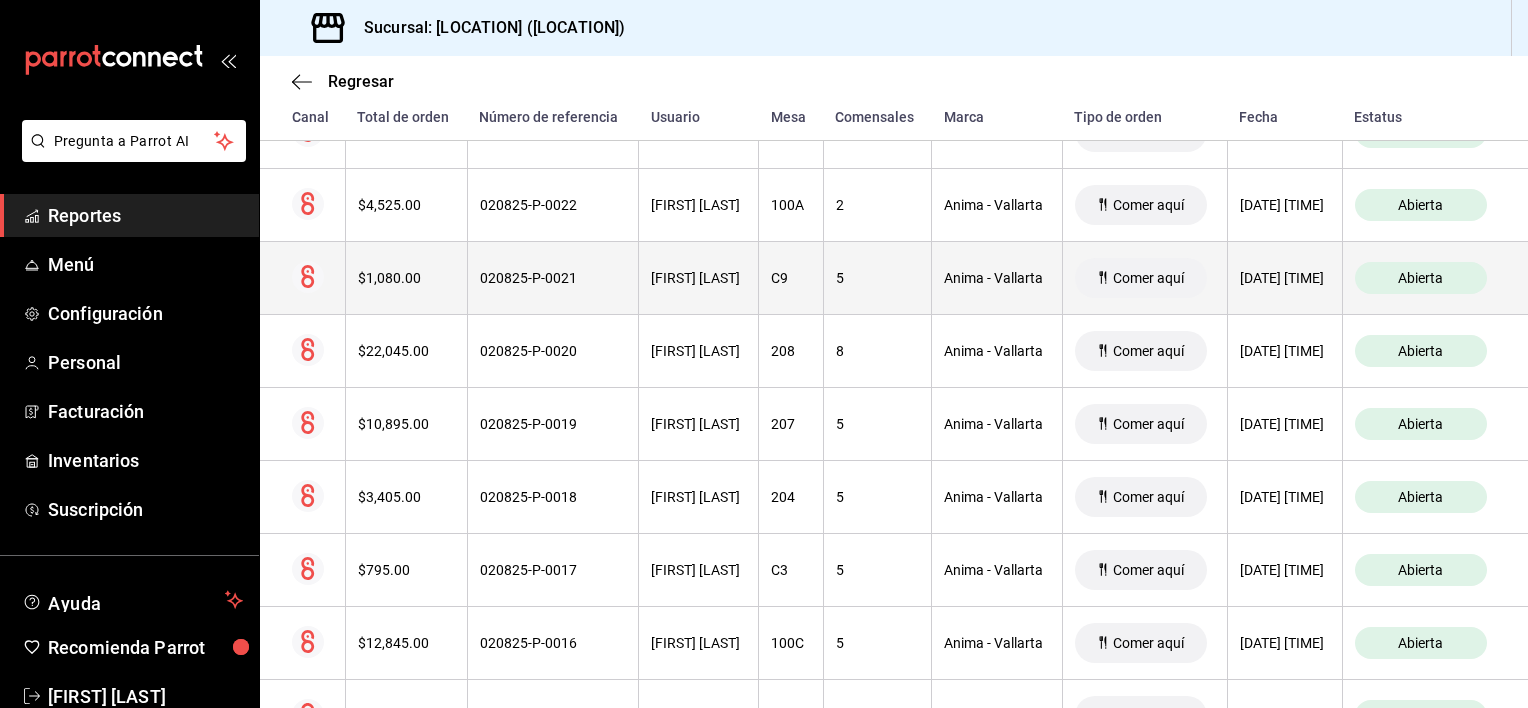 click on "CARLOS HAZETL" at bounding box center (699, 278) 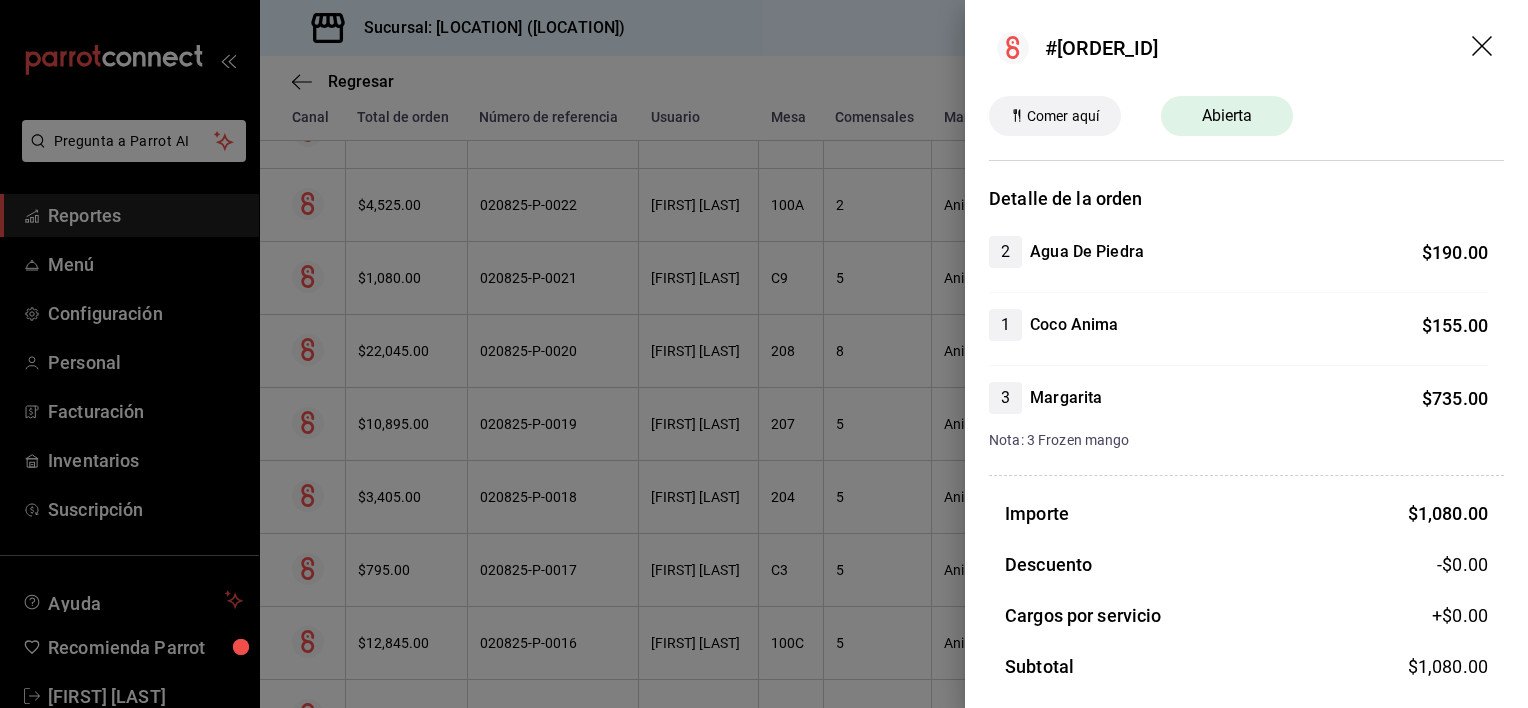 click at bounding box center [764, 354] 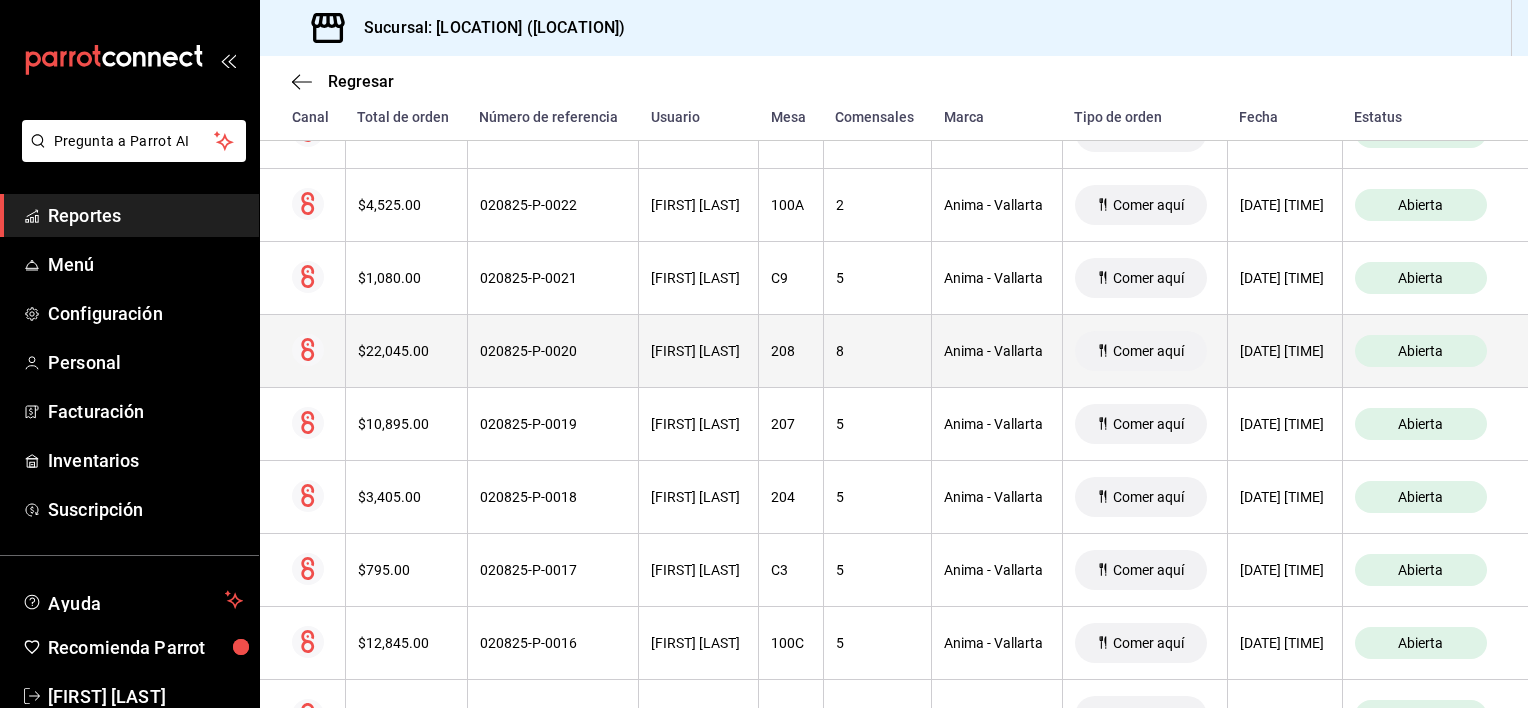 click on "EDGAR MARQUEZ" at bounding box center [698, 351] 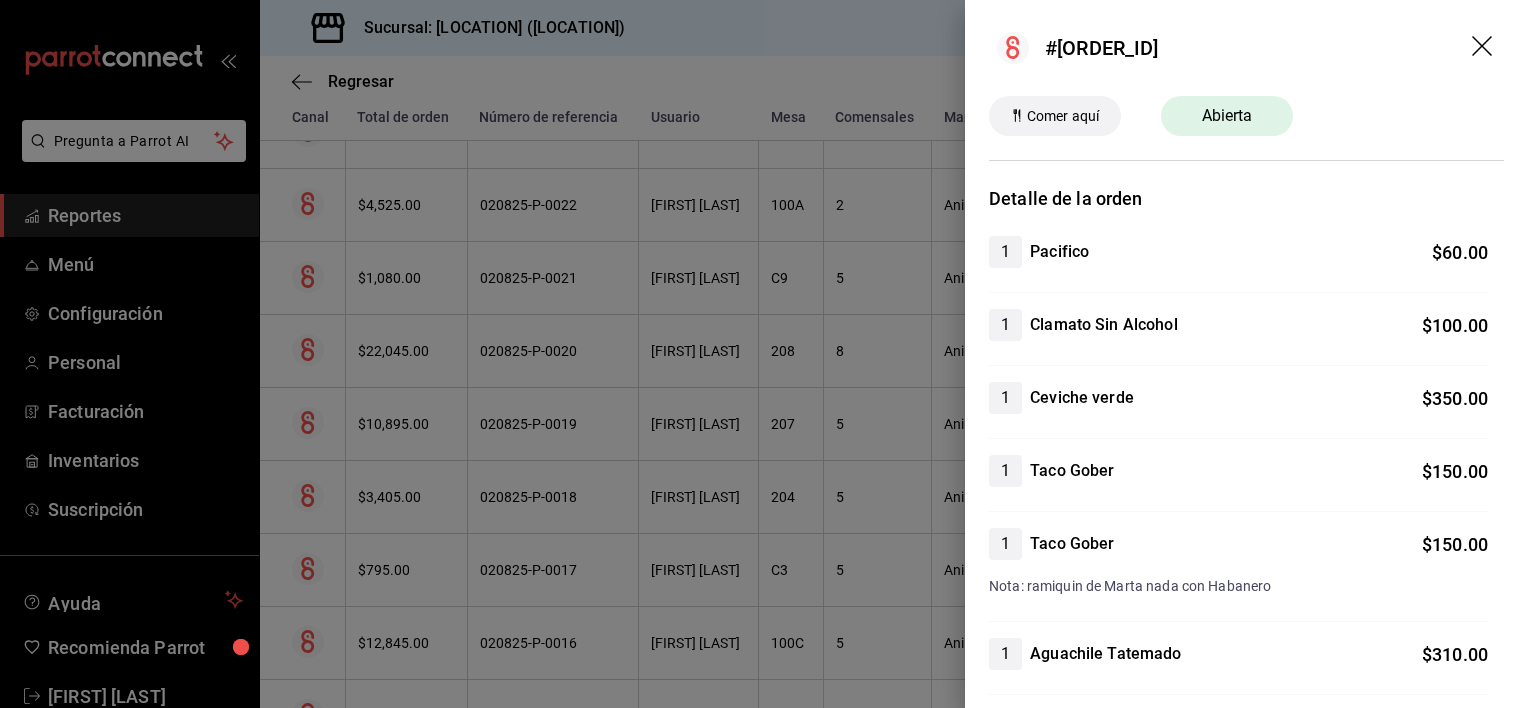 click at bounding box center (764, 354) 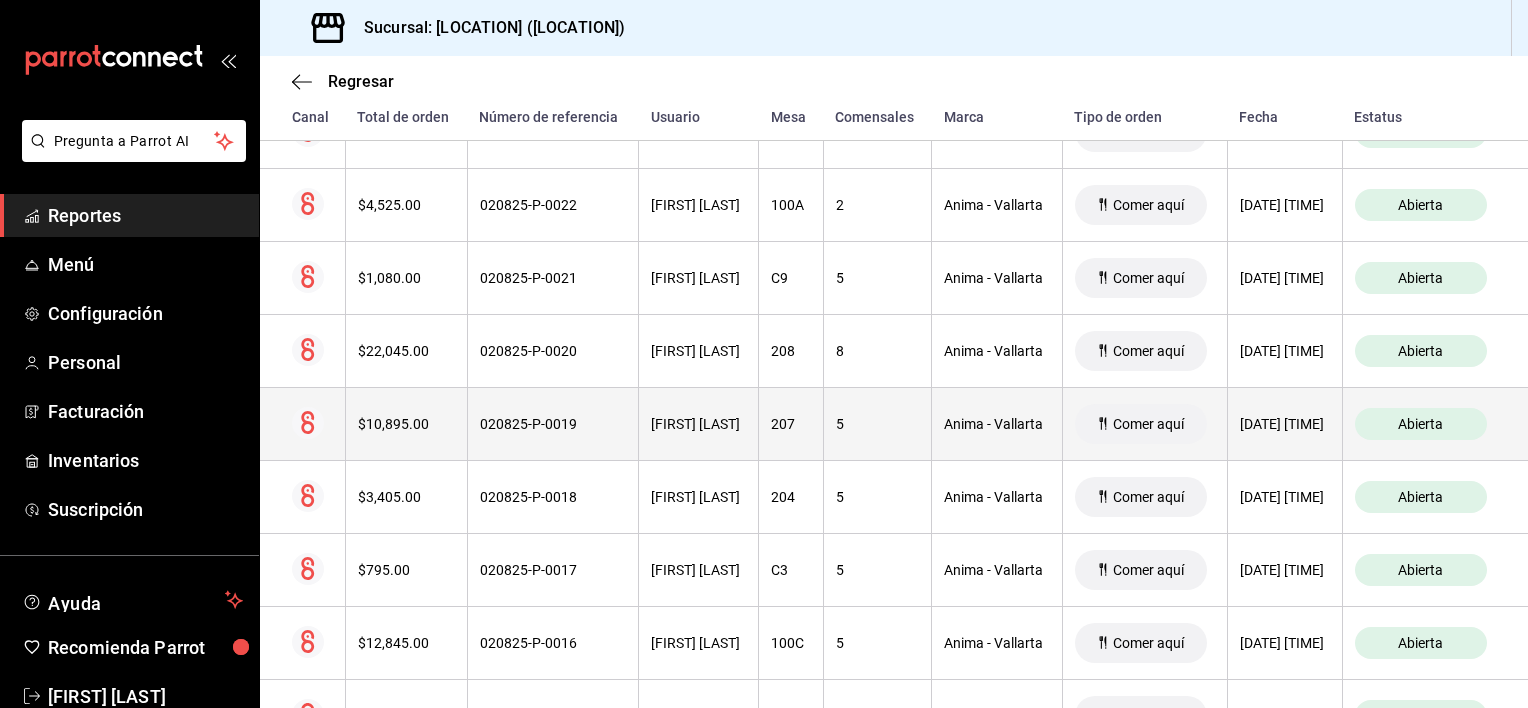 click on "ROBERTO YERENA" at bounding box center [698, 424] 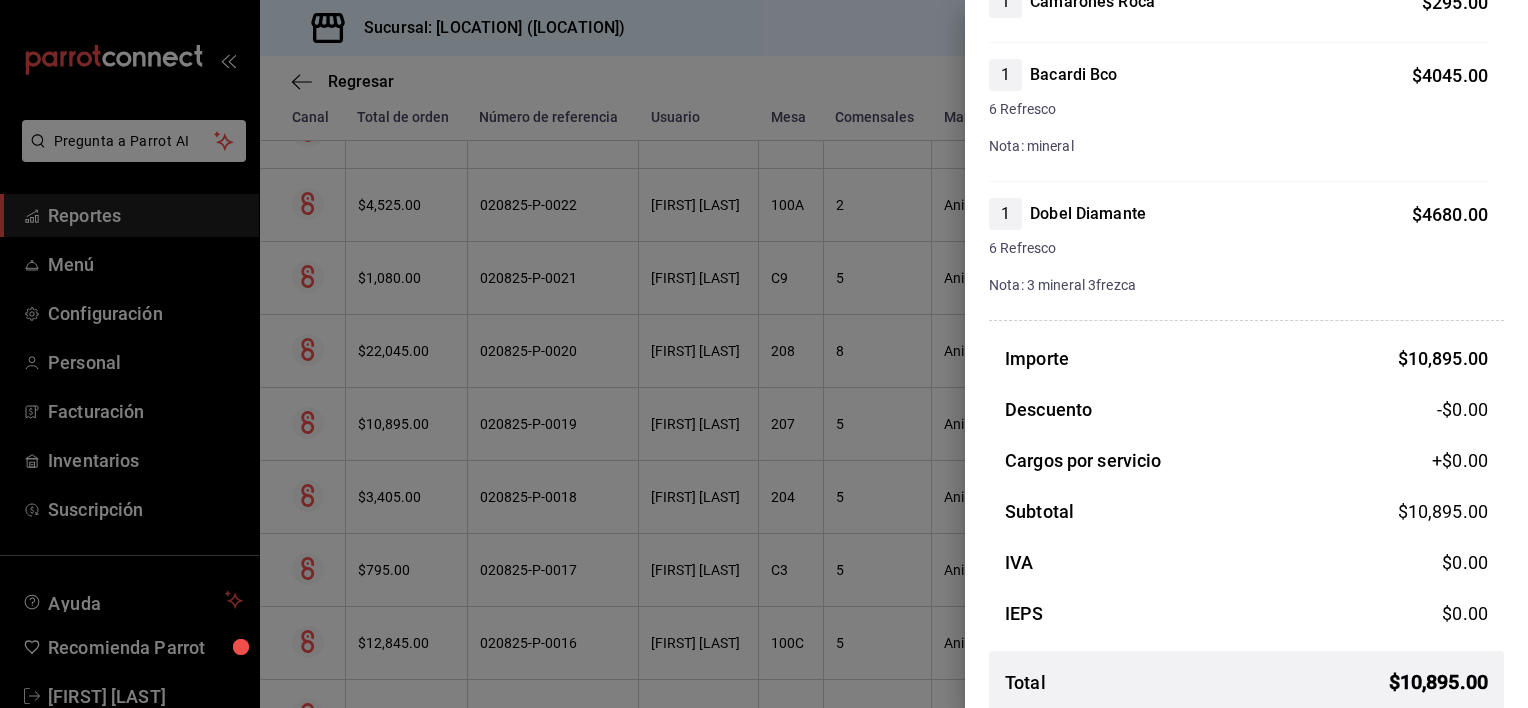 scroll, scrollTop: 707, scrollLeft: 0, axis: vertical 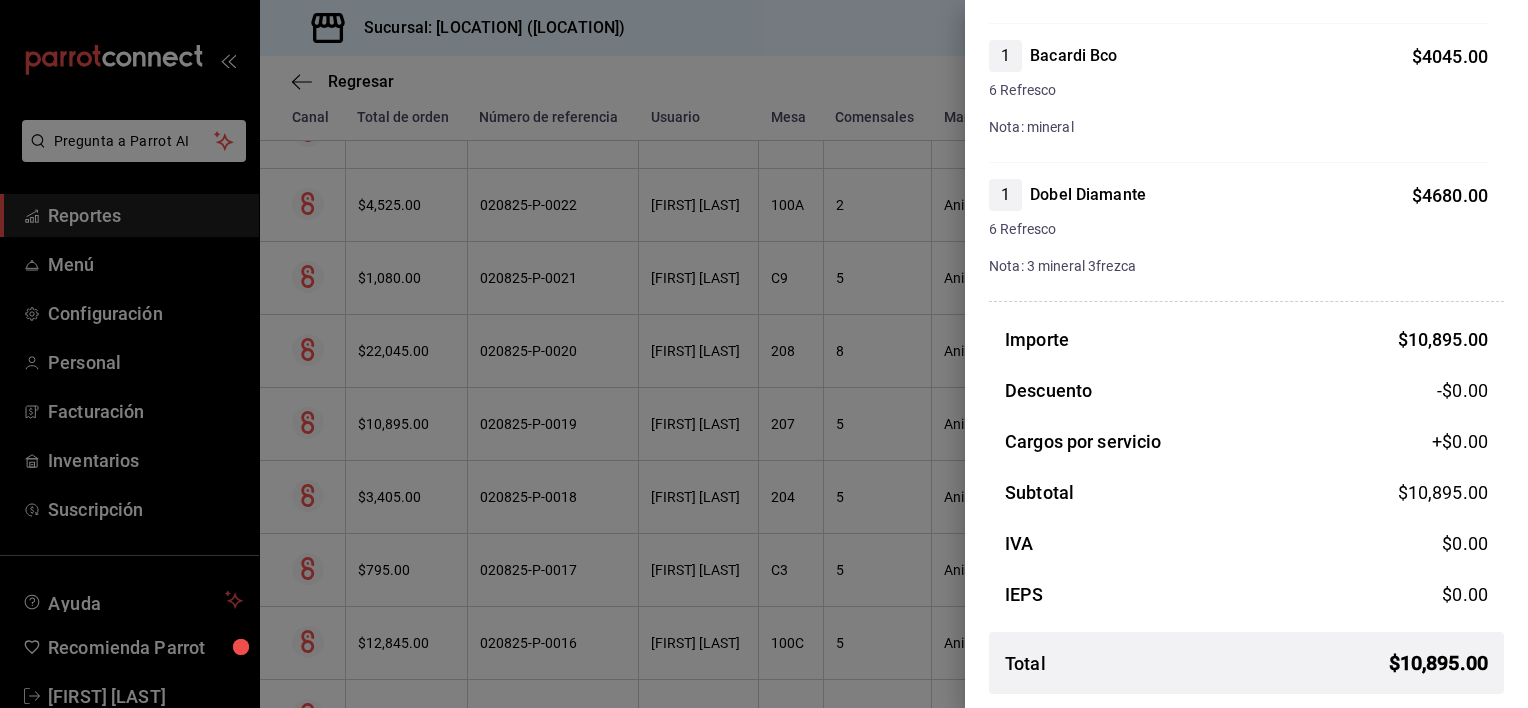 click at bounding box center (764, 354) 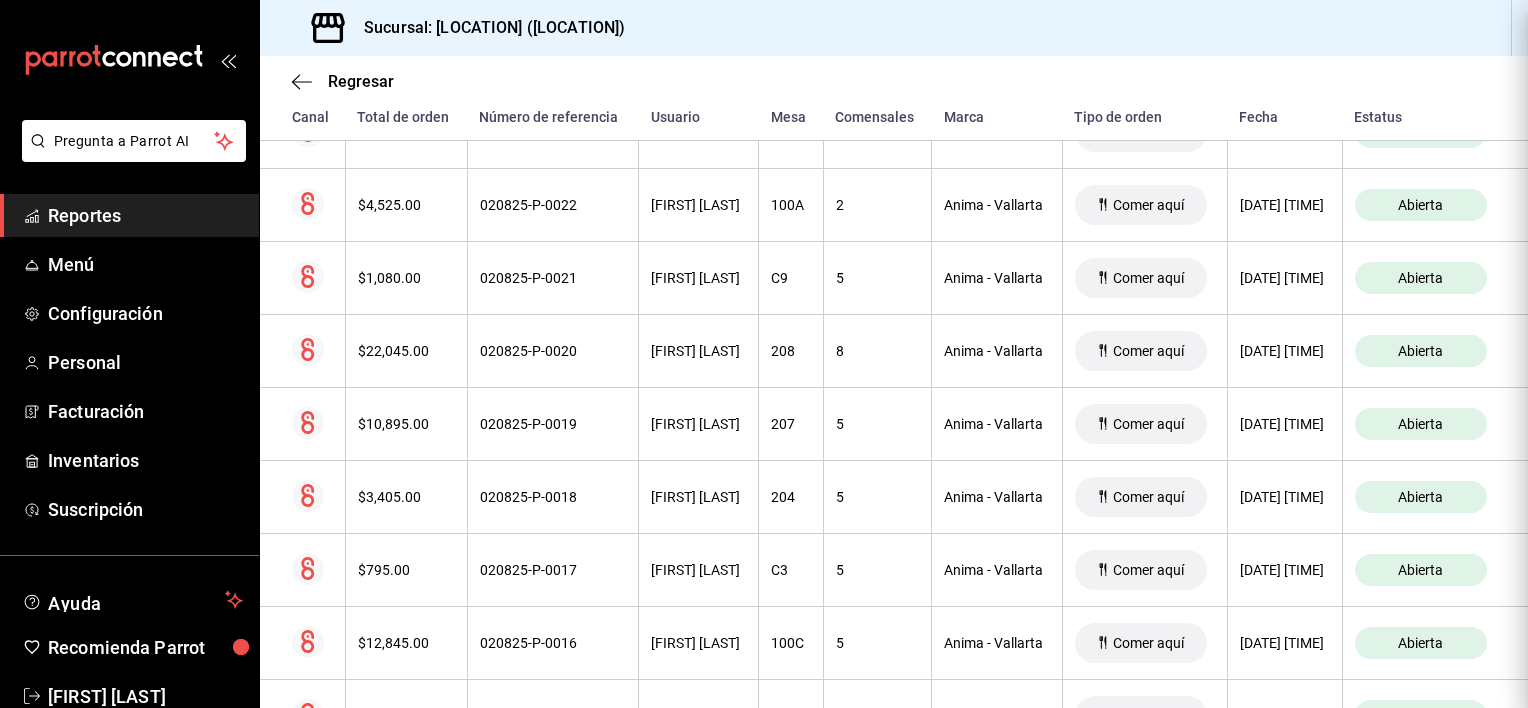 scroll, scrollTop: 0, scrollLeft: 0, axis: both 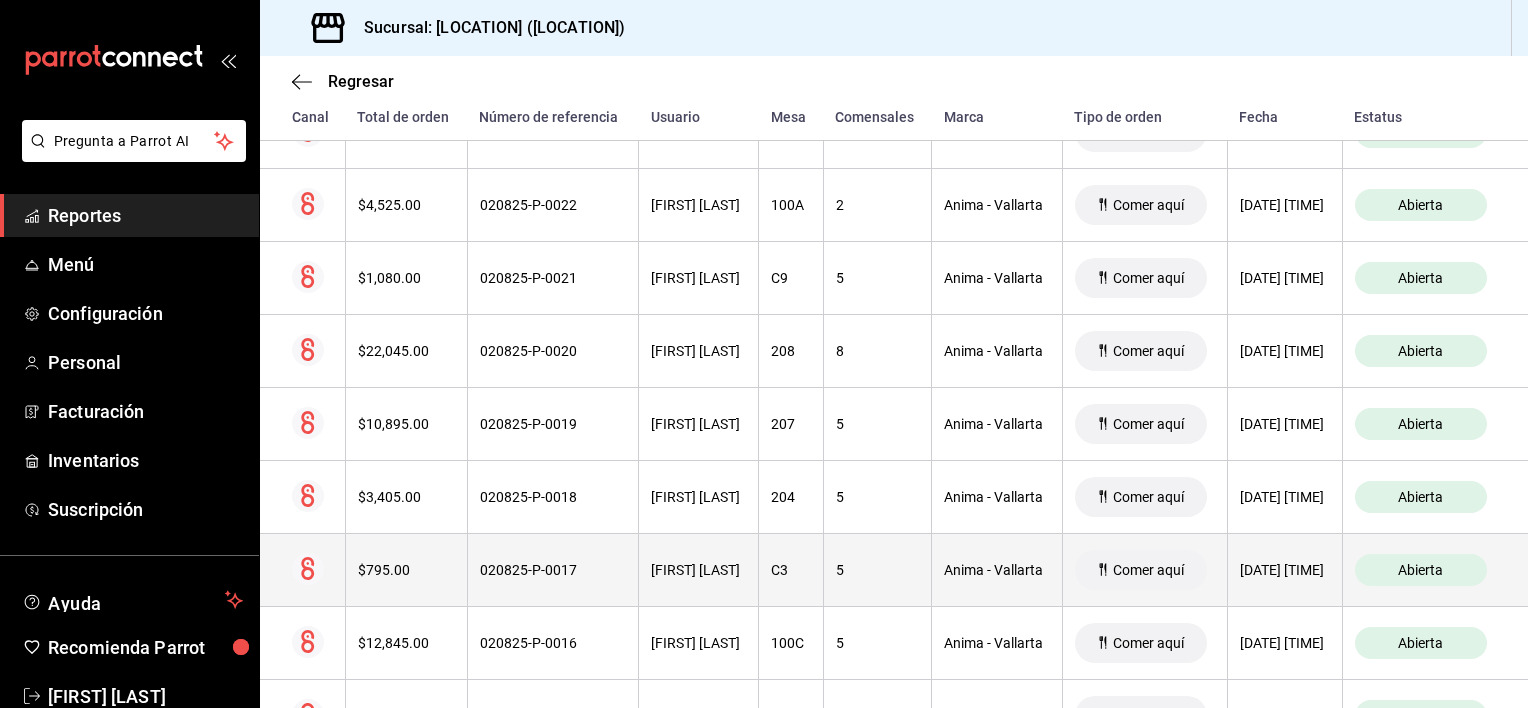 click on "JARED JACOME" at bounding box center [699, 570] 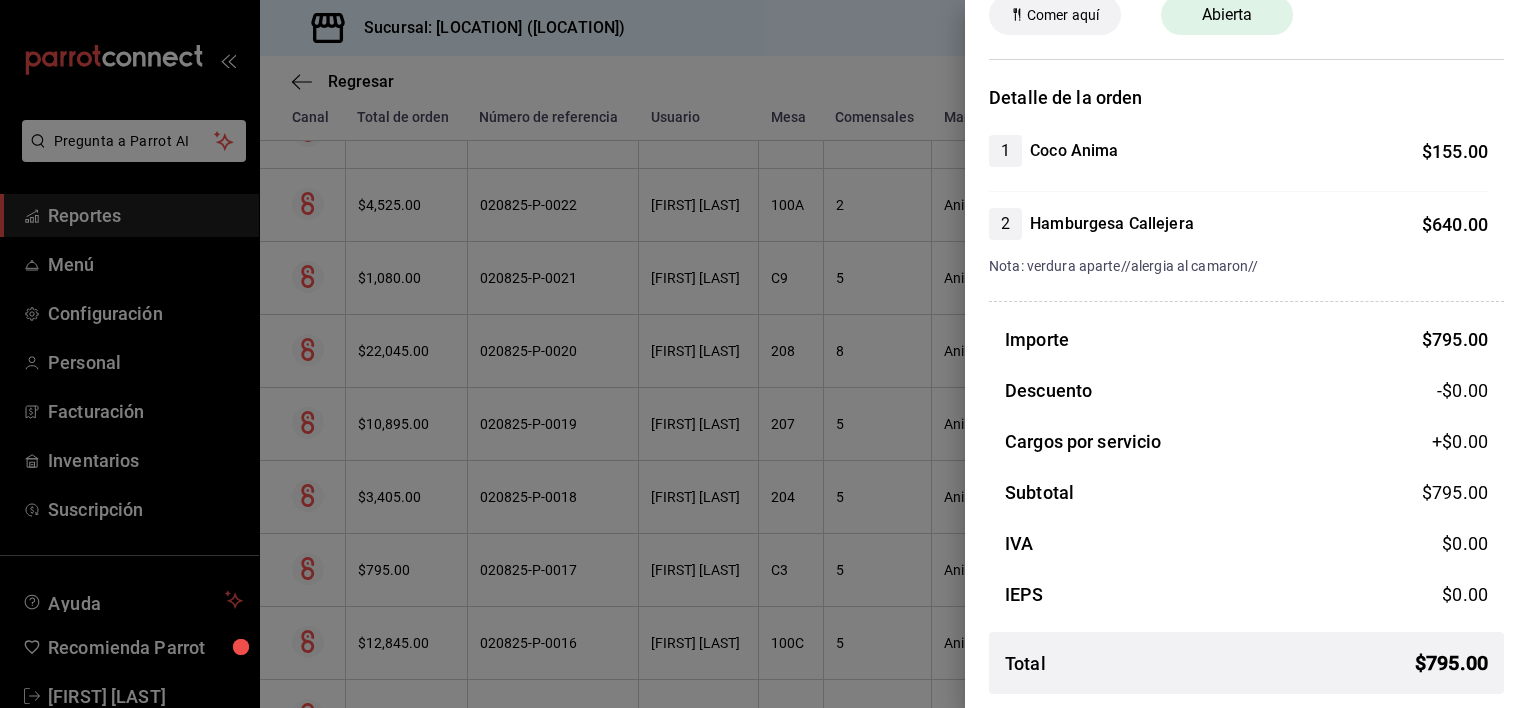 scroll, scrollTop: 102, scrollLeft: 0, axis: vertical 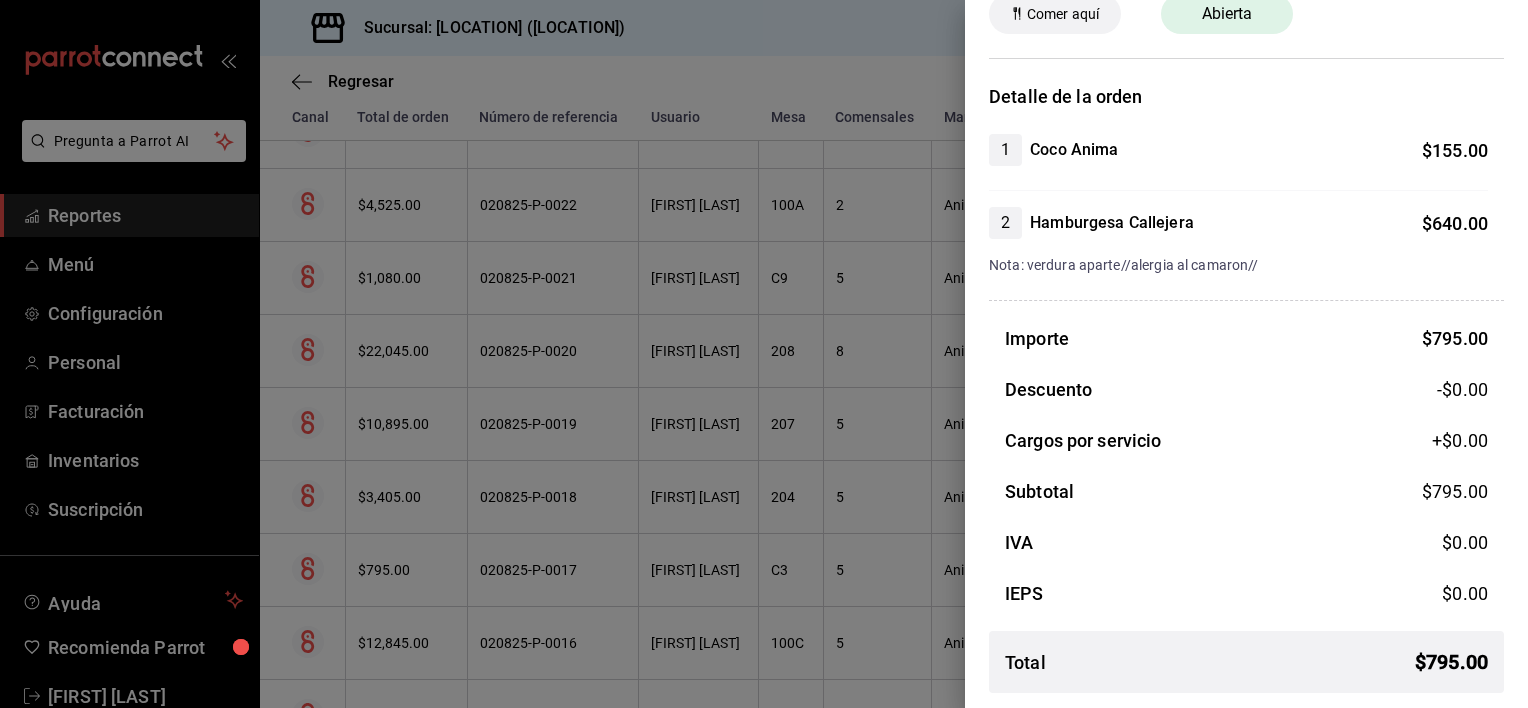click at bounding box center (764, 354) 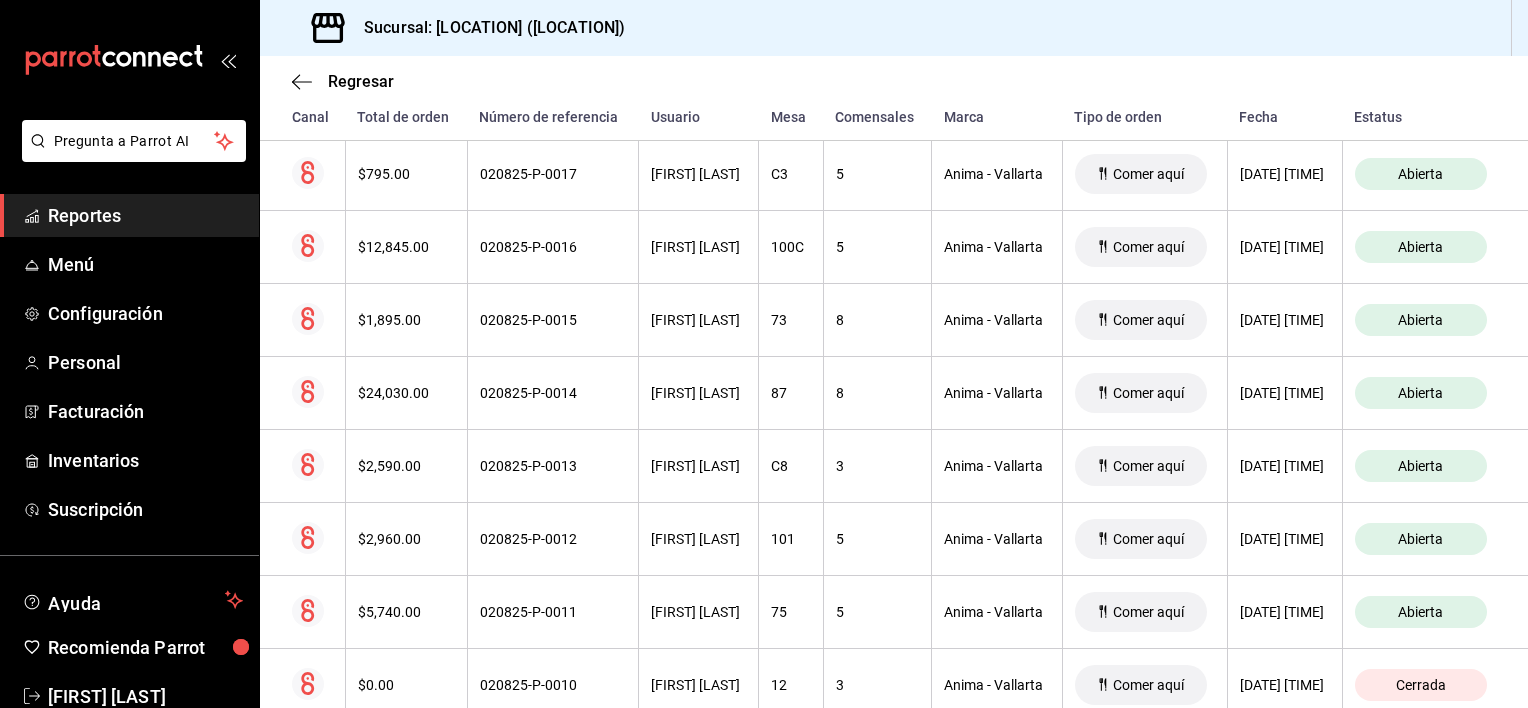 scroll, scrollTop: 1400, scrollLeft: 0, axis: vertical 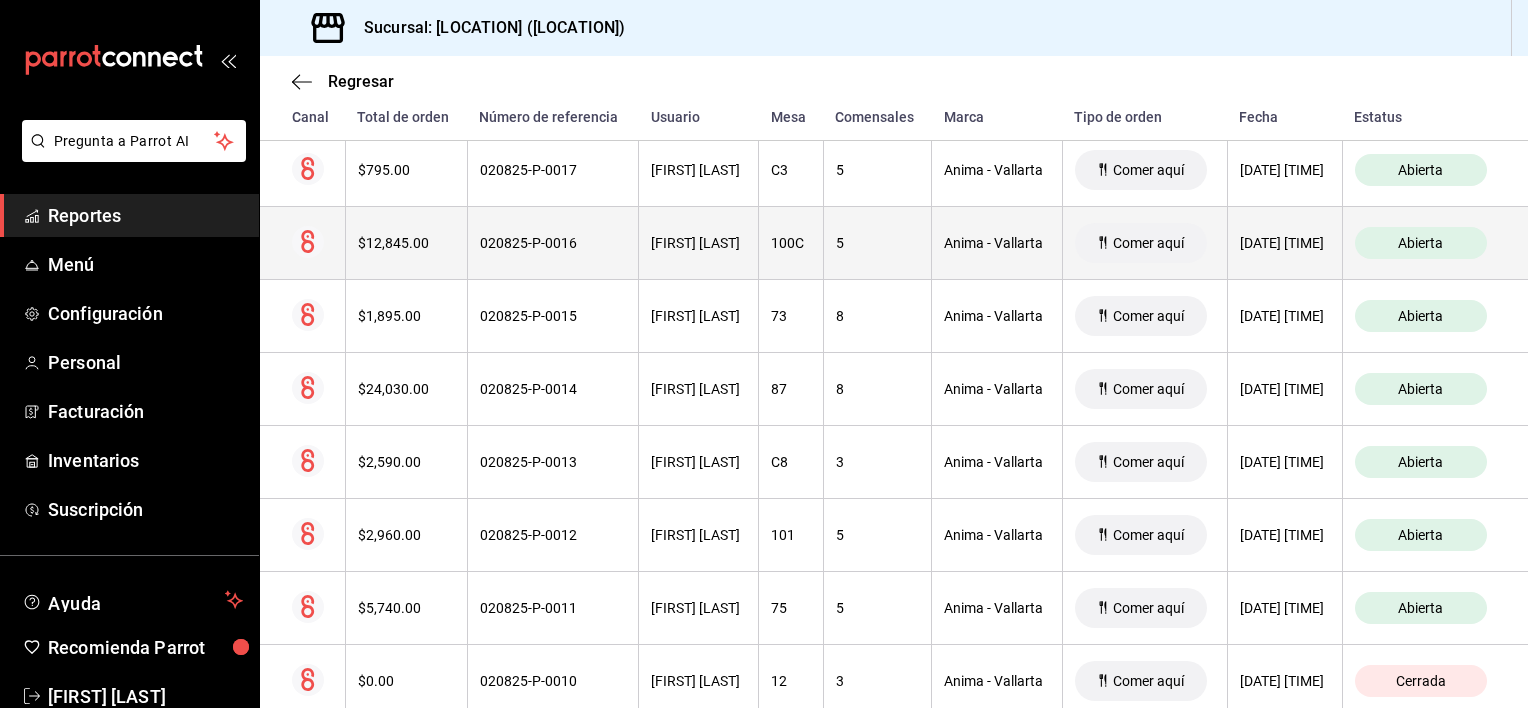 click on "RODRIGO TREJO" at bounding box center (699, 243) 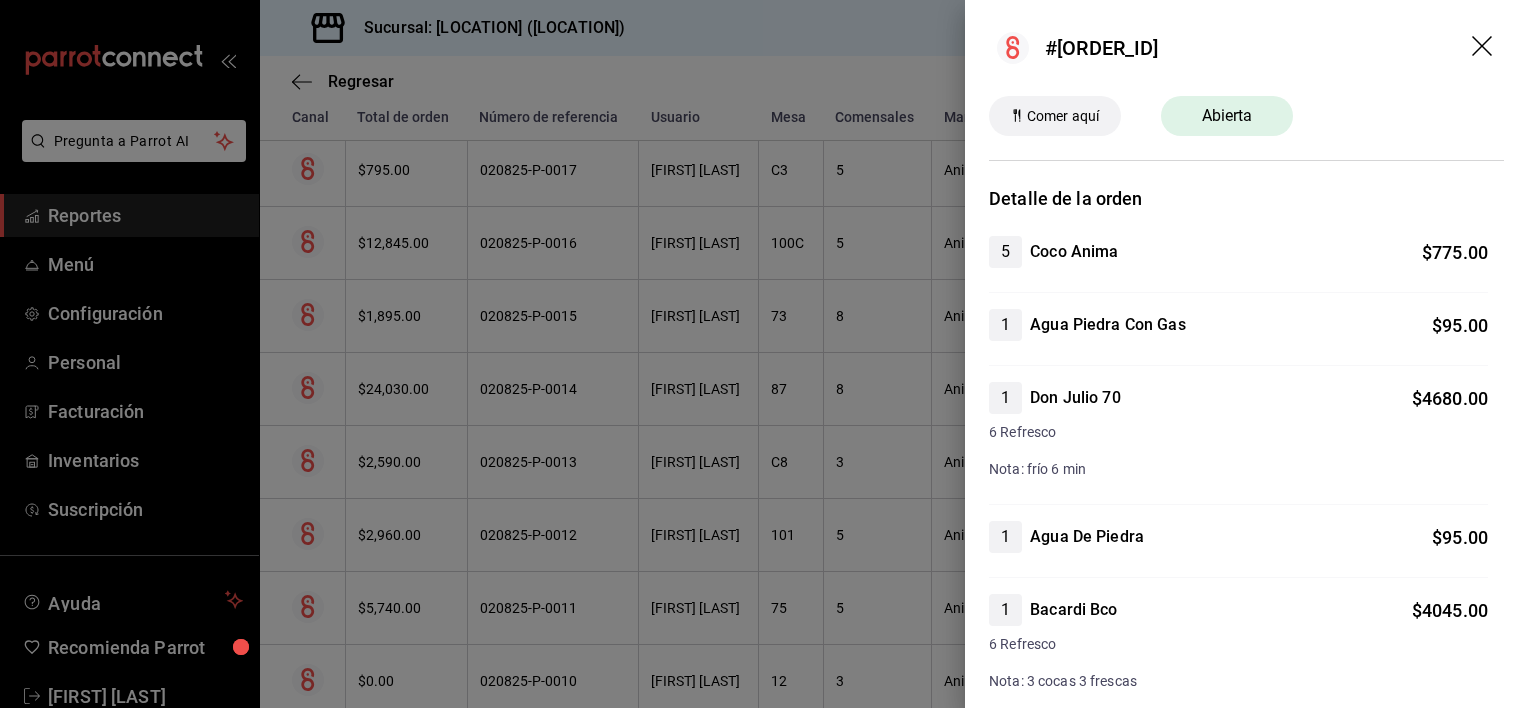 click at bounding box center [764, 354] 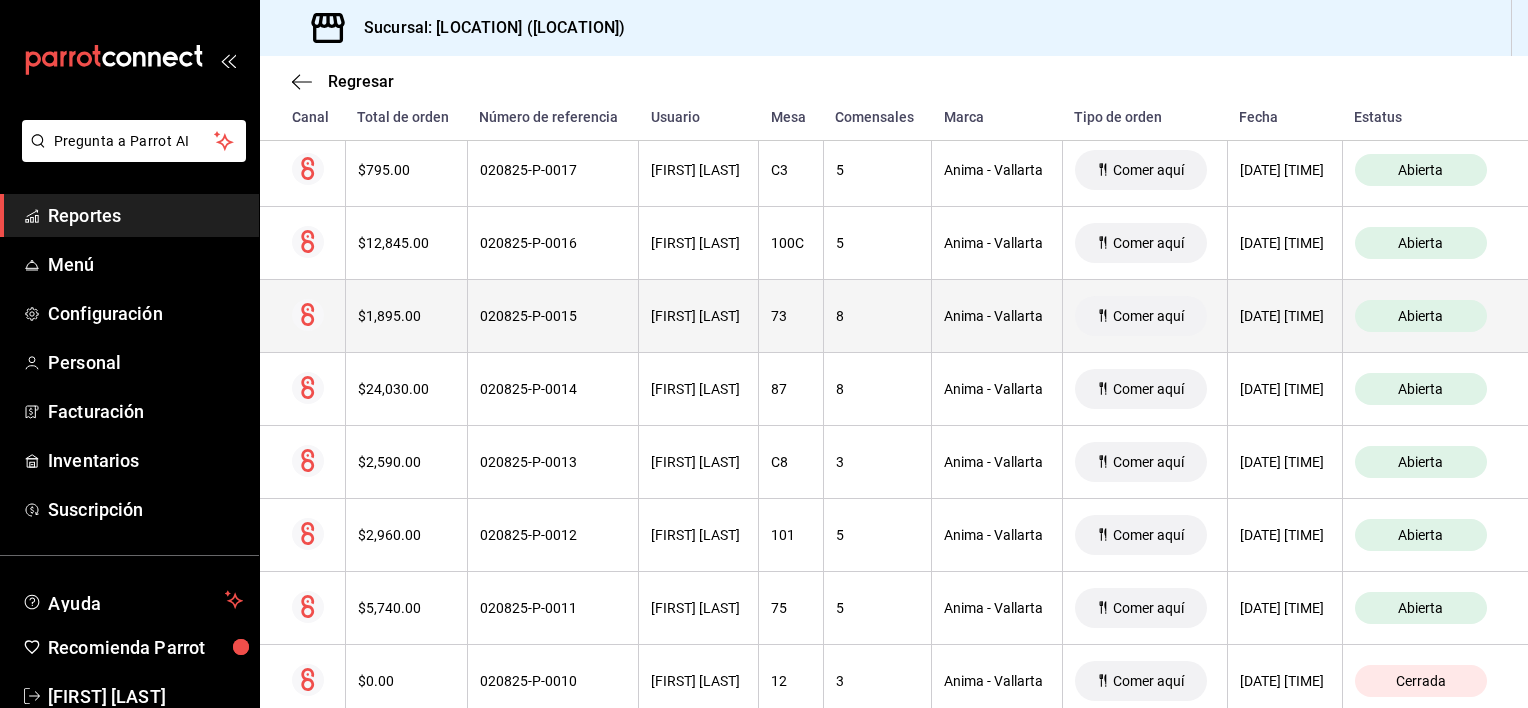 click on "JONATHAN RAMIREZ" at bounding box center [698, 316] 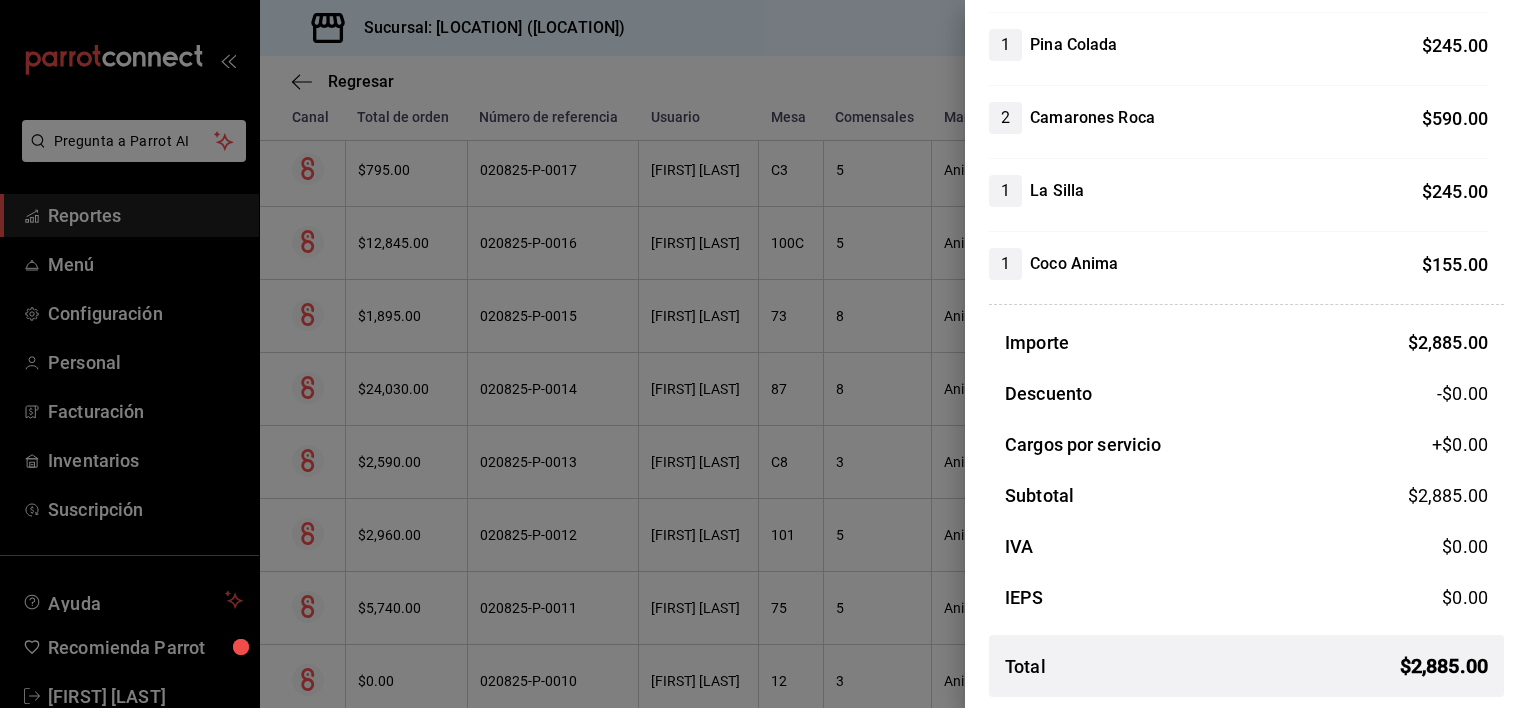 scroll, scrollTop: 757, scrollLeft: 0, axis: vertical 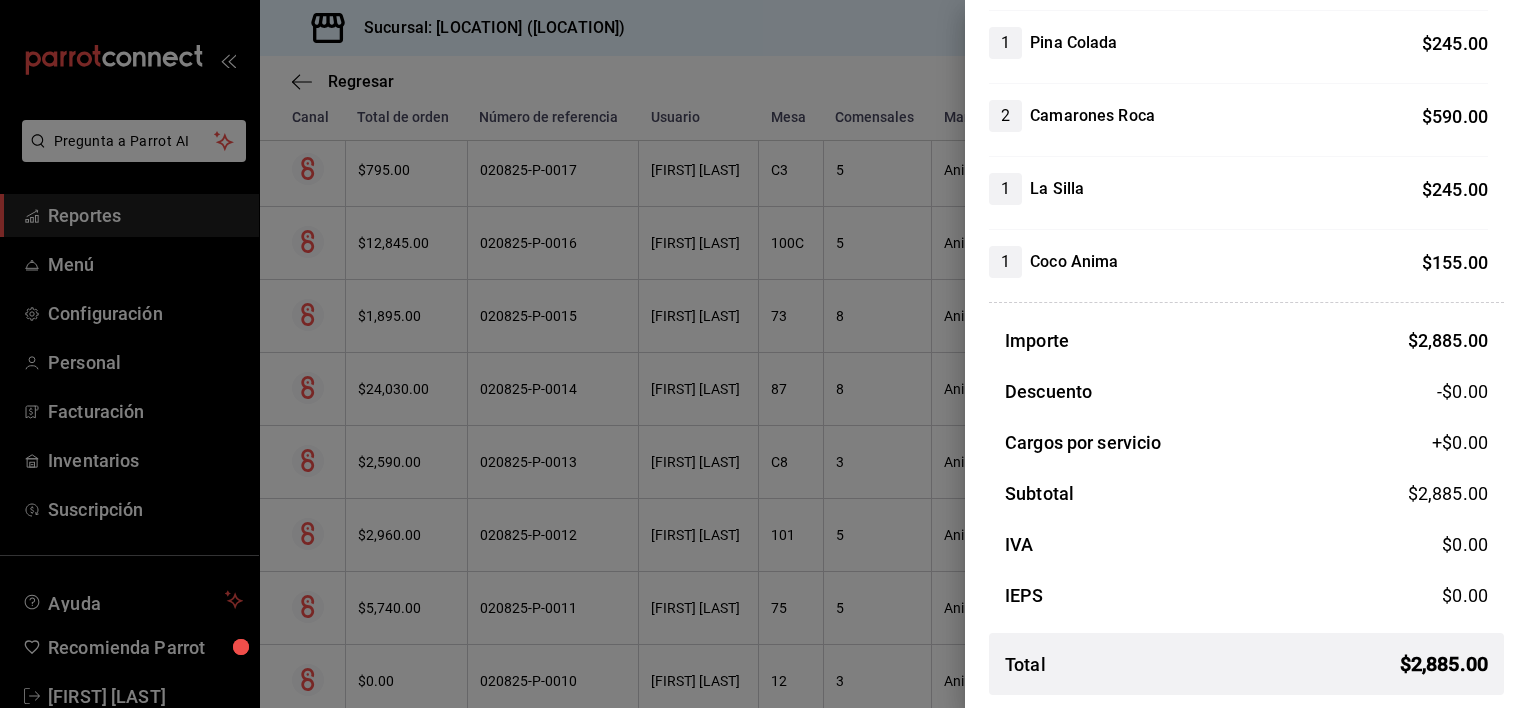 click at bounding box center [764, 354] 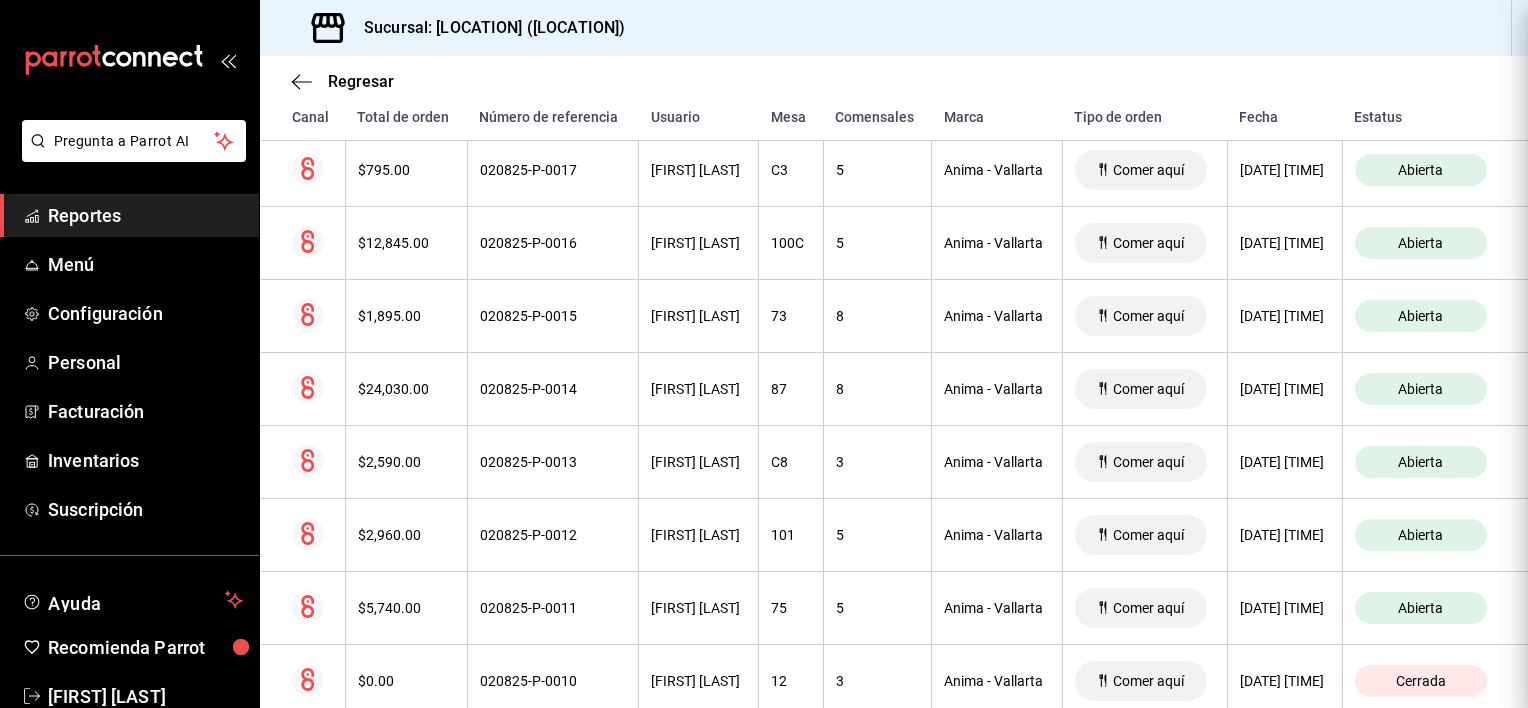scroll, scrollTop: 0, scrollLeft: 0, axis: both 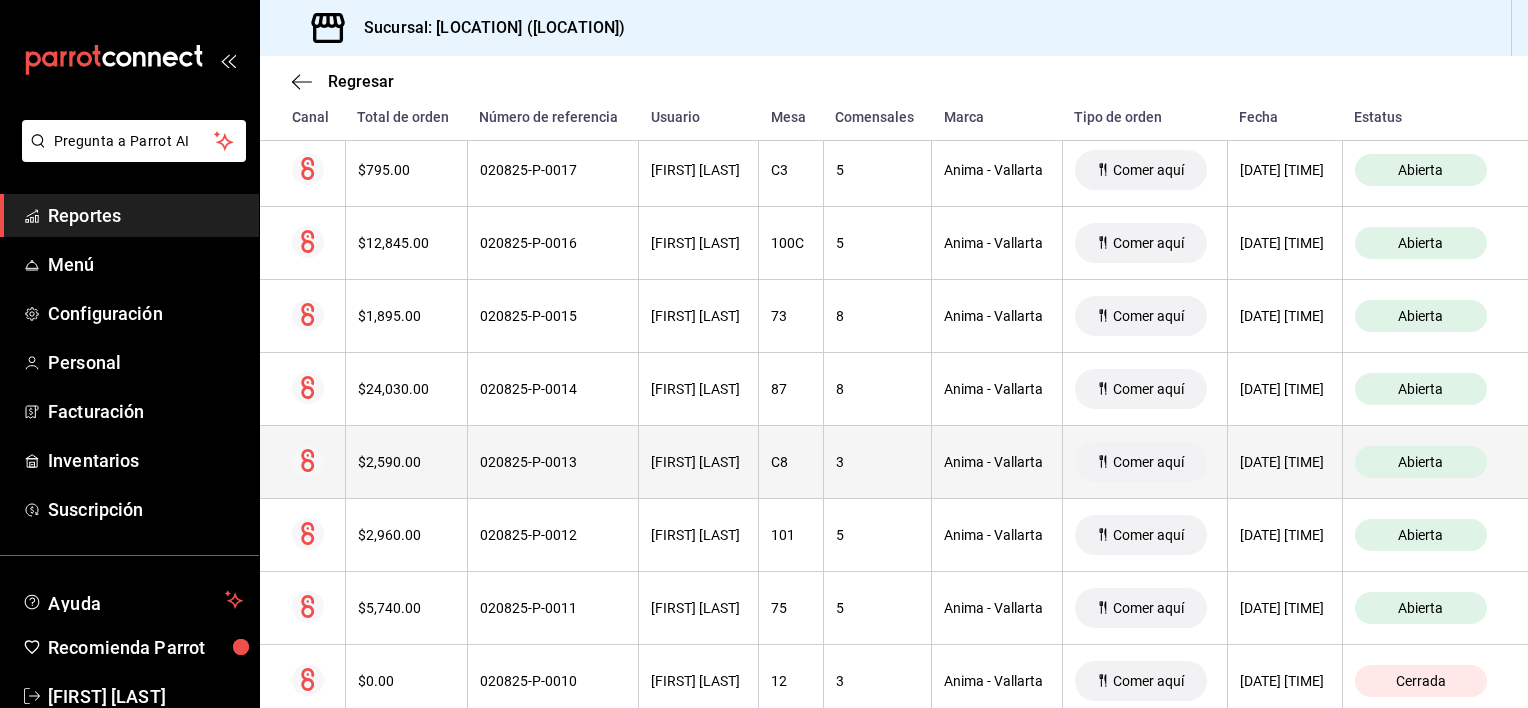 click on "LUIS EDUARDO BAÑUELOS" at bounding box center [698, 462] 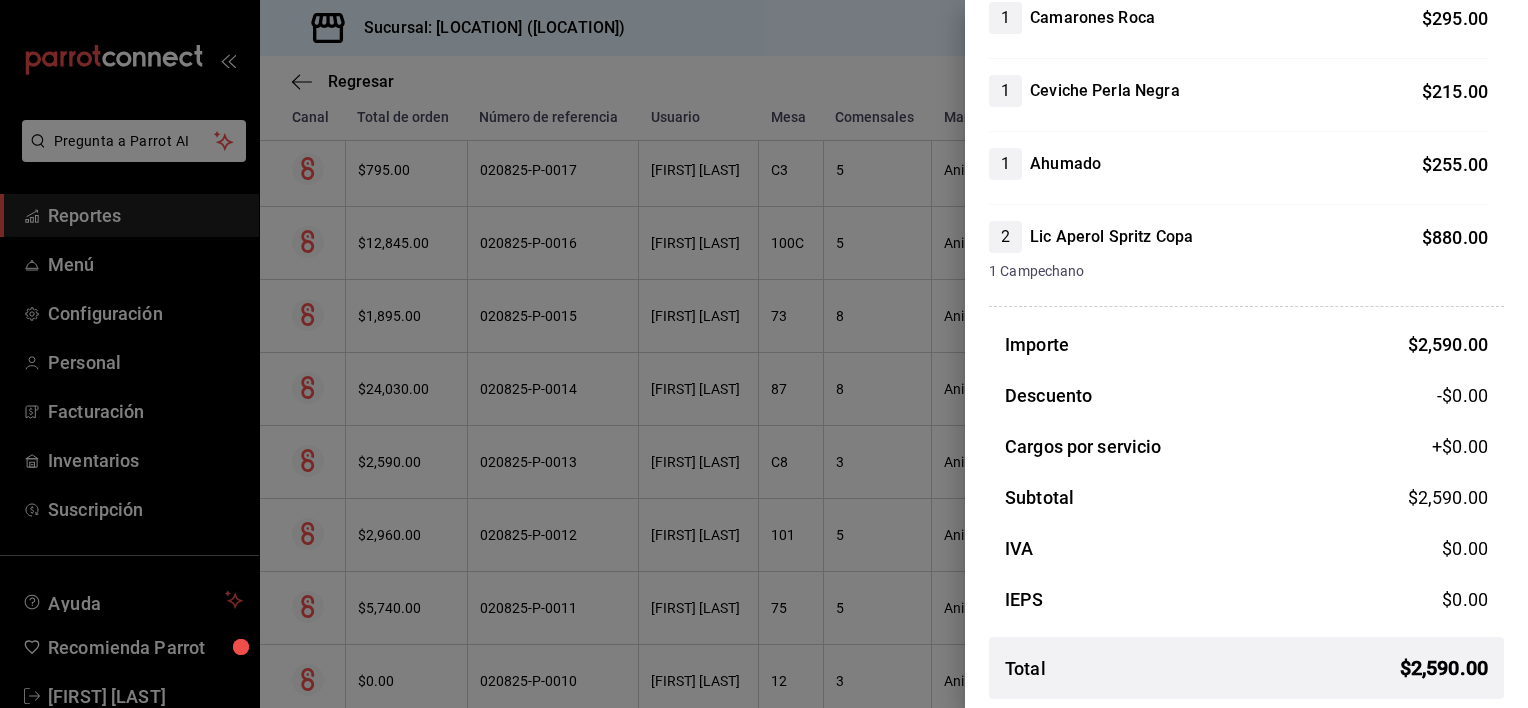 scroll, scrollTop: 640, scrollLeft: 0, axis: vertical 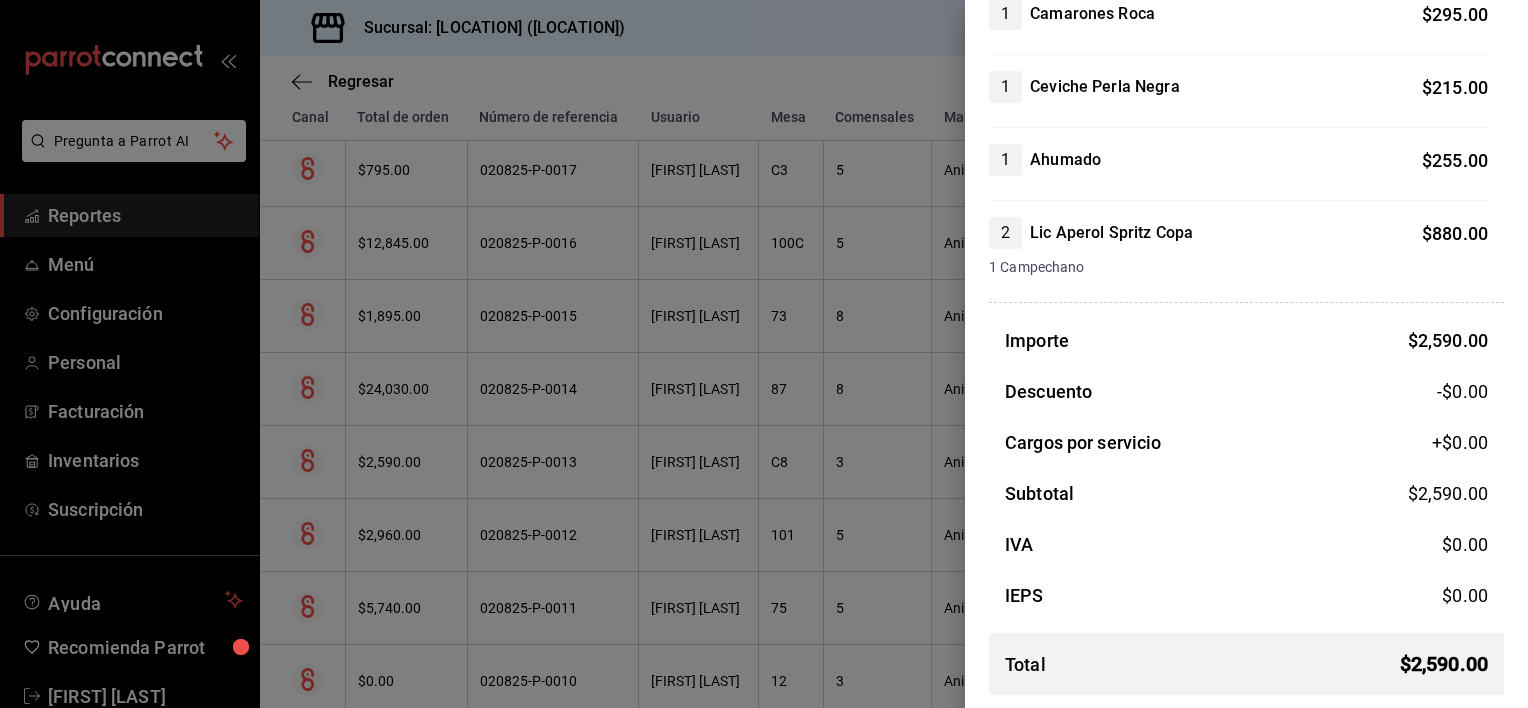click at bounding box center [764, 354] 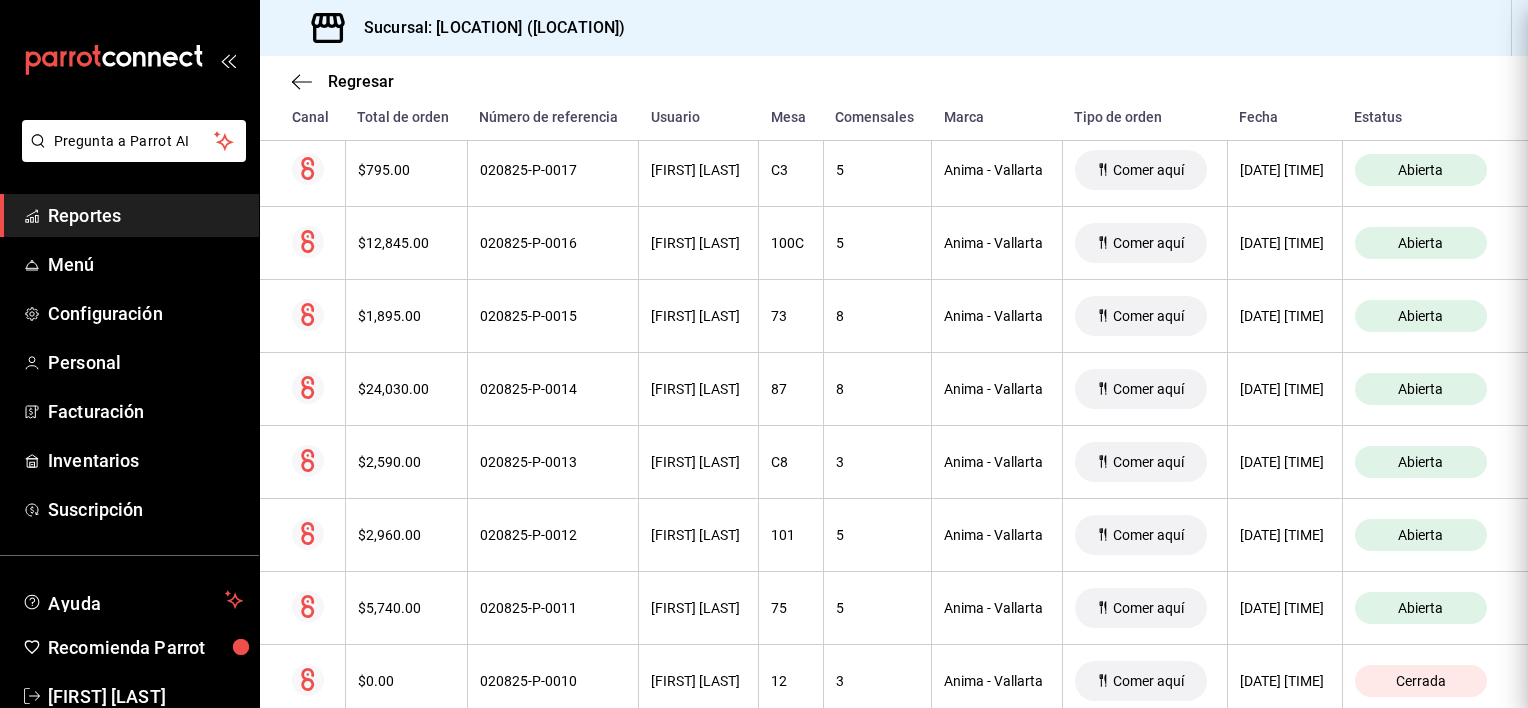scroll, scrollTop: 0, scrollLeft: 0, axis: both 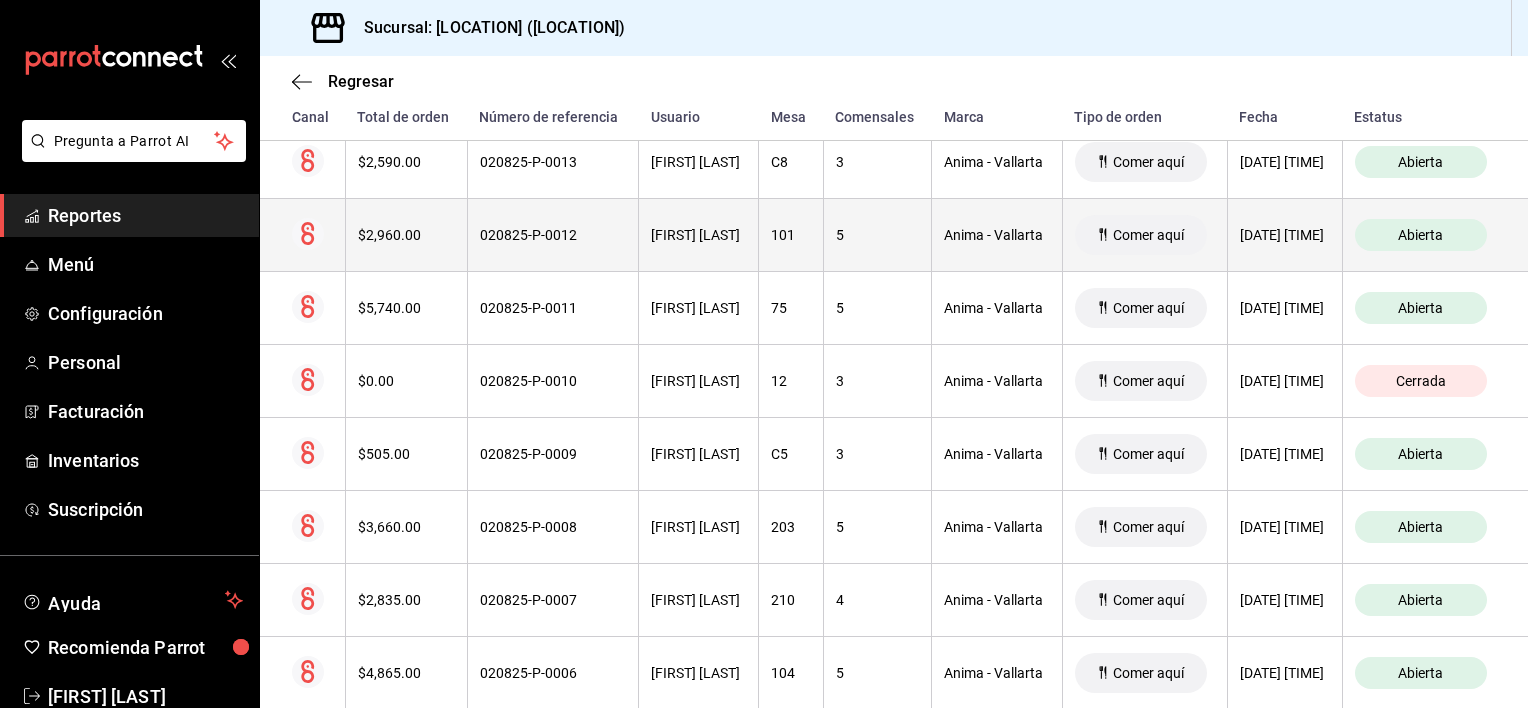 click on "ABINADAB MATA" at bounding box center (699, 235) 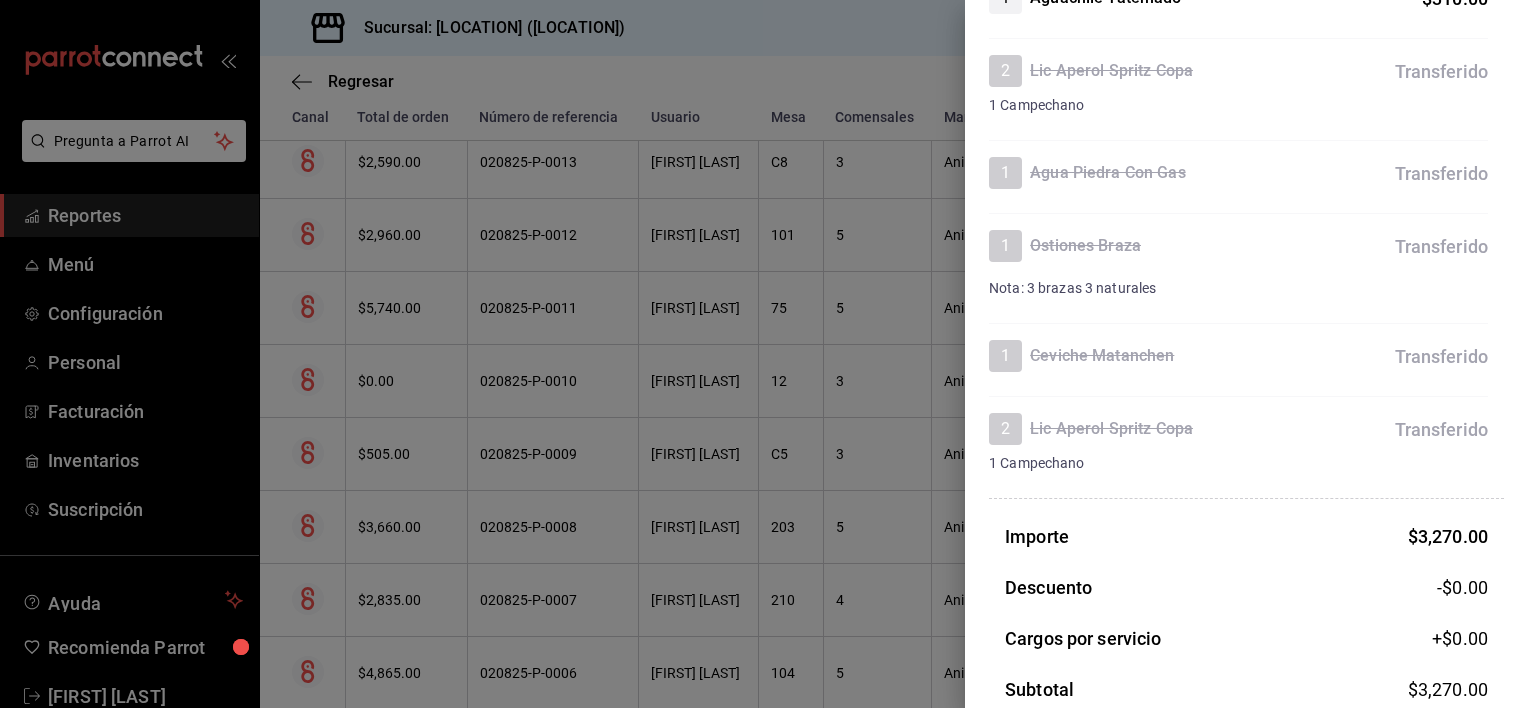 scroll, scrollTop: 1508, scrollLeft: 0, axis: vertical 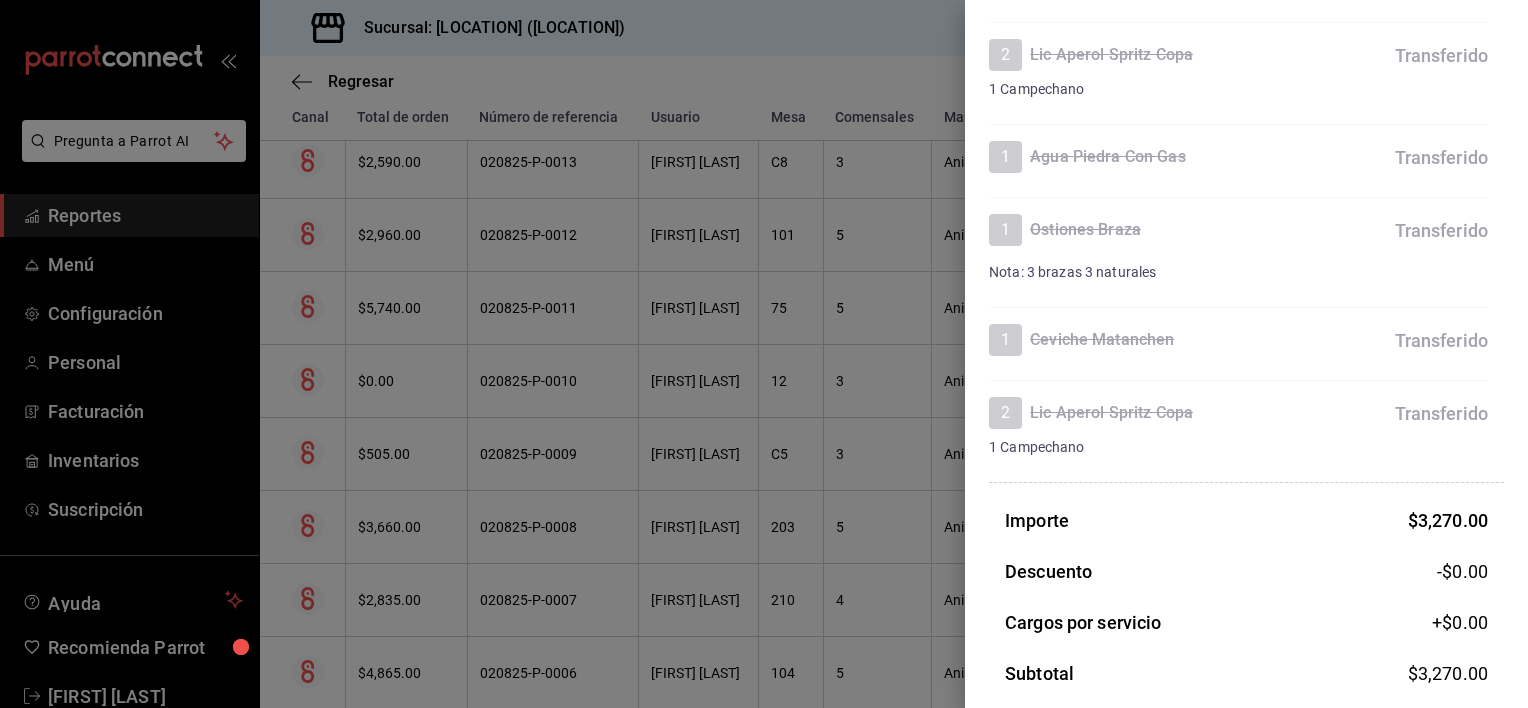 click at bounding box center (764, 354) 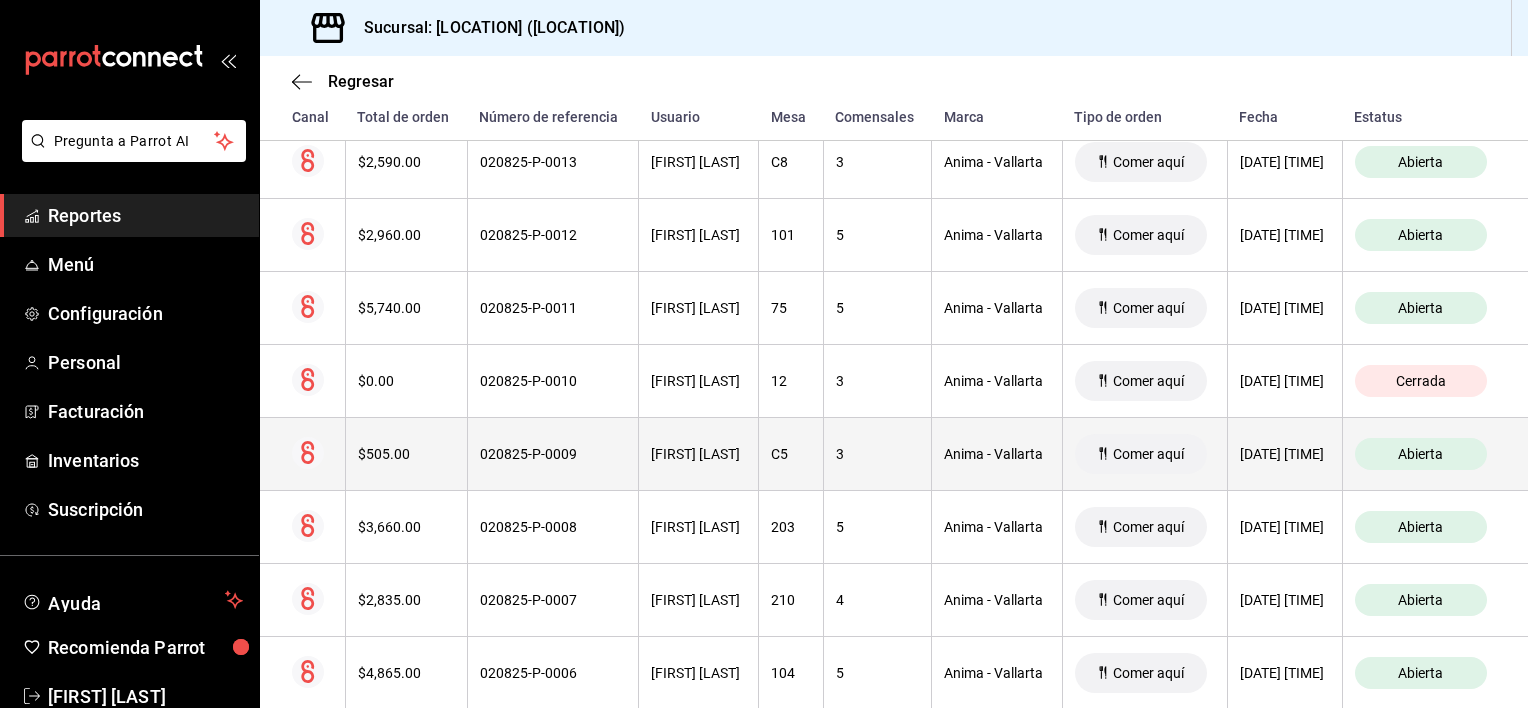 click on "GILBERTO HERNANDEZ" at bounding box center [698, 454] 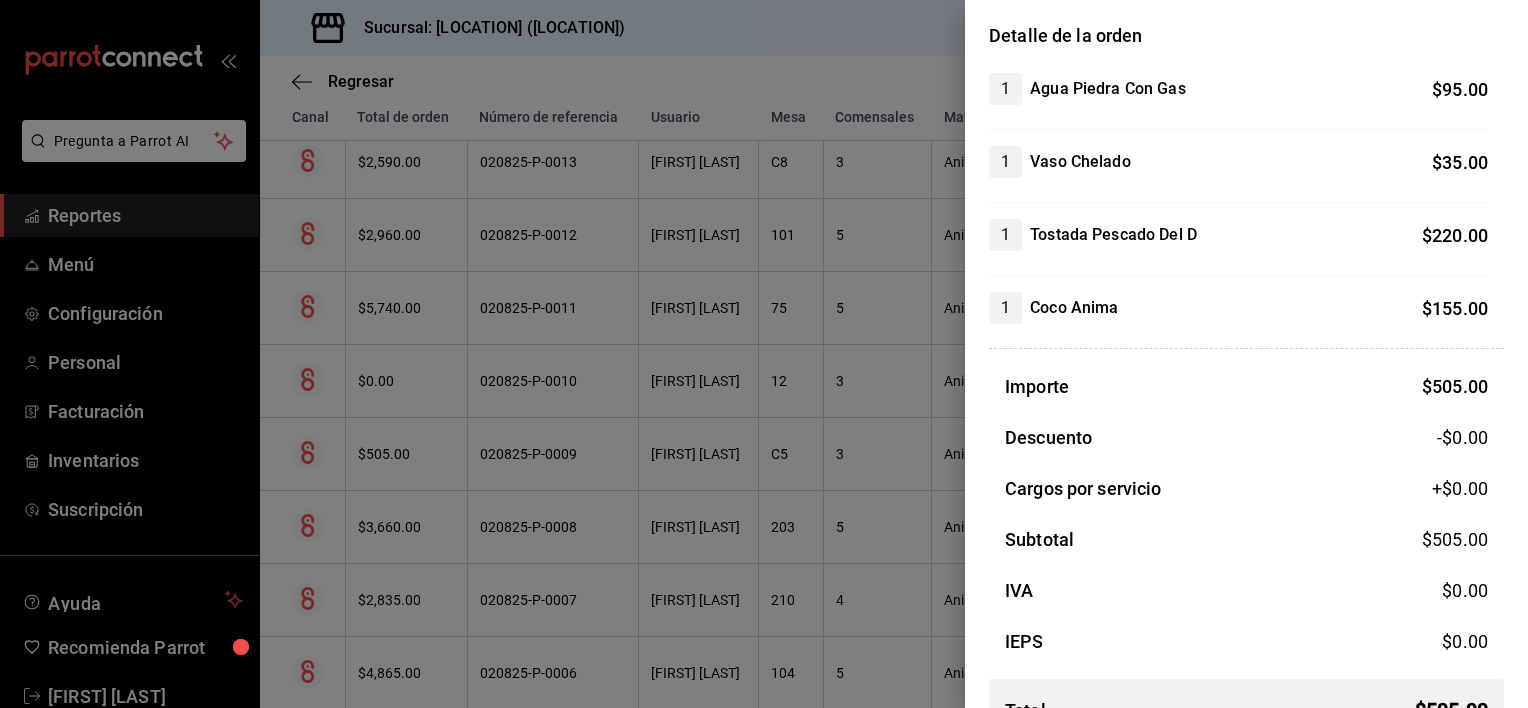scroll, scrollTop: 211, scrollLeft: 0, axis: vertical 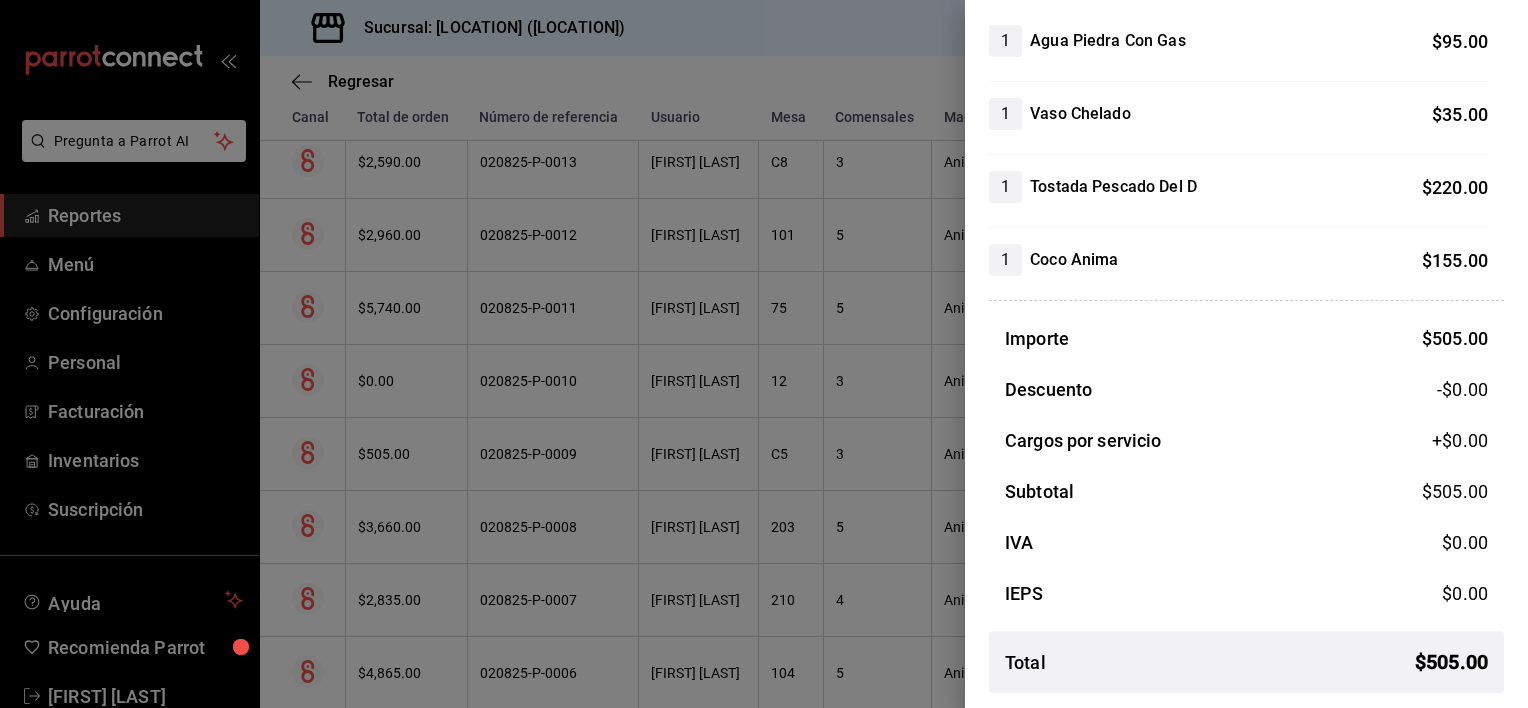 click at bounding box center (764, 354) 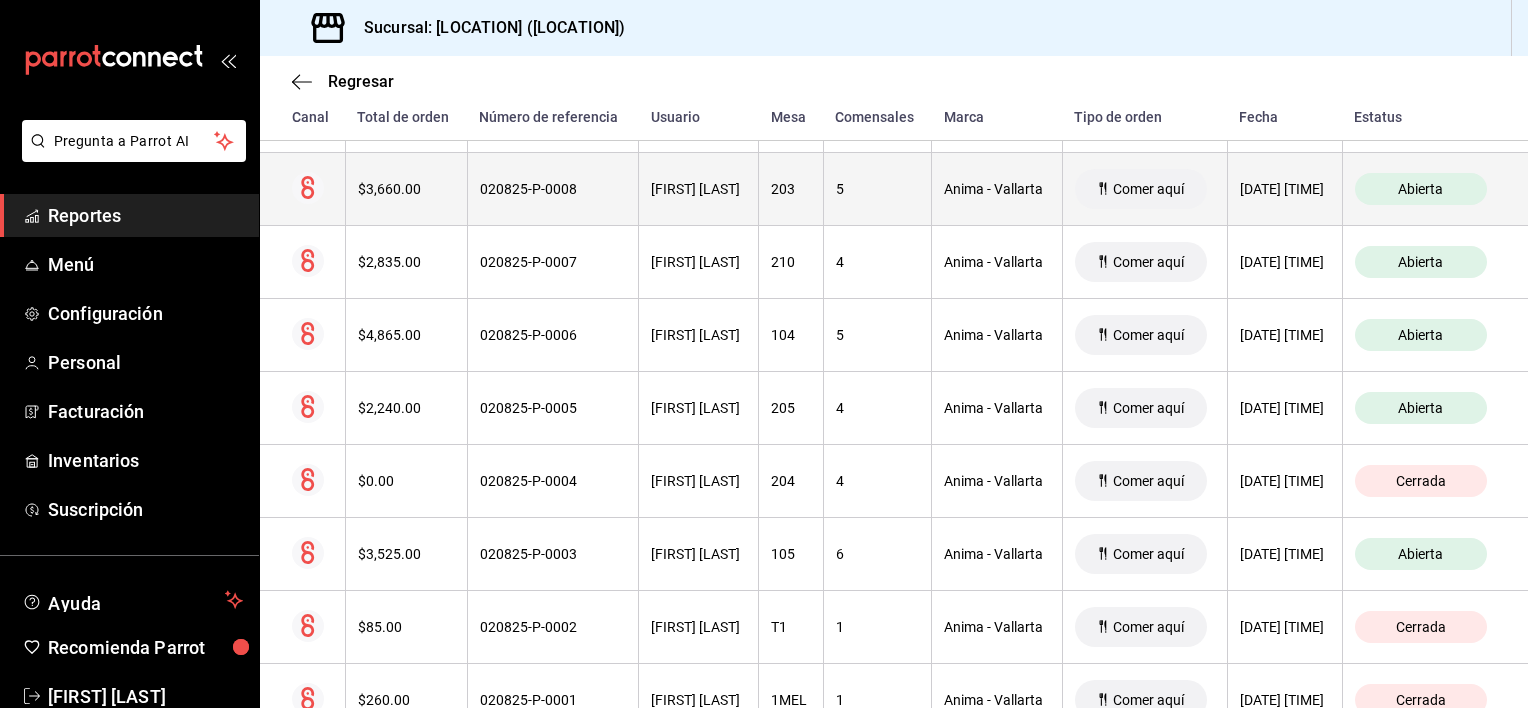 scroll, scrollTop: 2100, scrollLeft: 0, axis: vertical 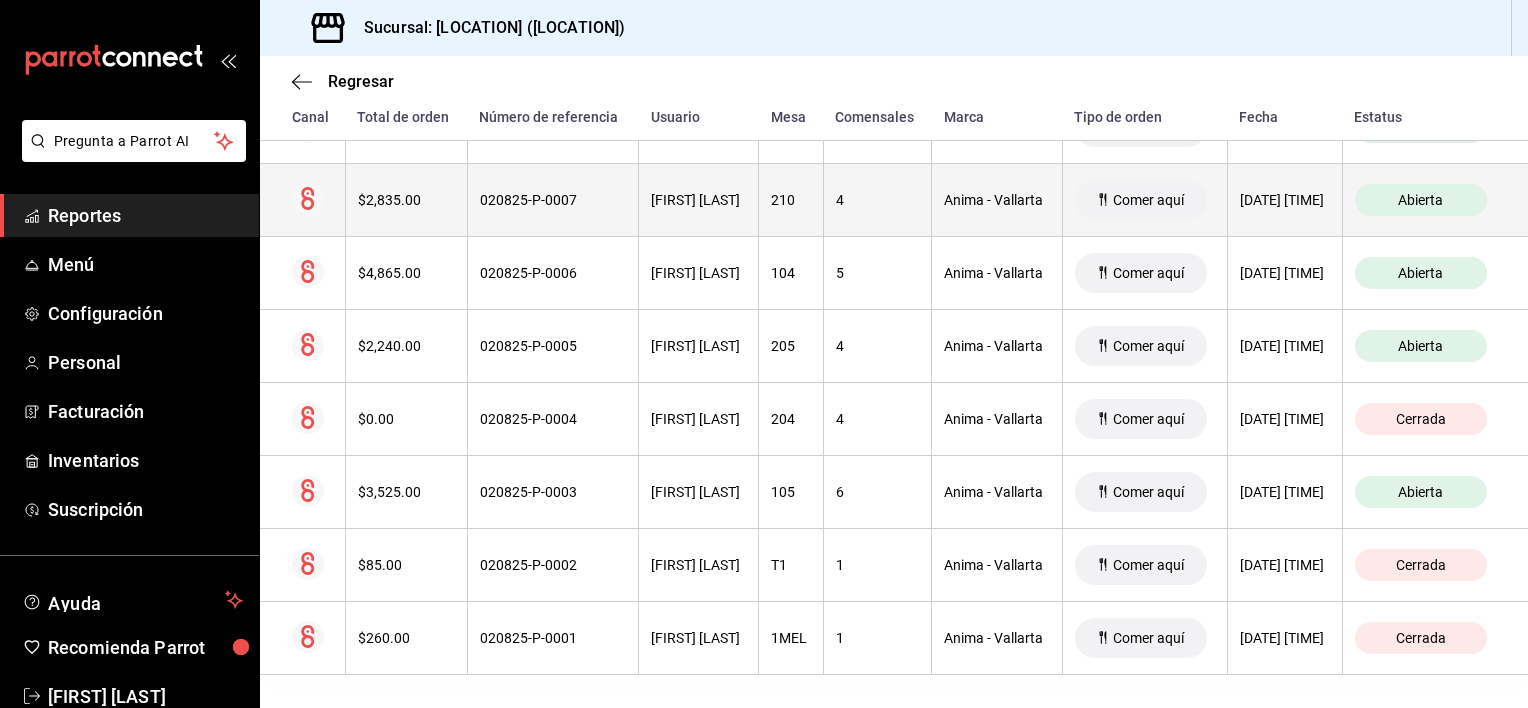 click on "EDGAR MARQUEZ" at bounding box center (699, 200) 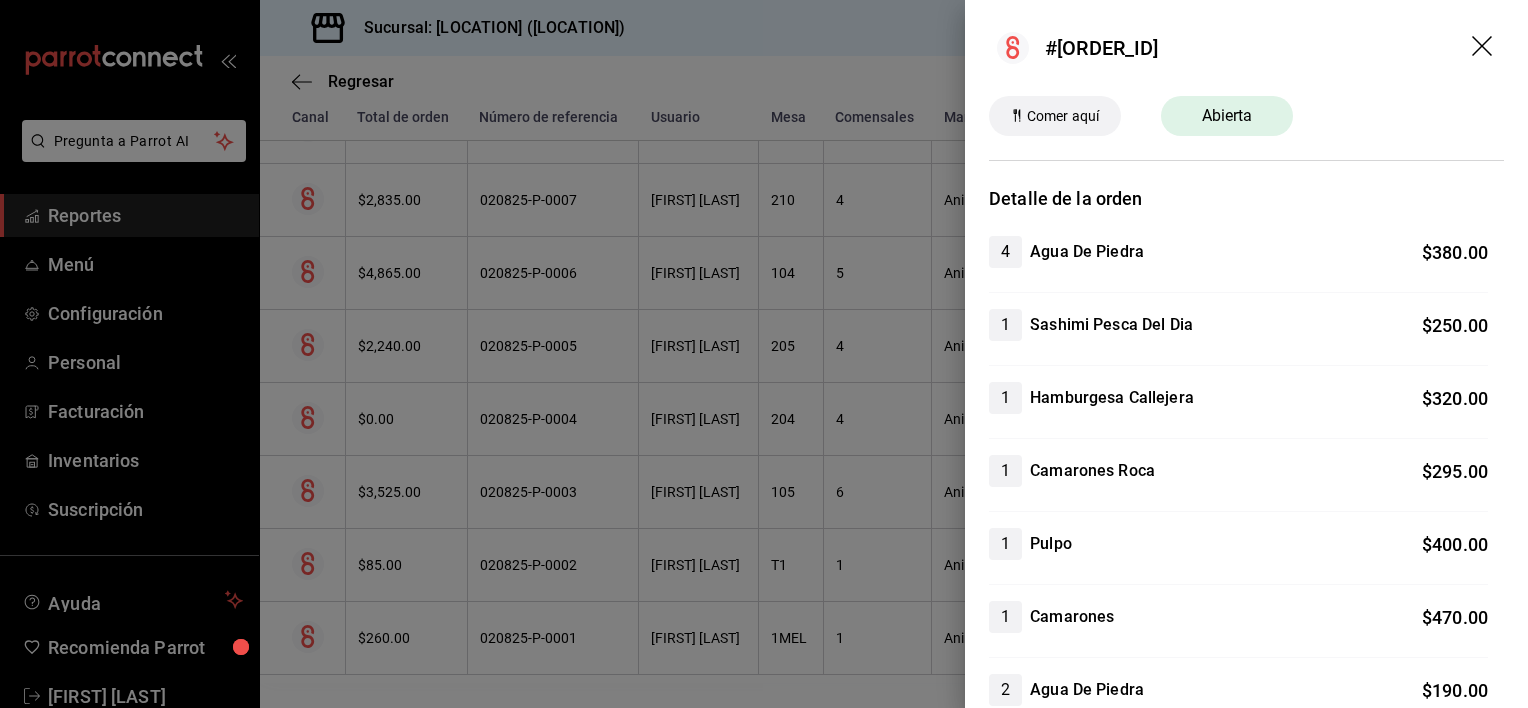 click at bounding box center [764, 354] 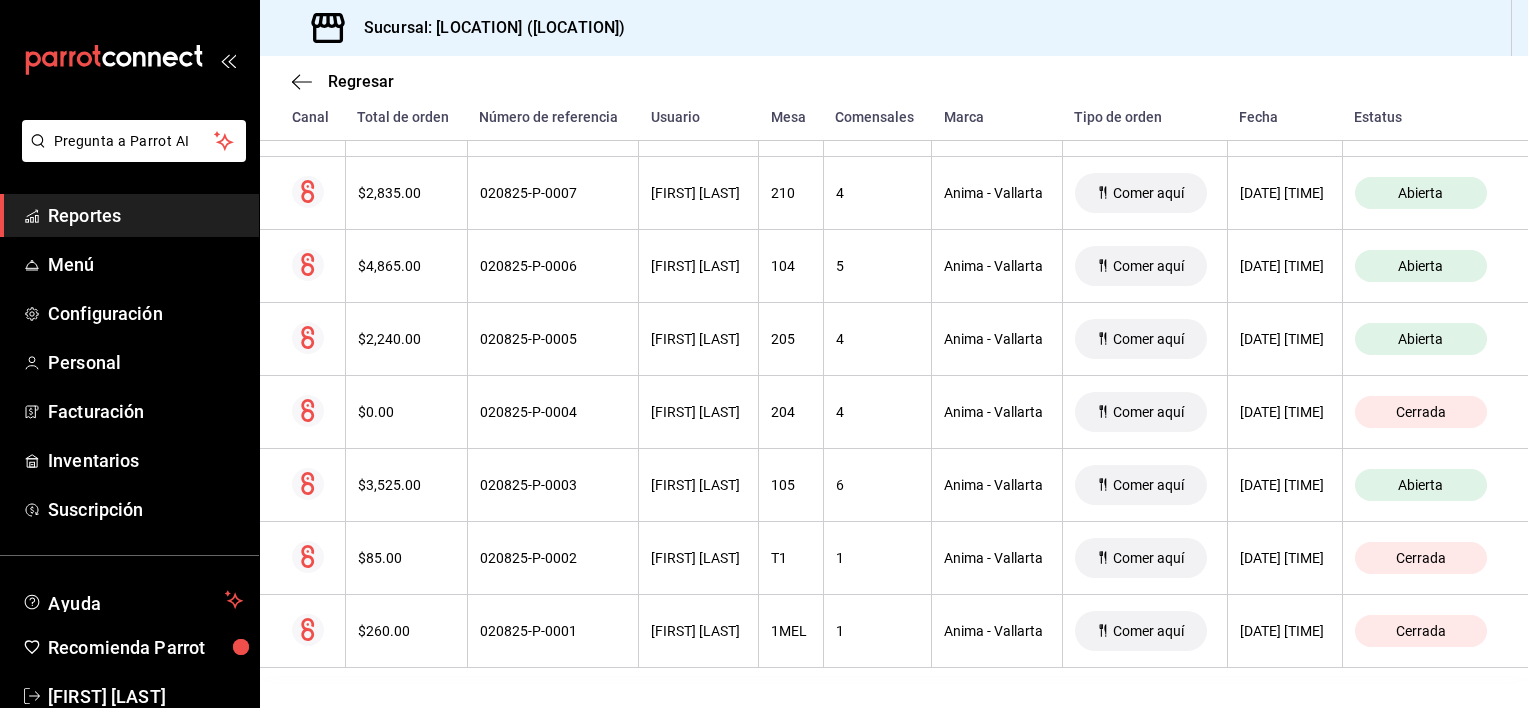 scroll, scrollTop: 2133, scrollLeft: 0, axis: vertical 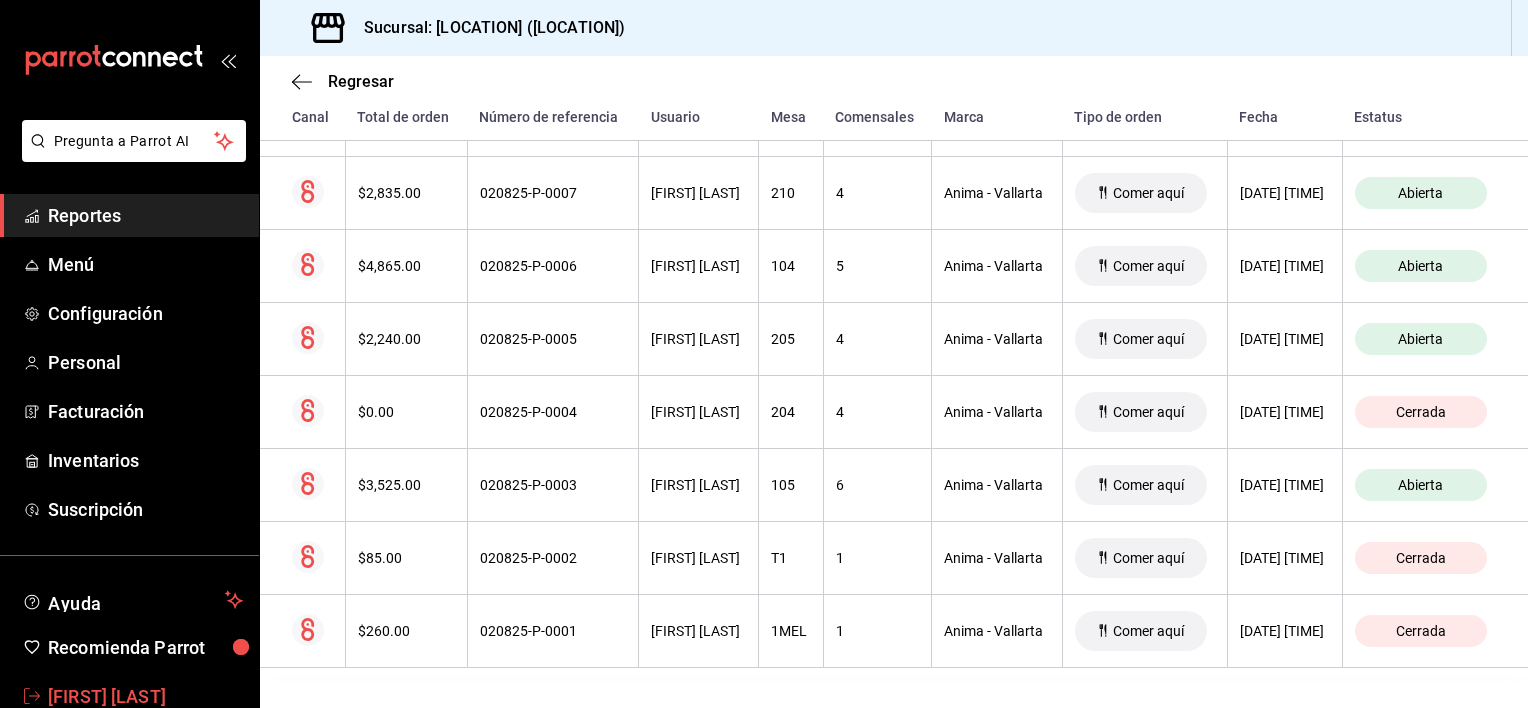 click on "Vanessa Robles" at bounding box center (145, 696) 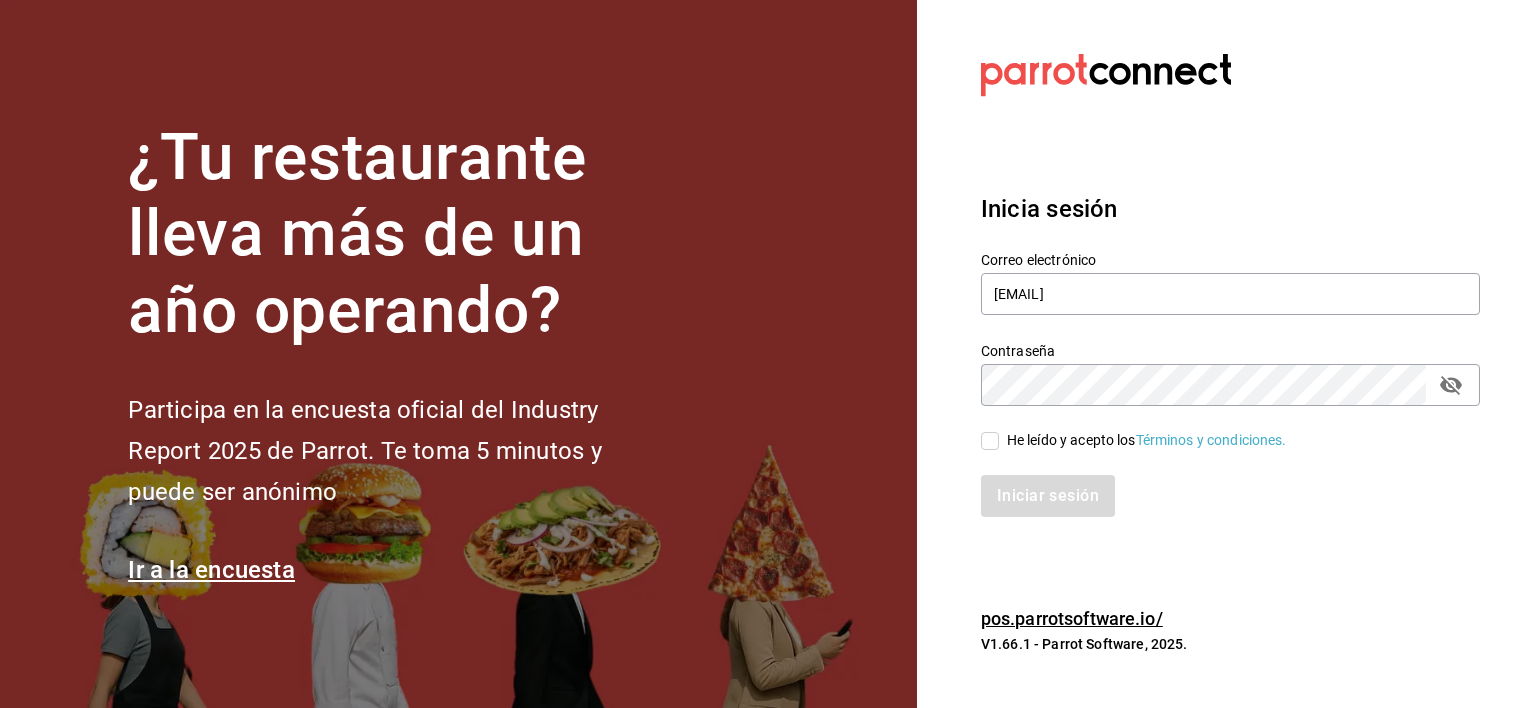 click on "Correo electrónico anima.pv@hotmail.com" at bounding box center (1230, 284) 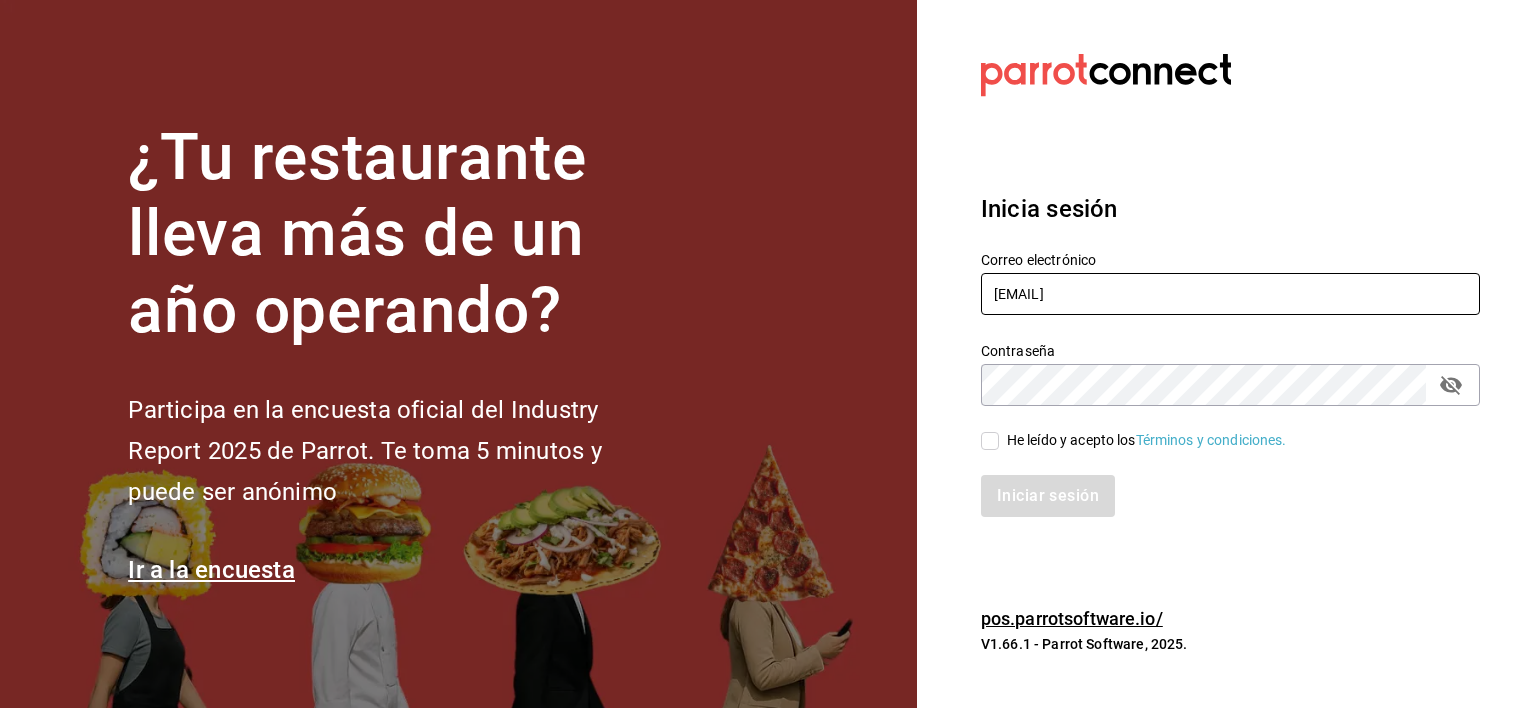 click on "anima.pv@hotmail.com" at bounding box center [1230, 294] 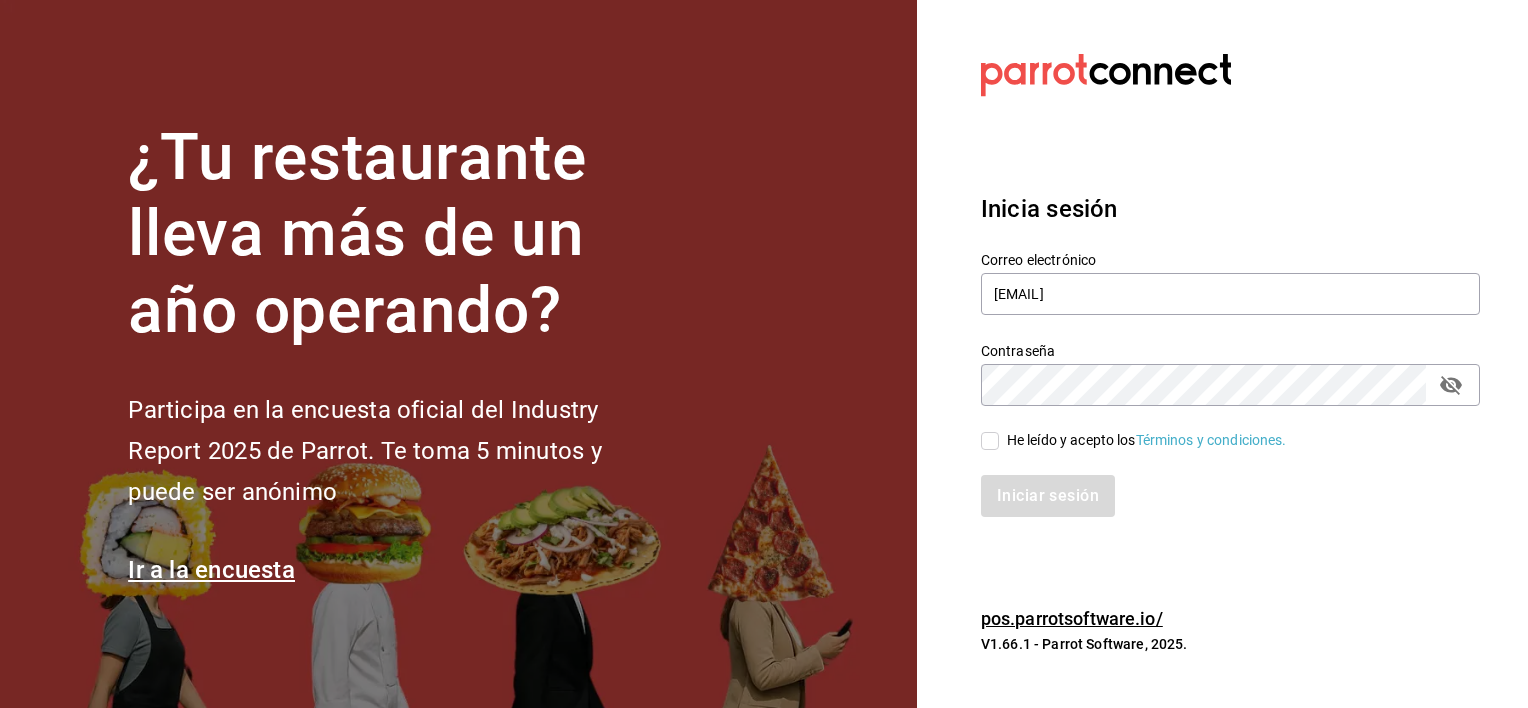 click on "He leído y acepto los  Términos y condiciones." at bounding box center (990, 441) 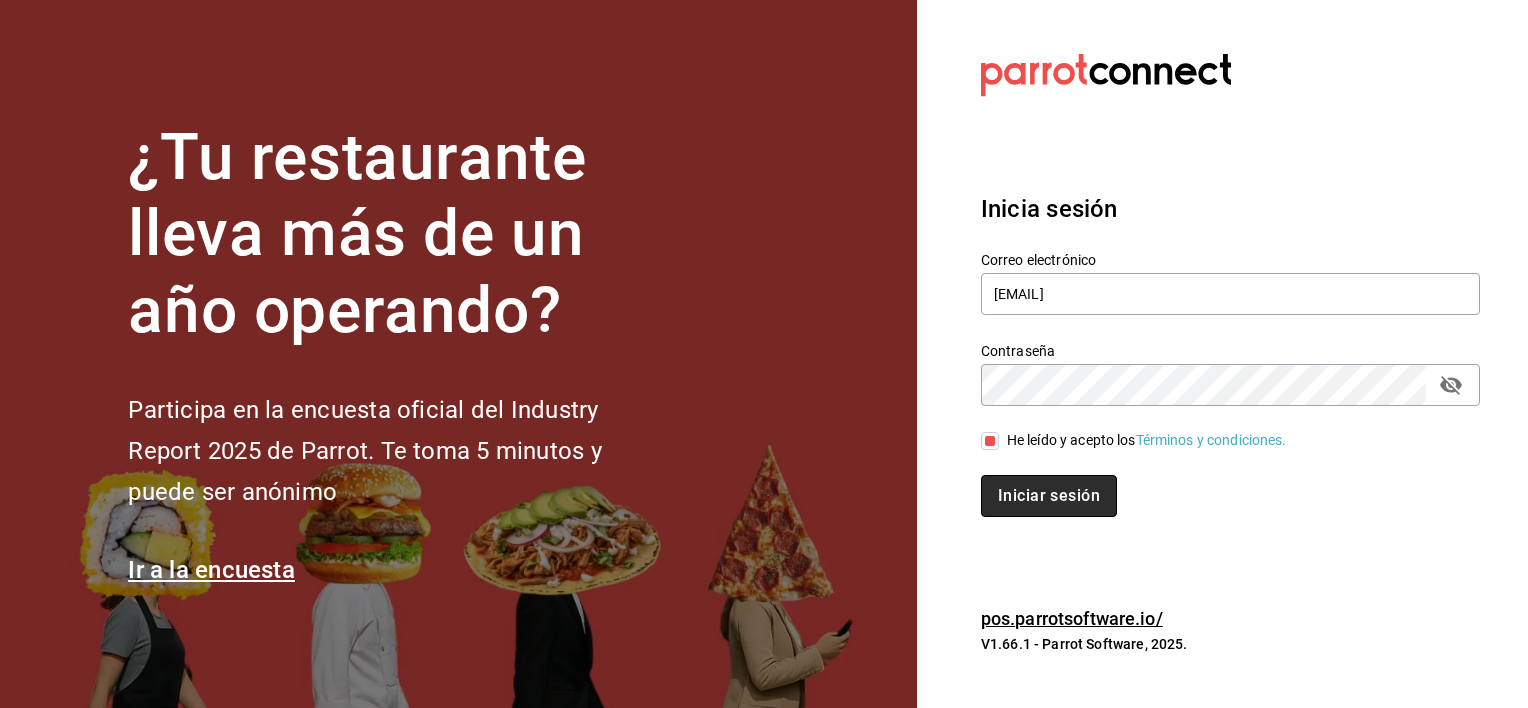 click on "Iniciar sesión" at bounding box center [1049, 496] 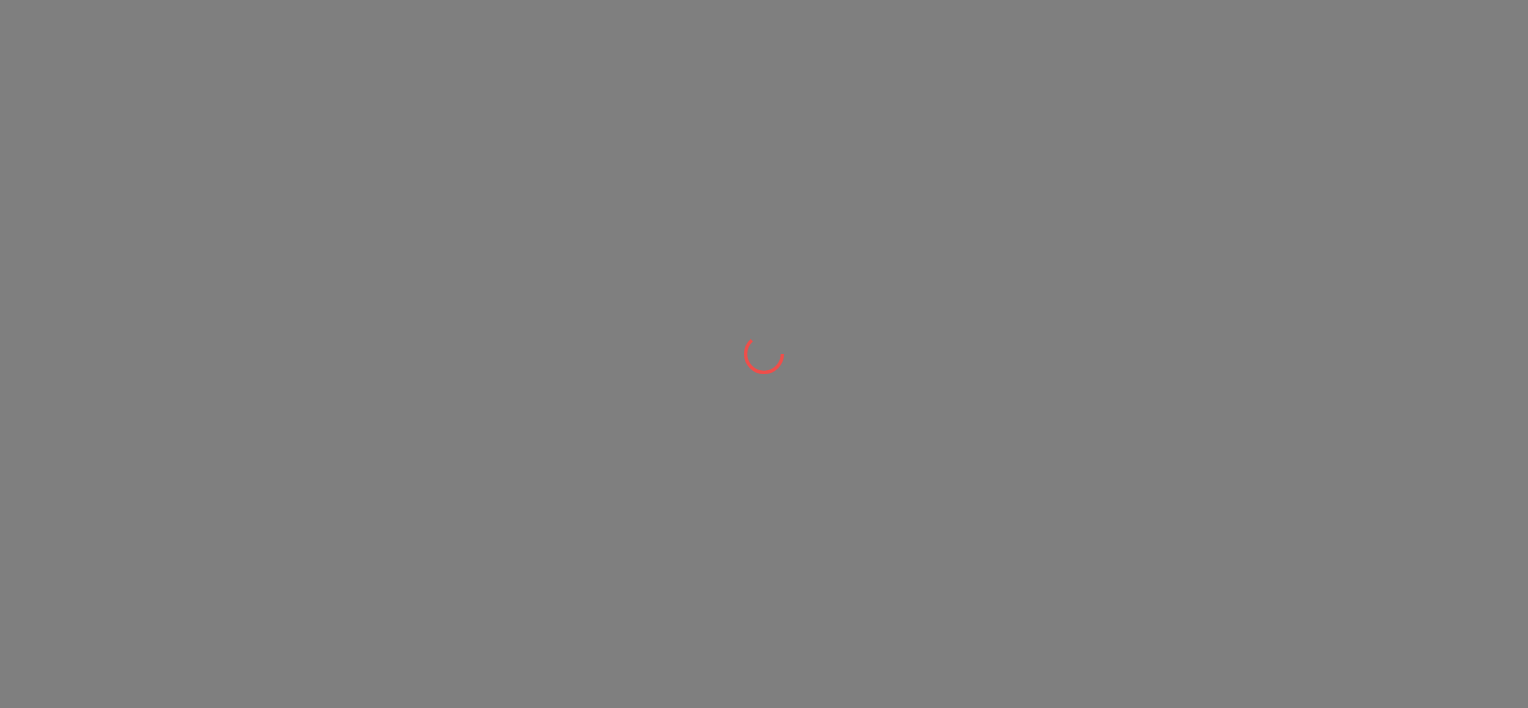 scroll, scrollTop: 0, scrollLeft: 0, axis: both 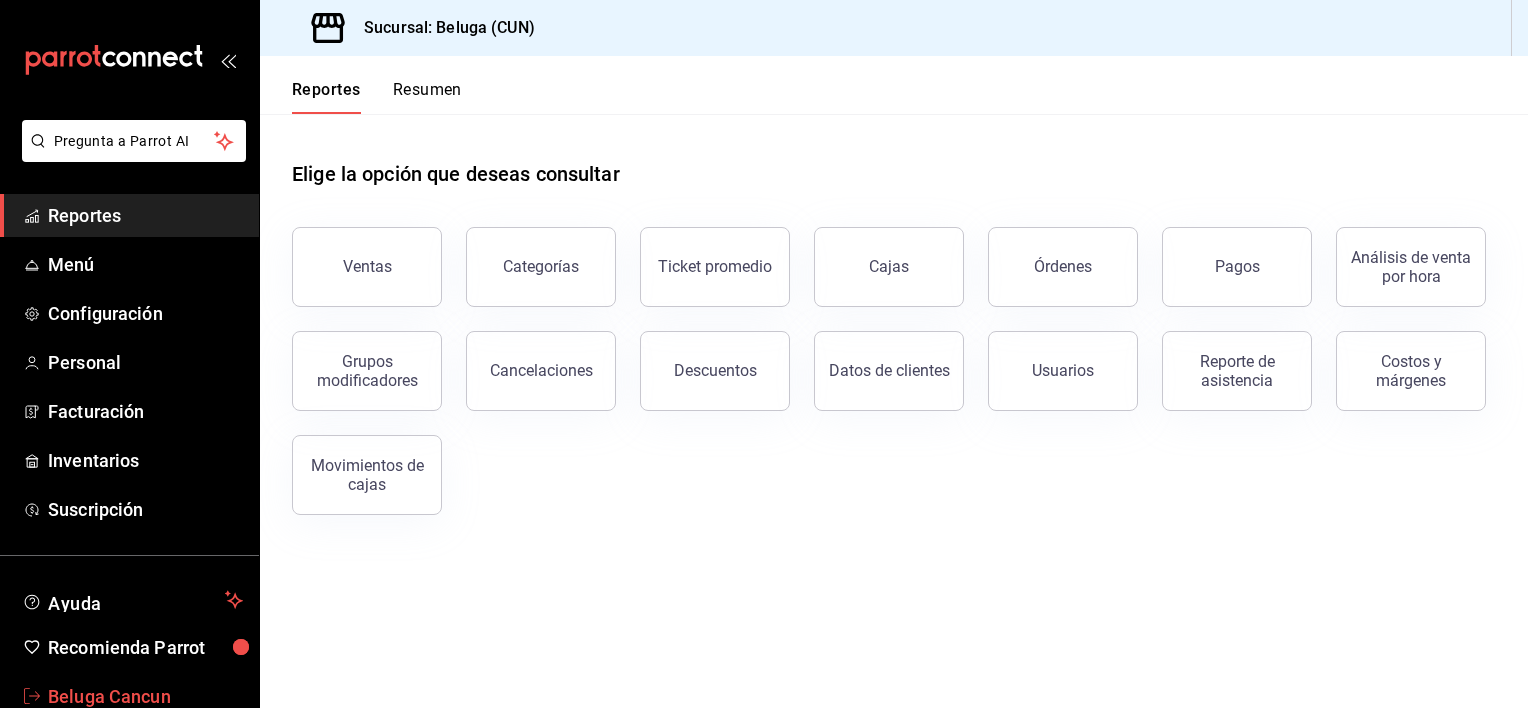 click on "Beluga Cancun" at bounding box center (129, 696) 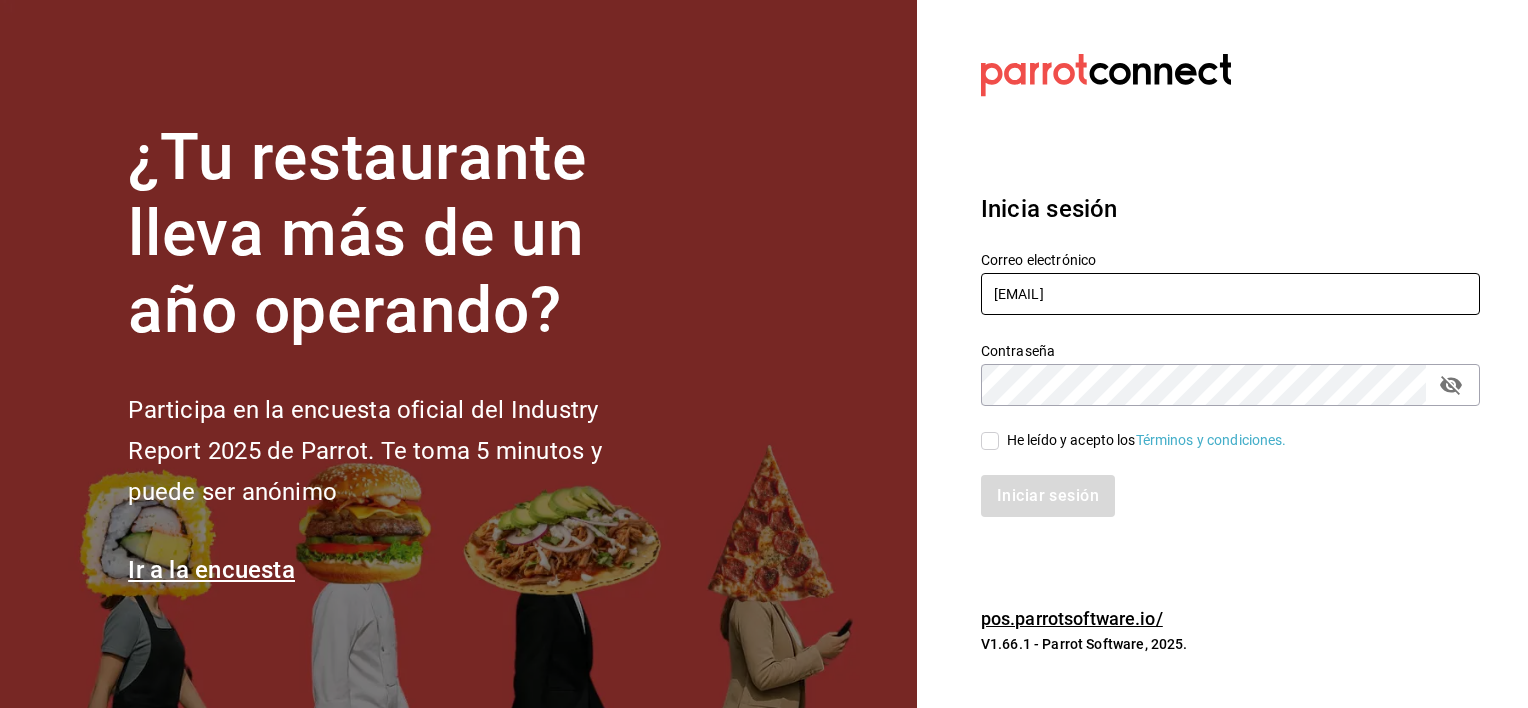 click on "belugacancun@gmail.com" at bounding box center [1230, 294] 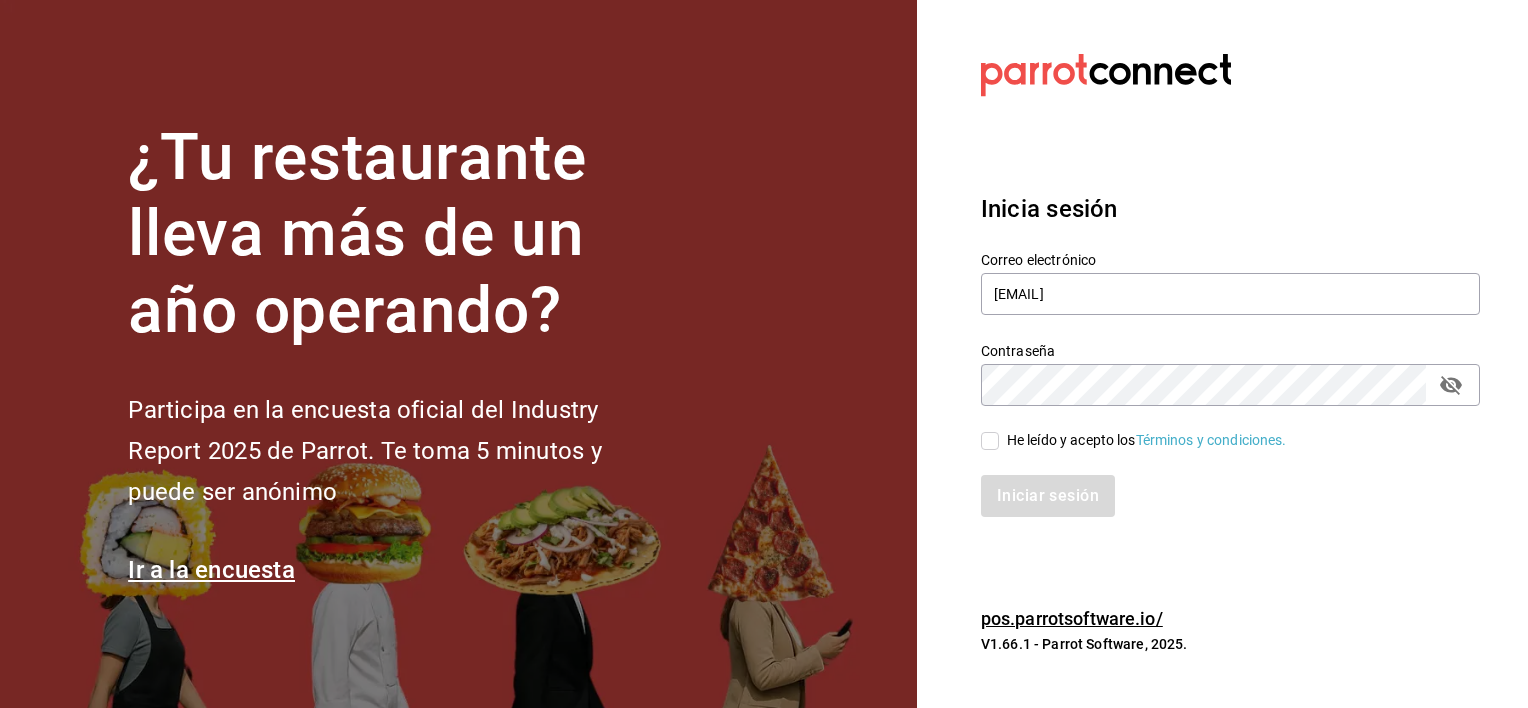 click on "He leído y acepto los  Términos y condiciones." at bounding box center (1143, 440) 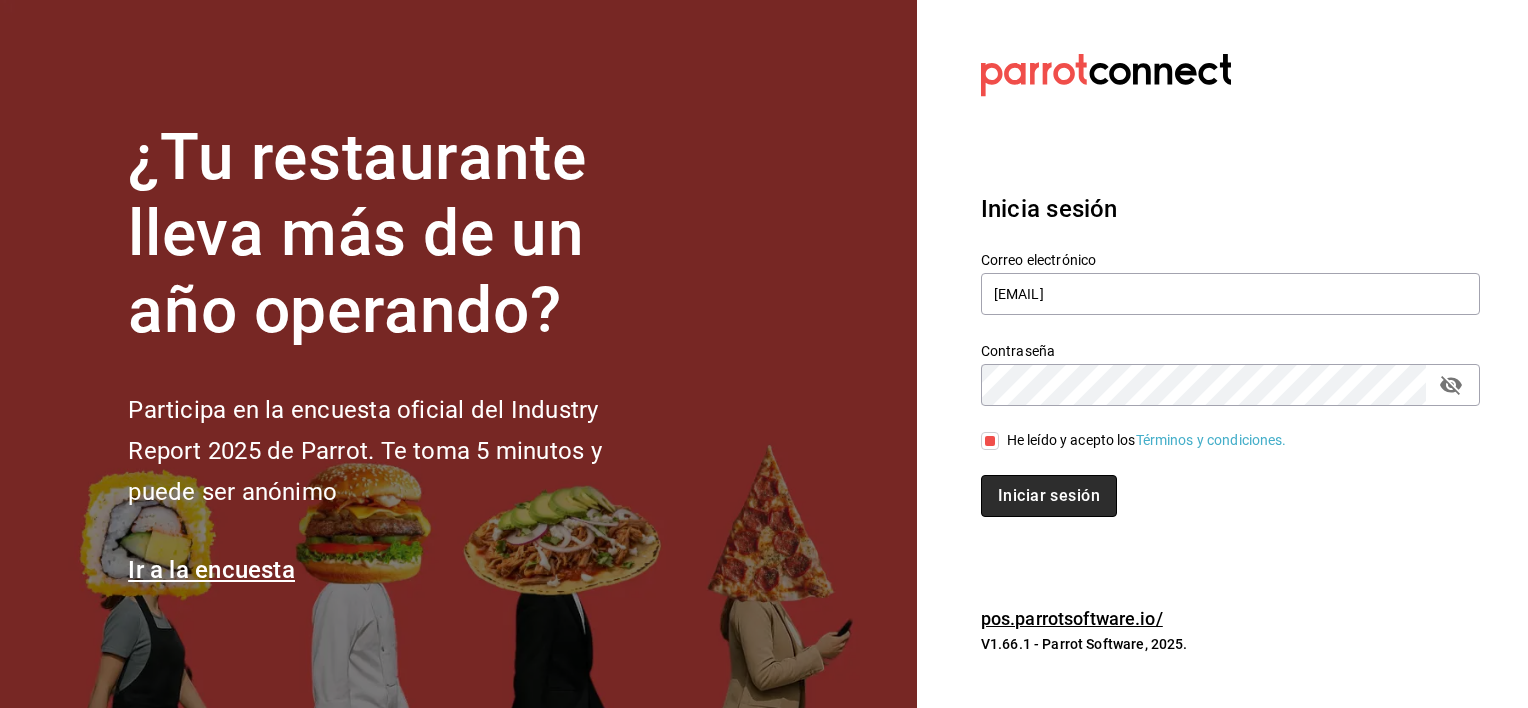 click on "Iniciar sesión" at bounding box center (1049, 496) 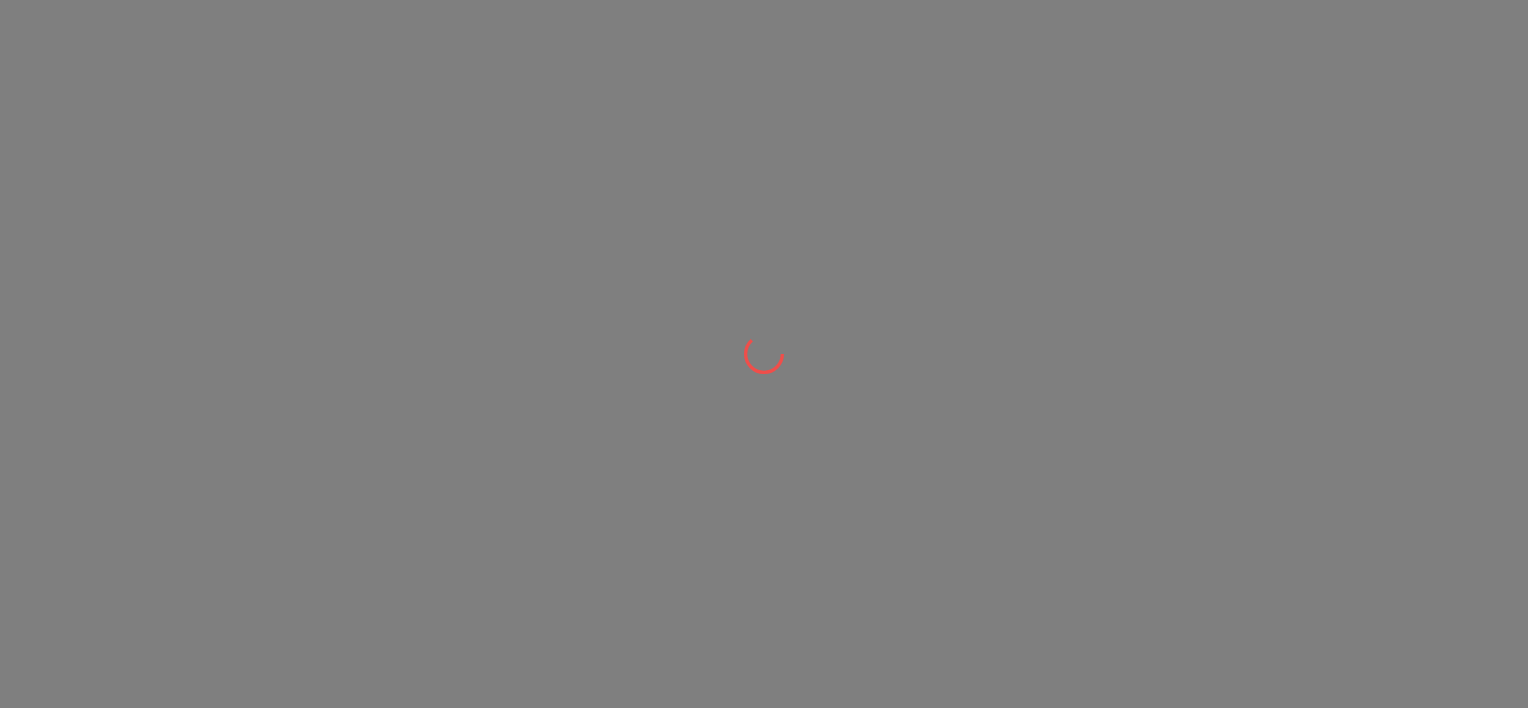 scroll, scrollTop: 0, scrollLeft: 0, axis: both 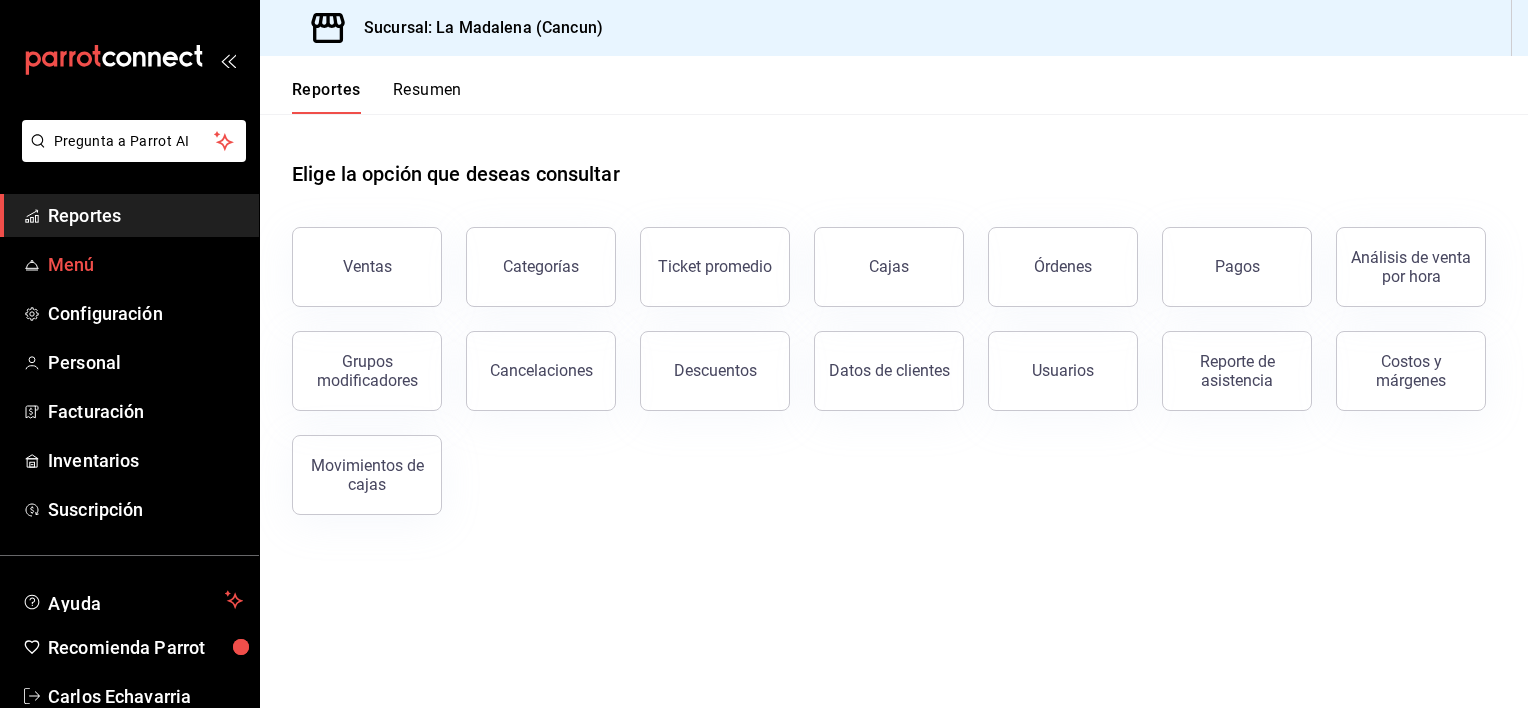 click on "Menú" at bounding box center [145, 264] 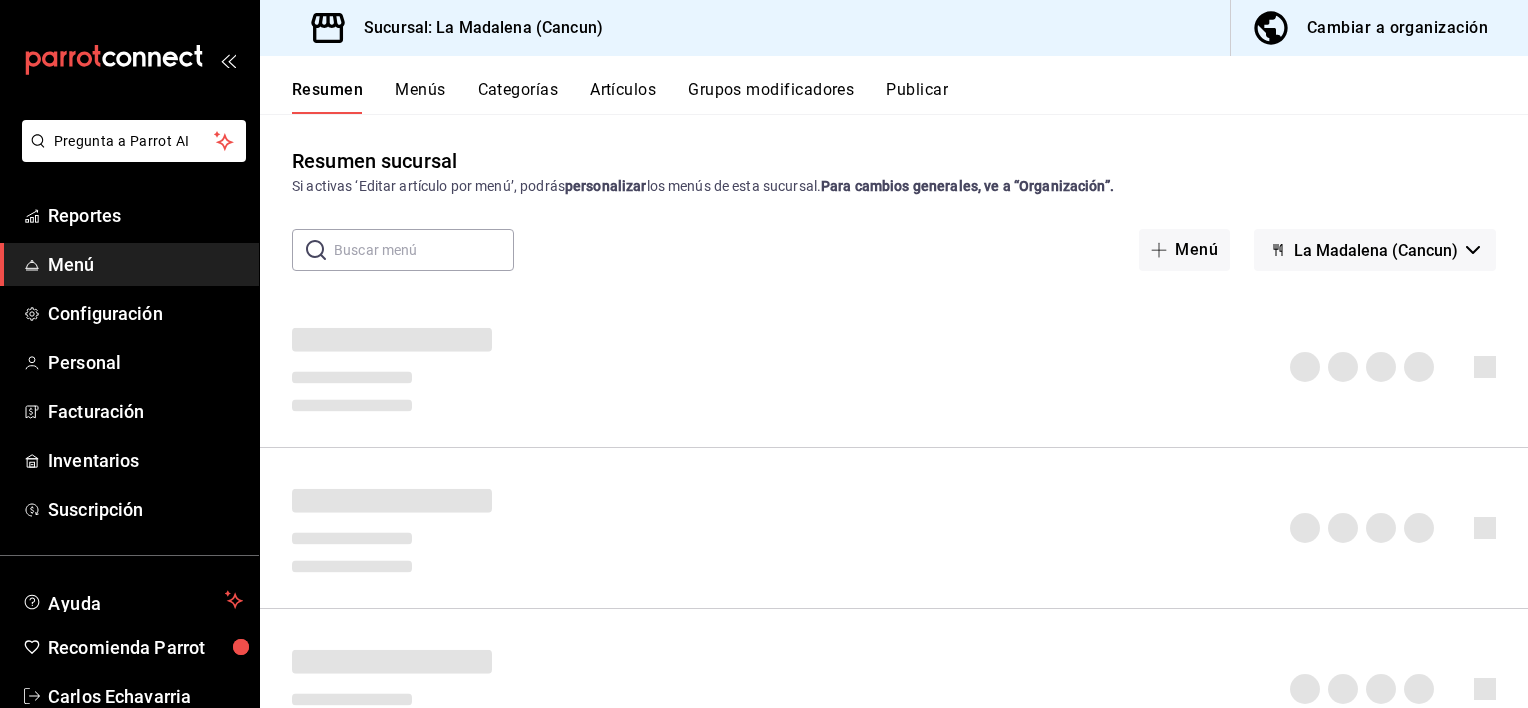 click on "Artículos" at bounding box center (623, 97) 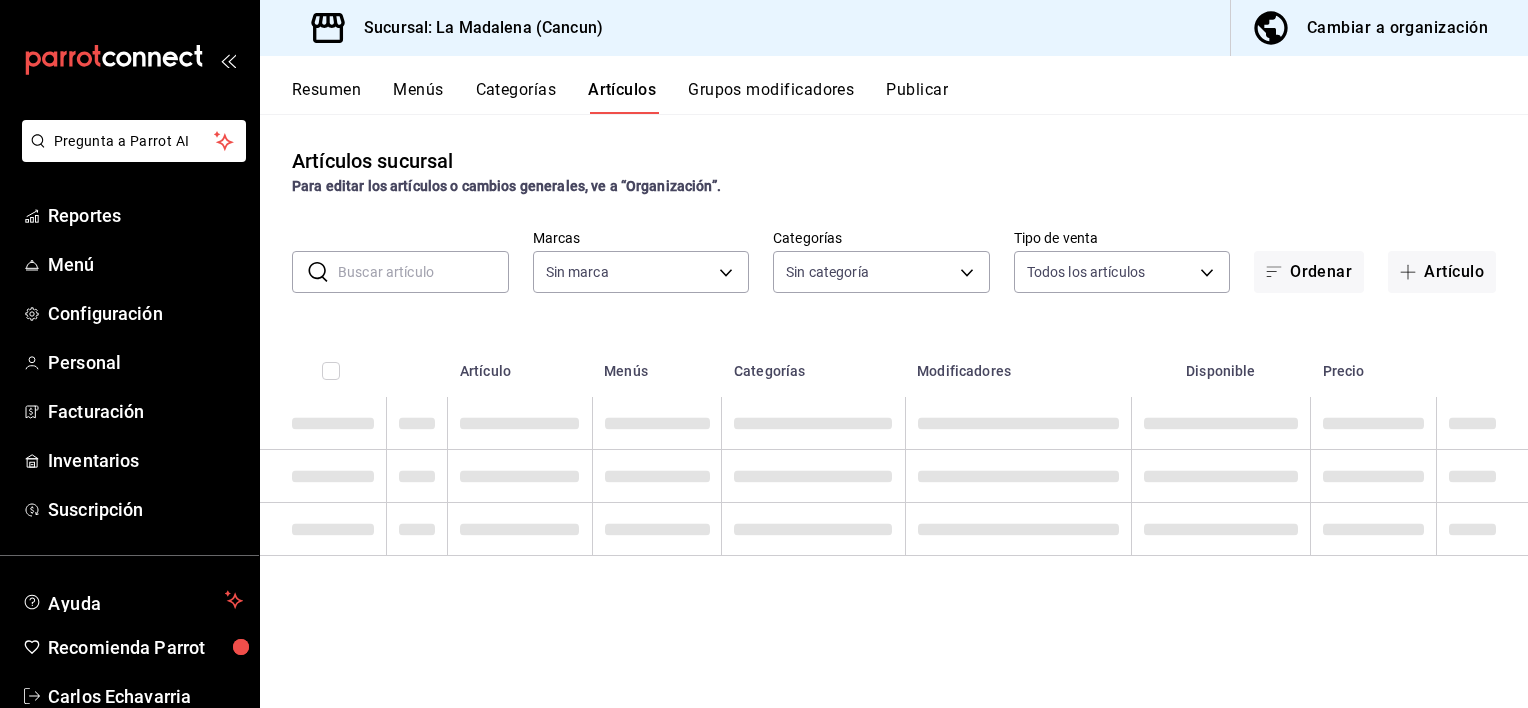 click at bounding box center [423, 272] 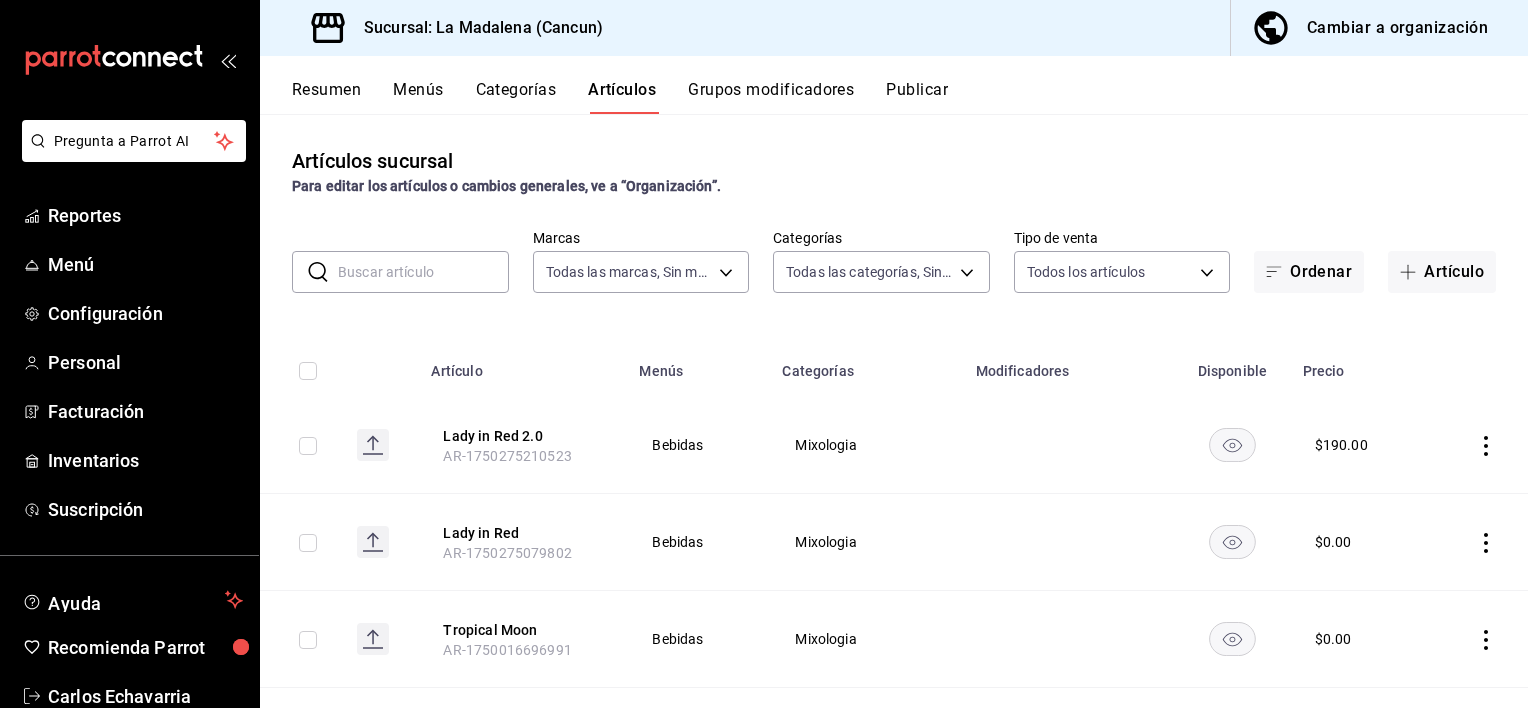 type on "2090f425-4f83-43b7-8a5b-a268cdb56233,18ec9086-dcf8-41ec-b6a4-4dd86ace04e1,6055b79d-9dea-4f9b-9d39-5257a0072c3a,586bd8a3-b211-41c3-982e-5866a433a7a3,9f1b3b10-2e64-4b76-8cfe-71b33b56f520,2f844ff2-8c1b-44ba-a2dd-94dfd8feee7b,8c928680-2e27-46ef-bef7-14e3350f6799,87d3c509-e999-4273-a504-f2f02c488d44,345b4f7f-e92a-4017-af8c-af29f154f8c1,1f36c26c-7882-4a61-bc75-c4a98cb51a38,a6029385-d8a8-4970-a867-905925078734,0f655e95-57b9-4923-af33-3a91782dee88,f896673a-fda6-4f40-8720-11d8e8d8ad3f,28b590e3-921d-4a64-b23f-0cdd61834320,2662108c-9e1a-48f1-bc1a-c86245c69f1b,1cdc3031-57f3-4b05-8dfe-60b61dd644a5,b3ab2a51-73d6-4b5d-a109-06a92d5805e1,ae326045-3c73-4188-b093-7f6c3477750f,29a4343f-55ba-48d5-8ea3-510ff341c067,f935b6b5-e6ab-4478-b21f-b6e136d0eb51,dd946df8-985e-455b-946a-e315fbe92595,9ab65bc6-0750-4abf-b09b-76eddf2b32a2,fa29ec88-bc8e-4ea4-a4cb-3e81da6394ce,38796c68-215a-407c-8edd-7440e365f726,b66bbfc3-9806-4ffa-87d7-d33a12845317,0e50a701-f091-4ada-97f4-1ac8319111ba,d5f0fe81-180b-4565-bb6b-3d51692119f2,999f802a-b8b1-4dcd-aac..." 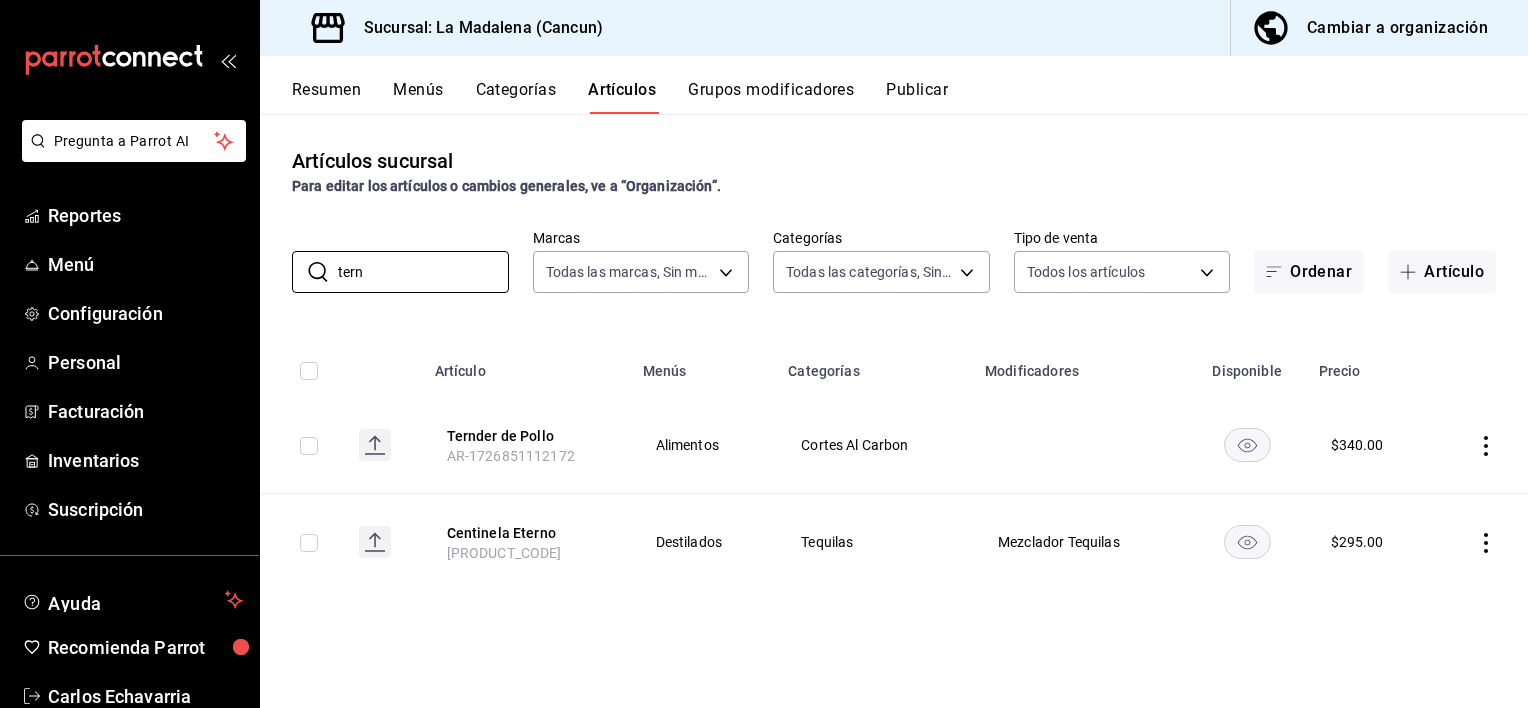 type on "tern" 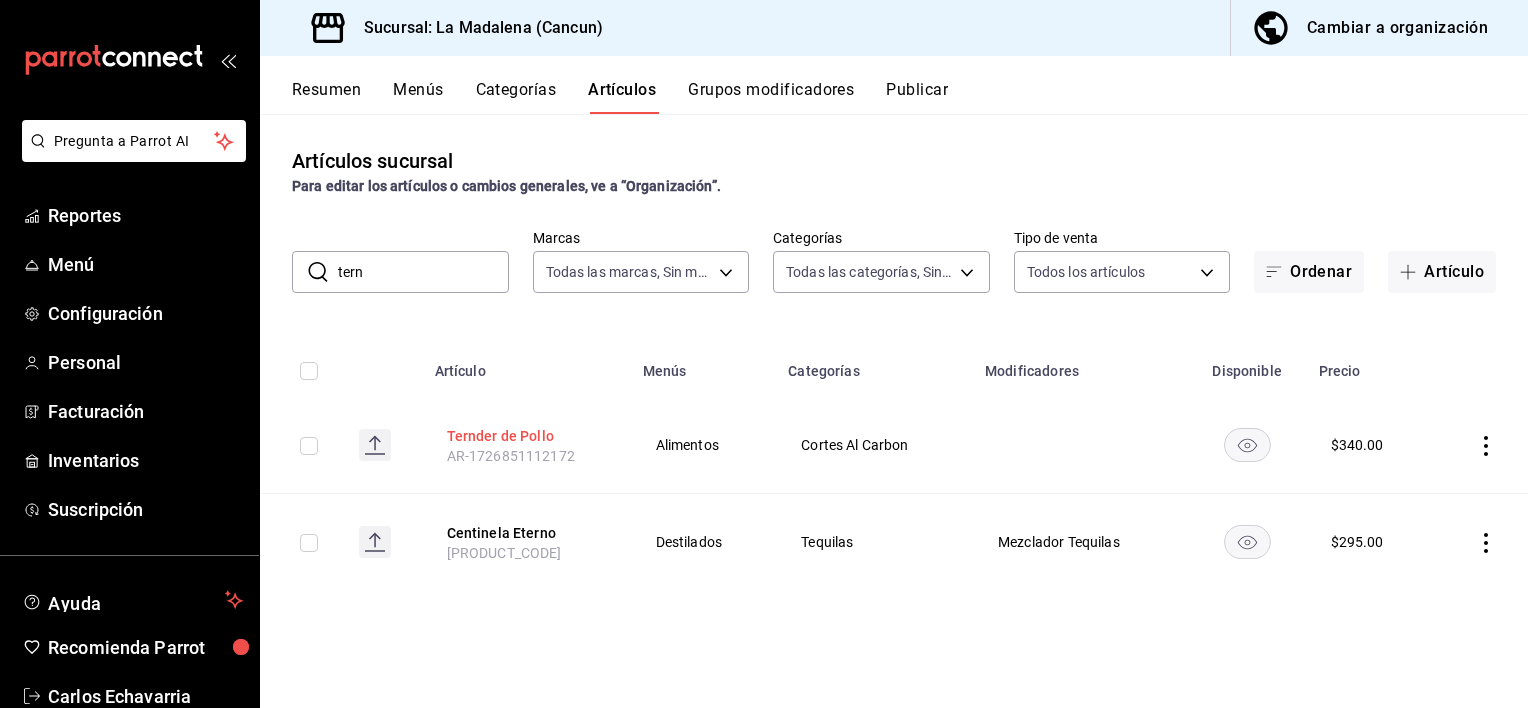 click on "Ternder de Pollo" at bounding box center (527, 436) 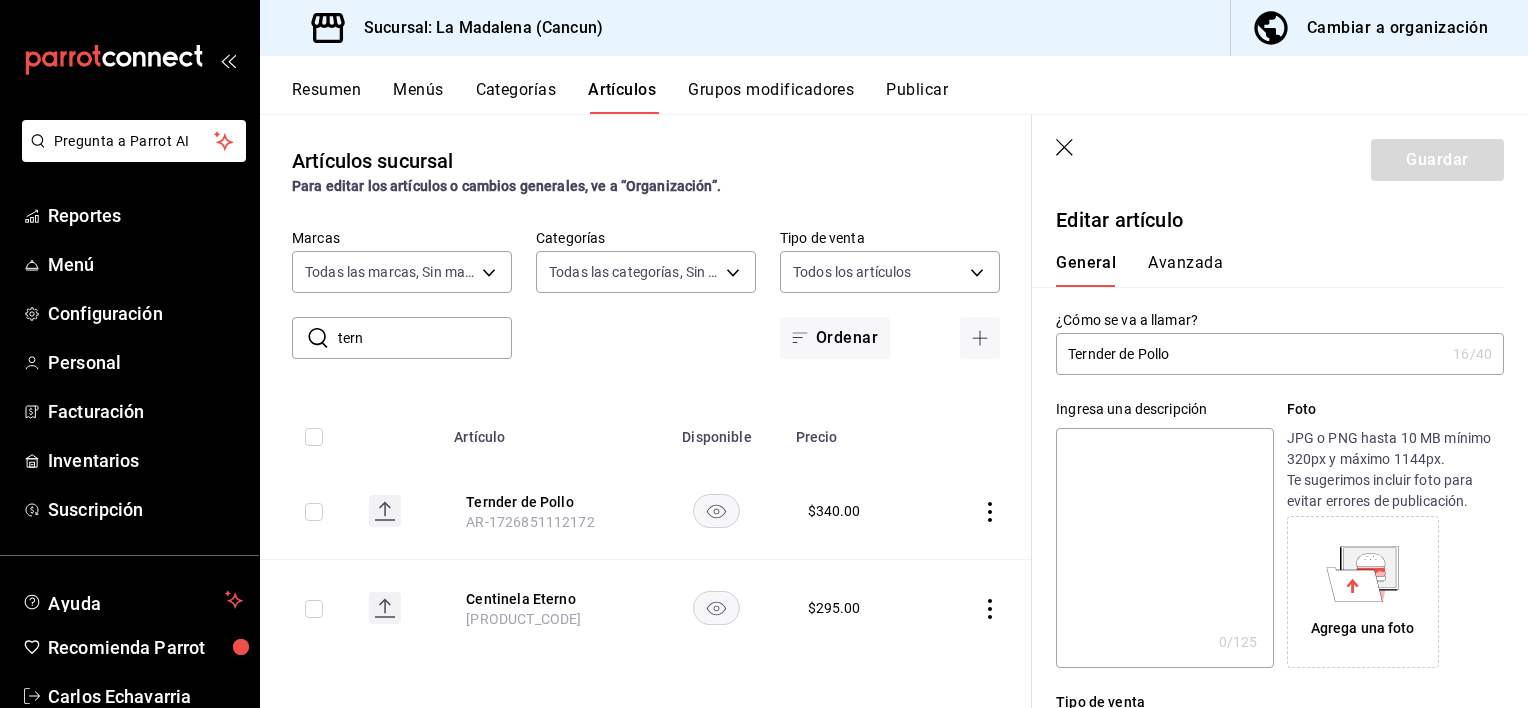 drag, startPoint x: 1089, startPoint y: 360, endPoint x: 1104, endPoint y: 349, distance: 18.601076 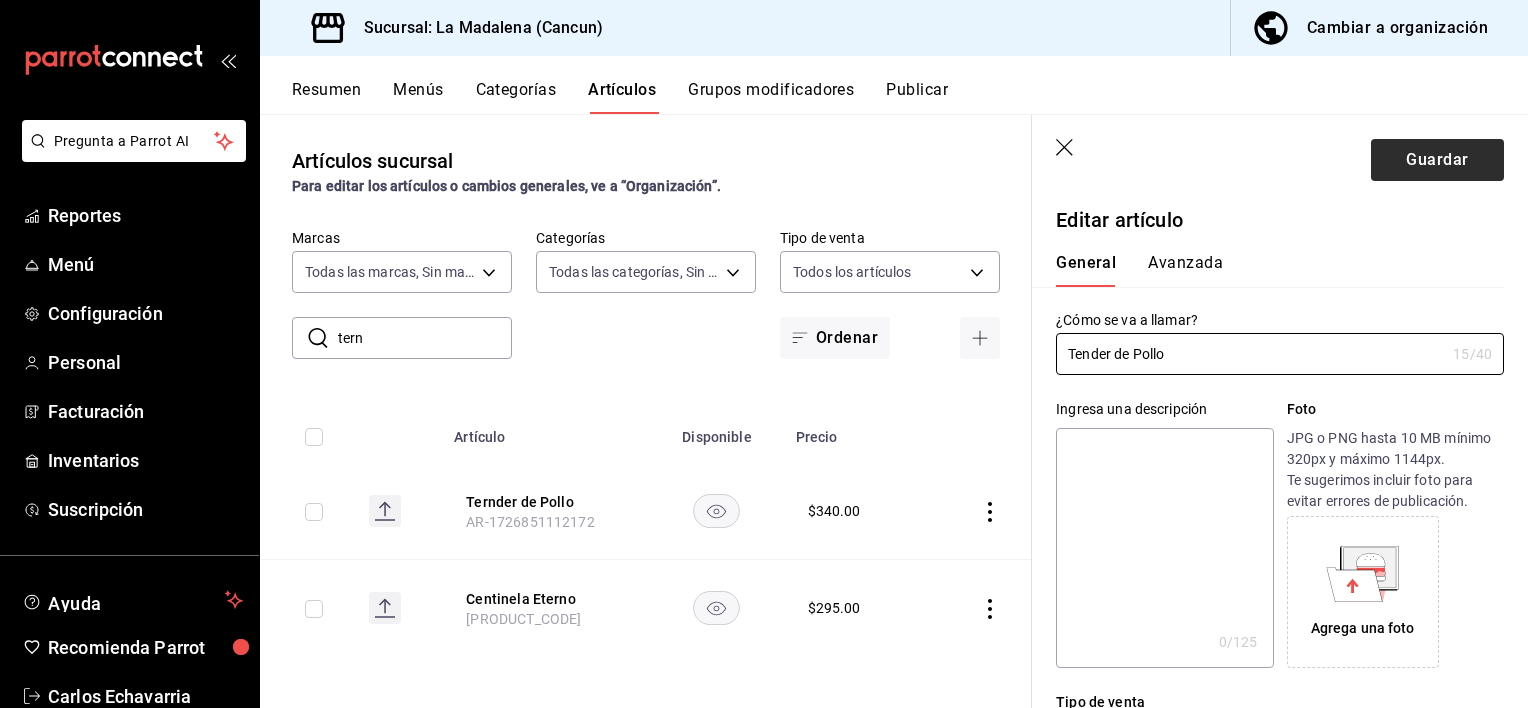 type on "Tender de Pollo" 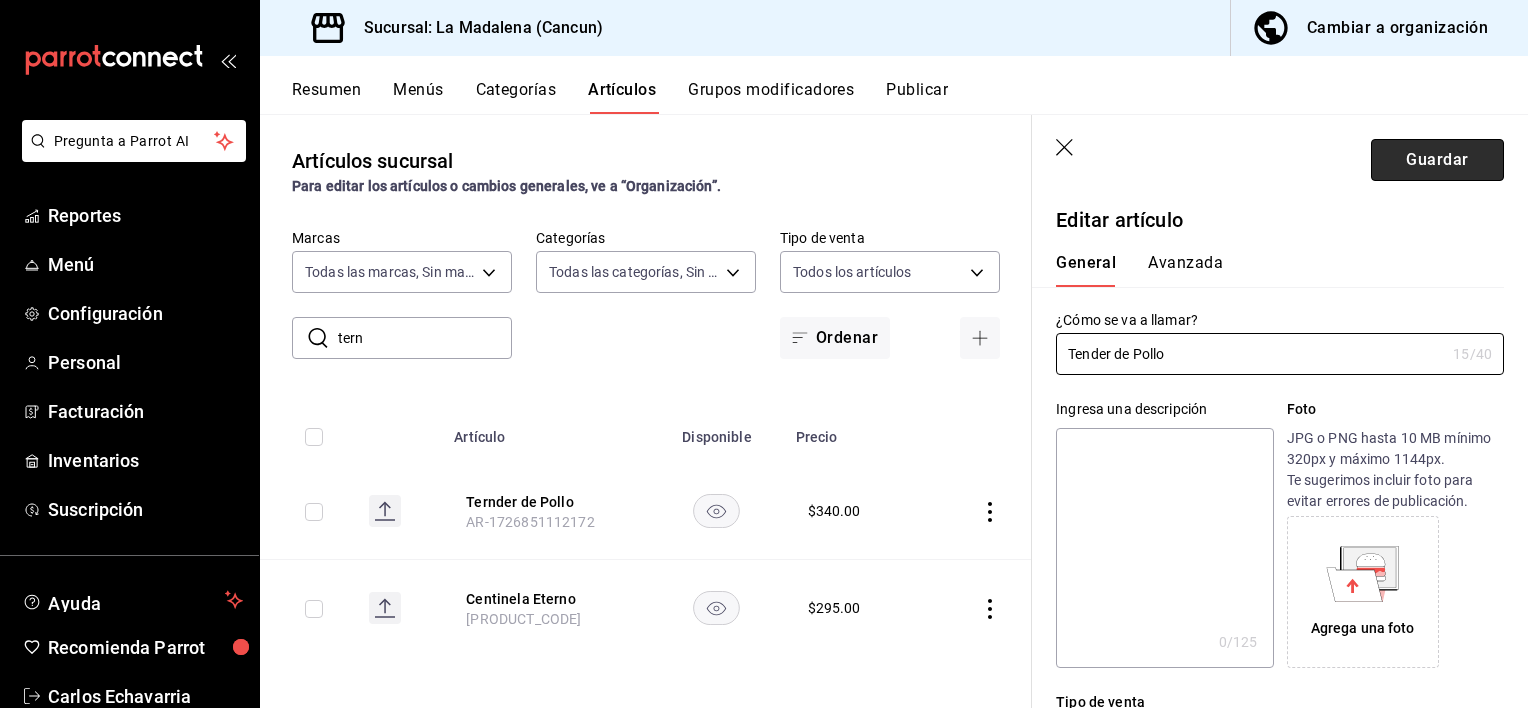 click on "Guardar" at bounding box center (1437, 160) 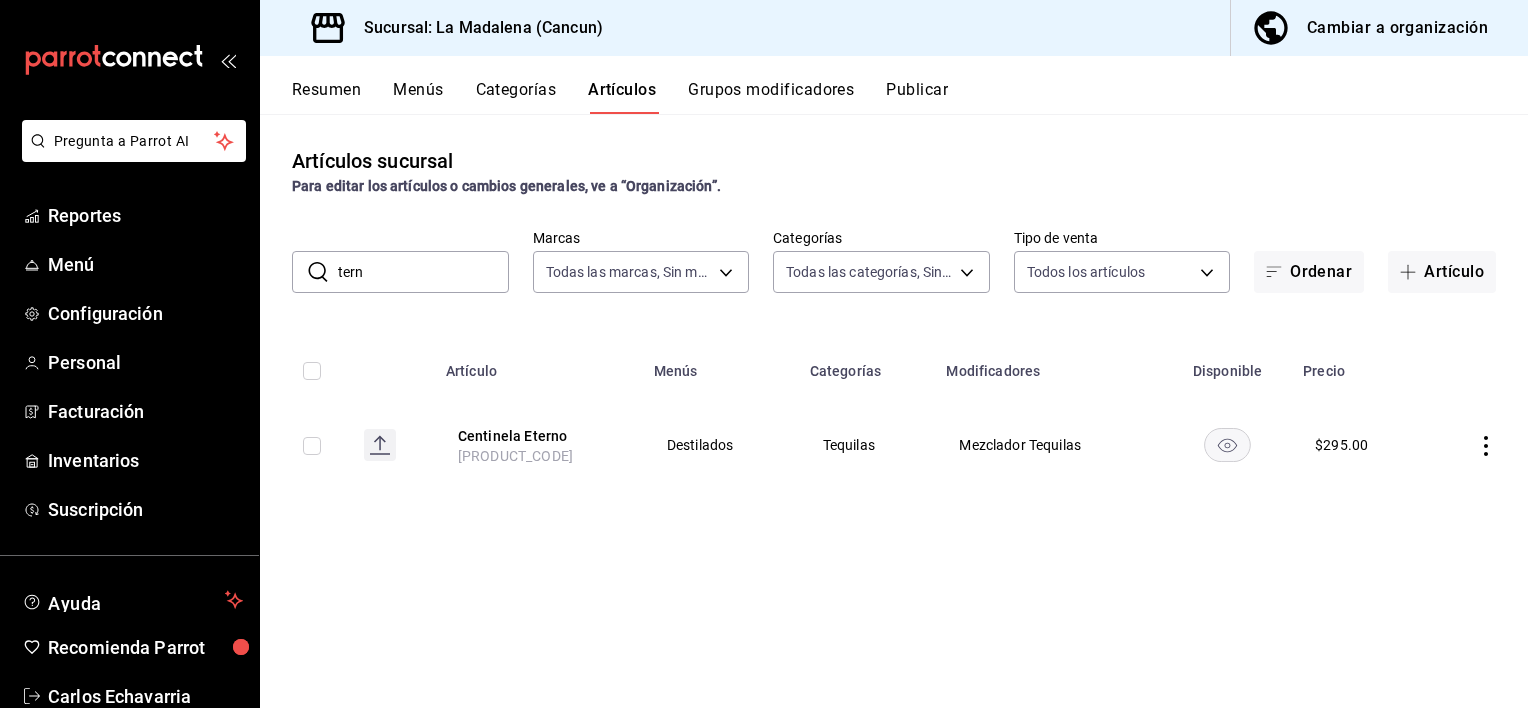 click on "tern" at bounding box center [423, 272] 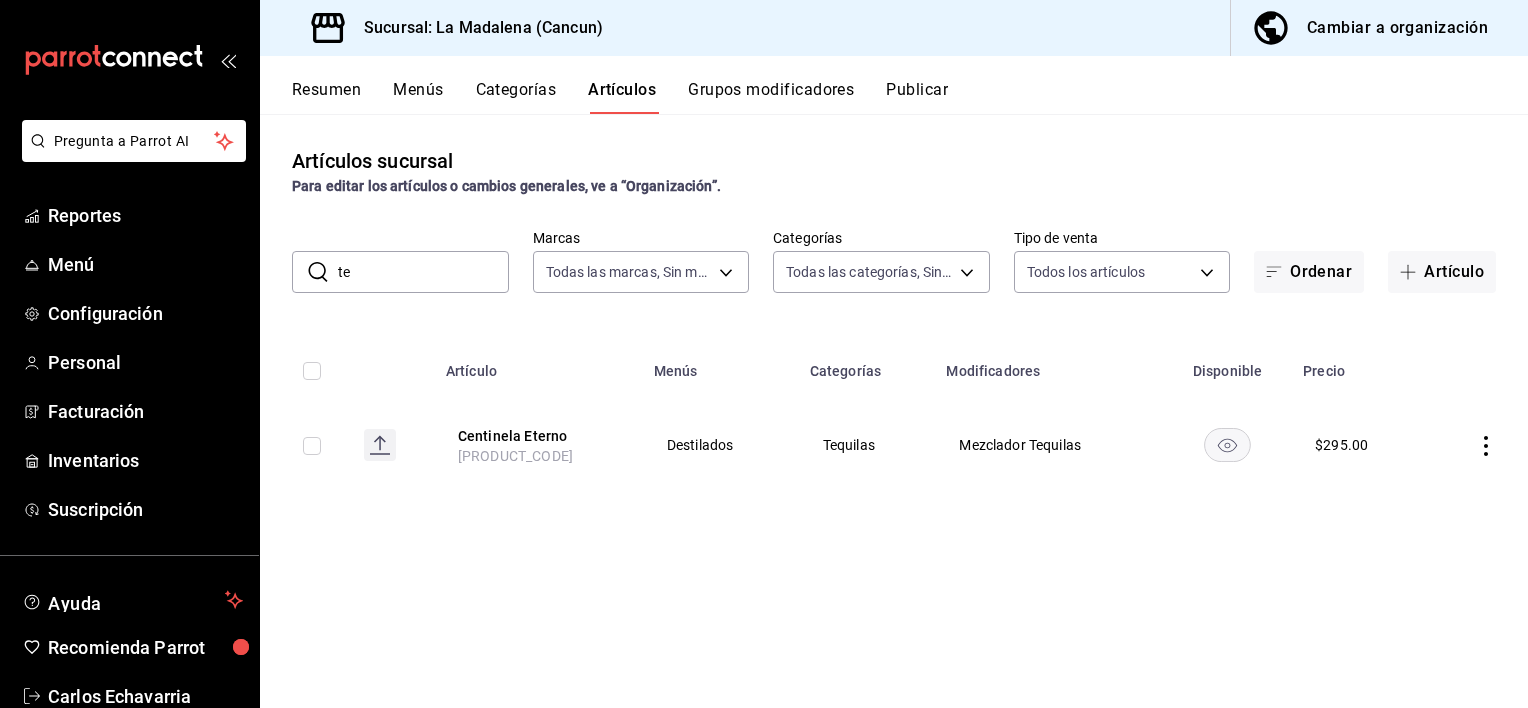 type on "t" 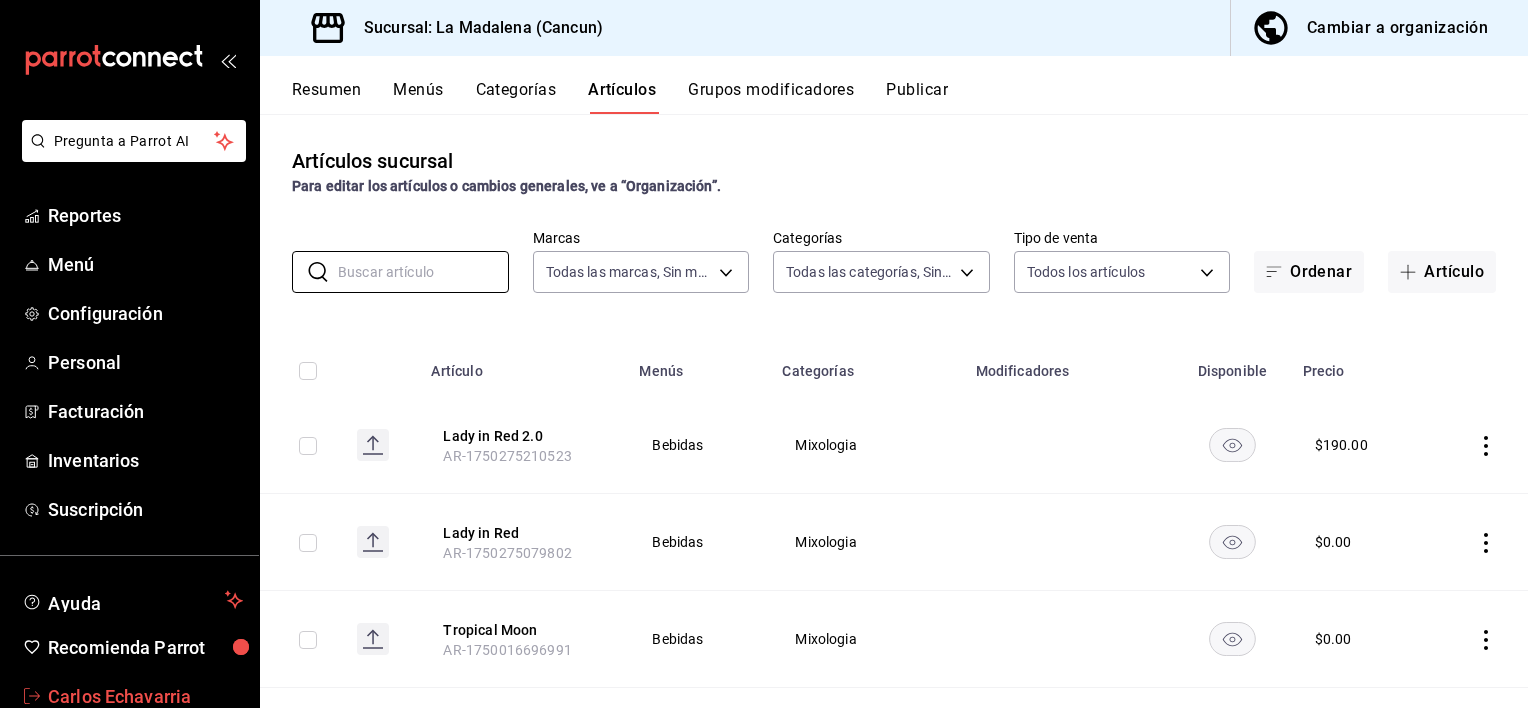 type 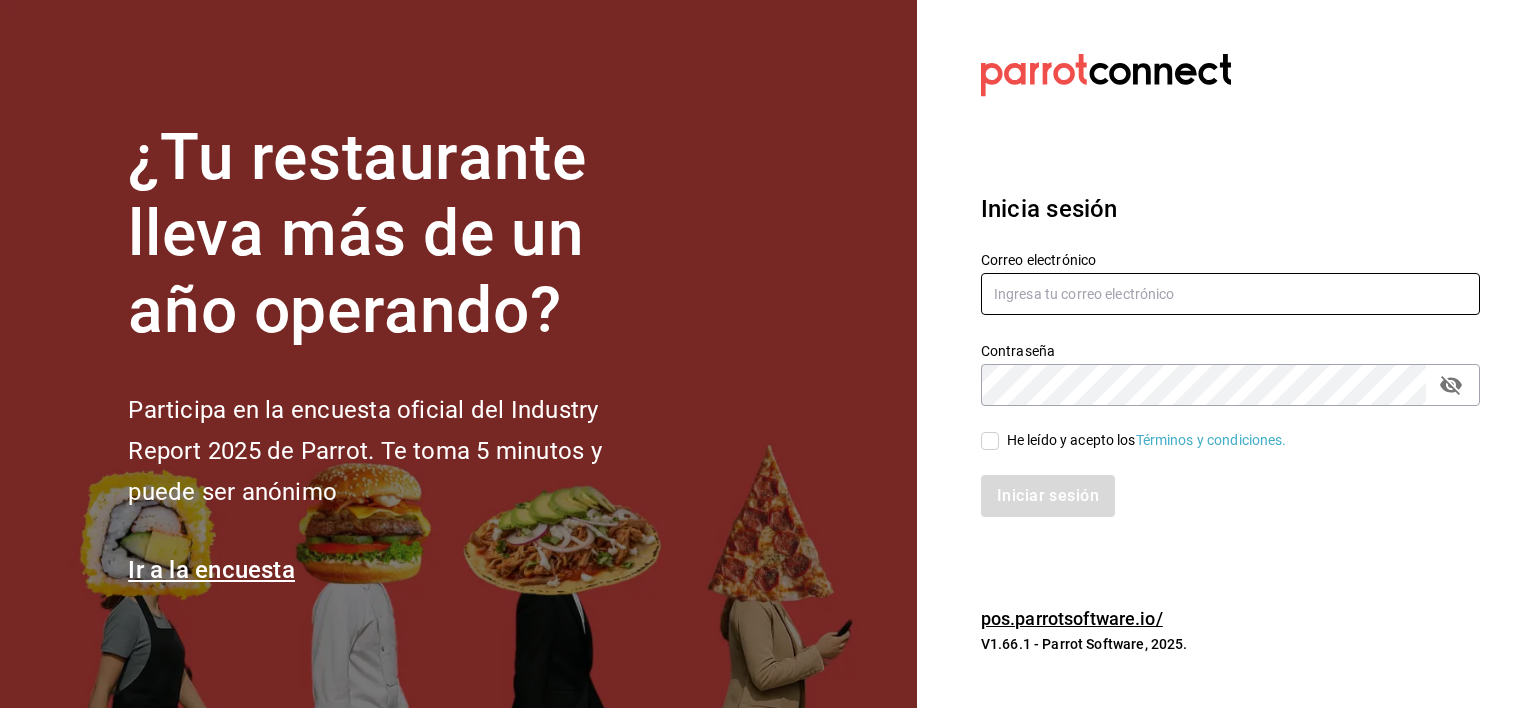 type on "[EMAIL]" 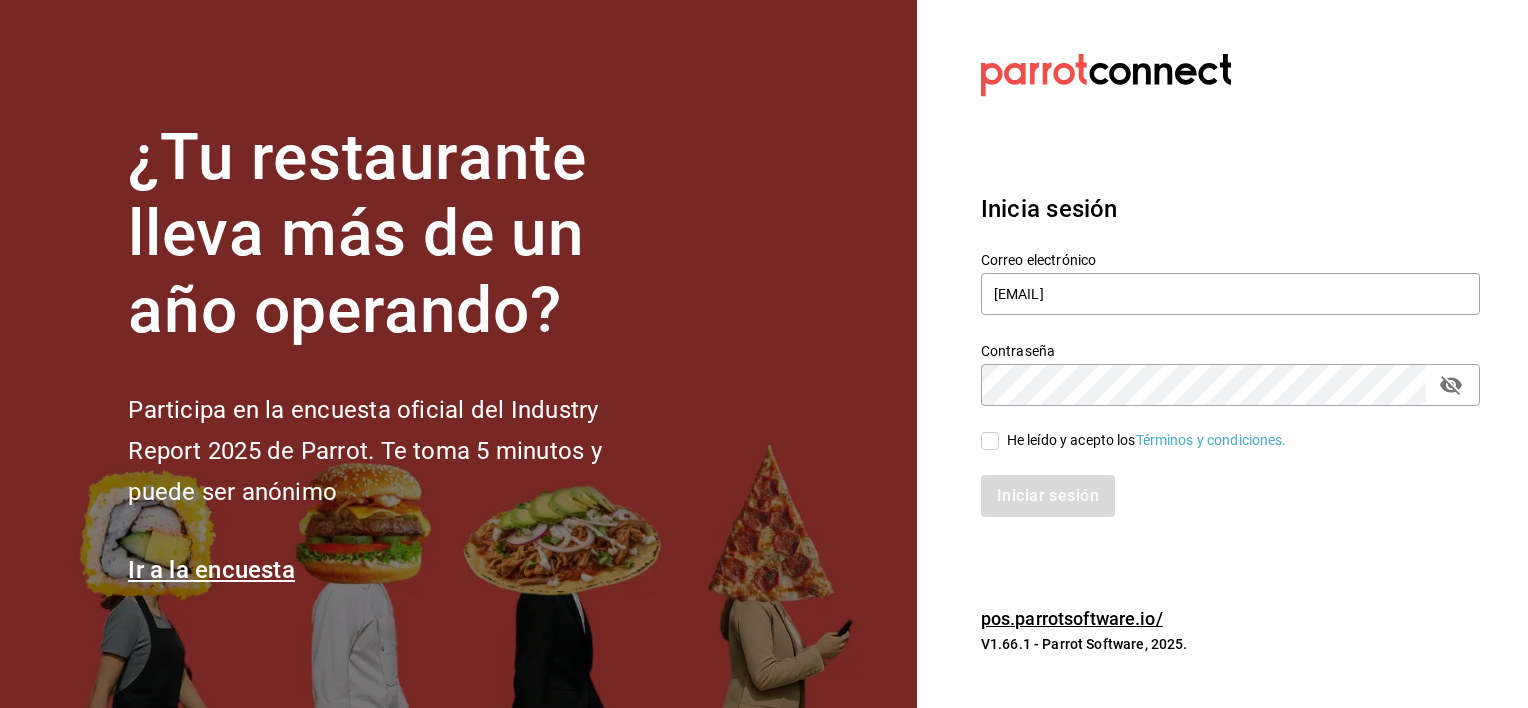 click on "He leído y acepto los  Términos y condiciones." at bounding box center (990, 441) 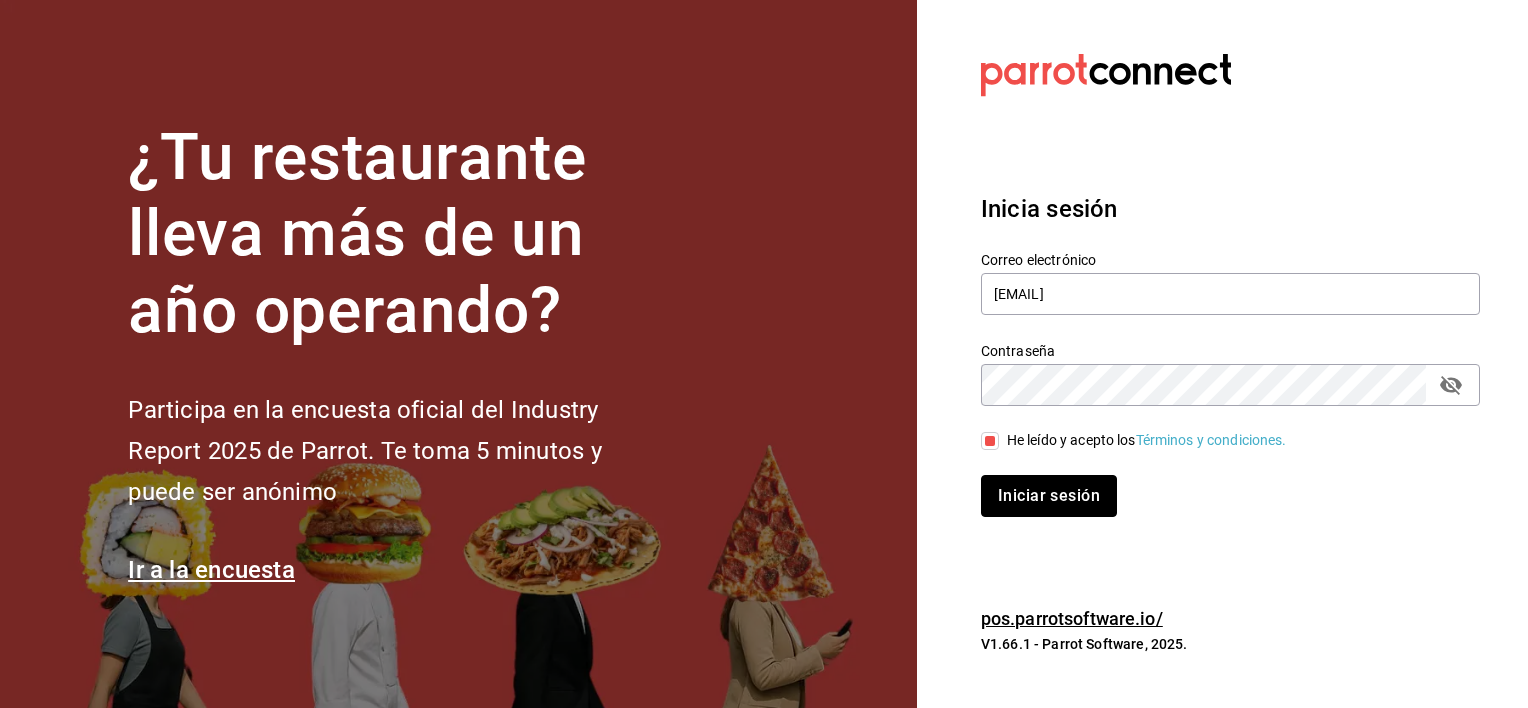 click on "Iniciar sesión" at bounding box center (1049, 496) 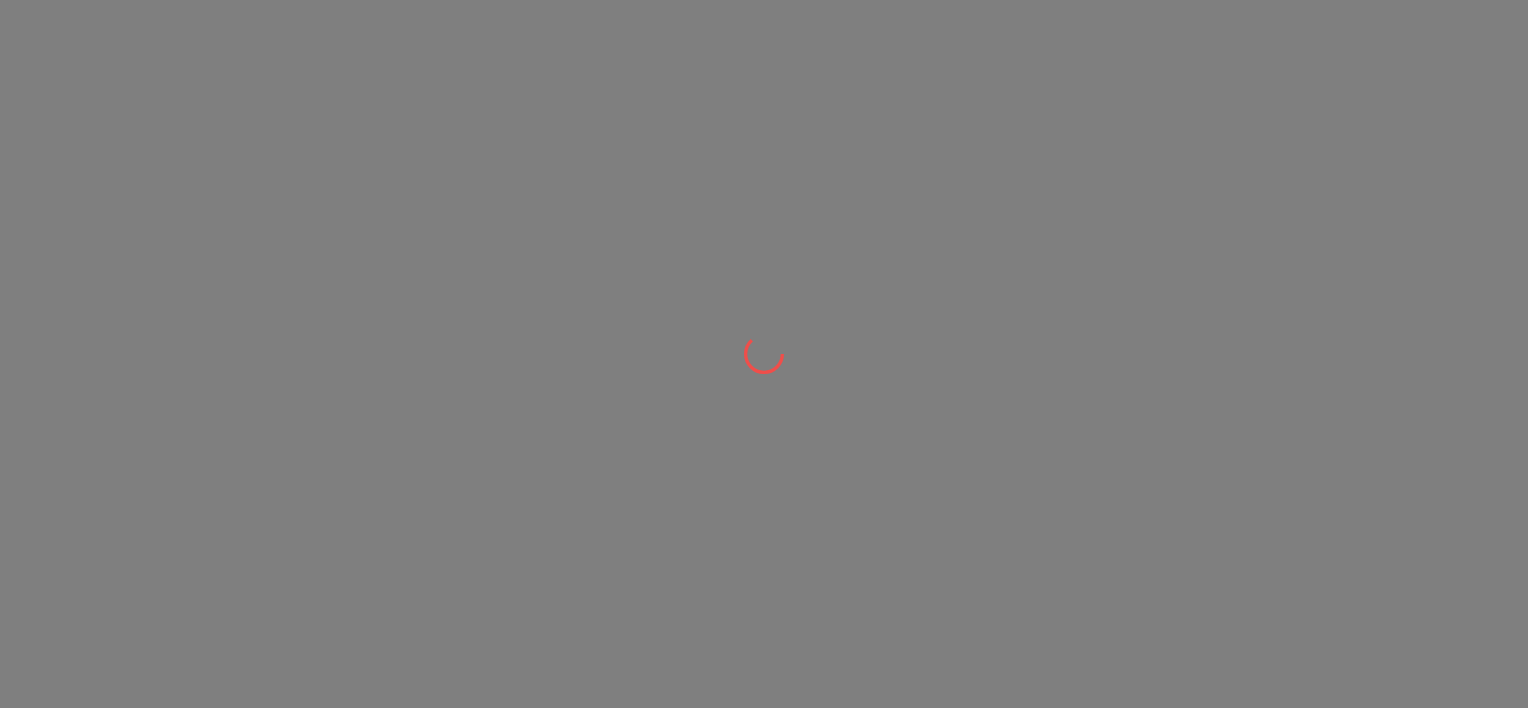 scroll, scrollTop: 0, scrollLeft: 0, axis: both 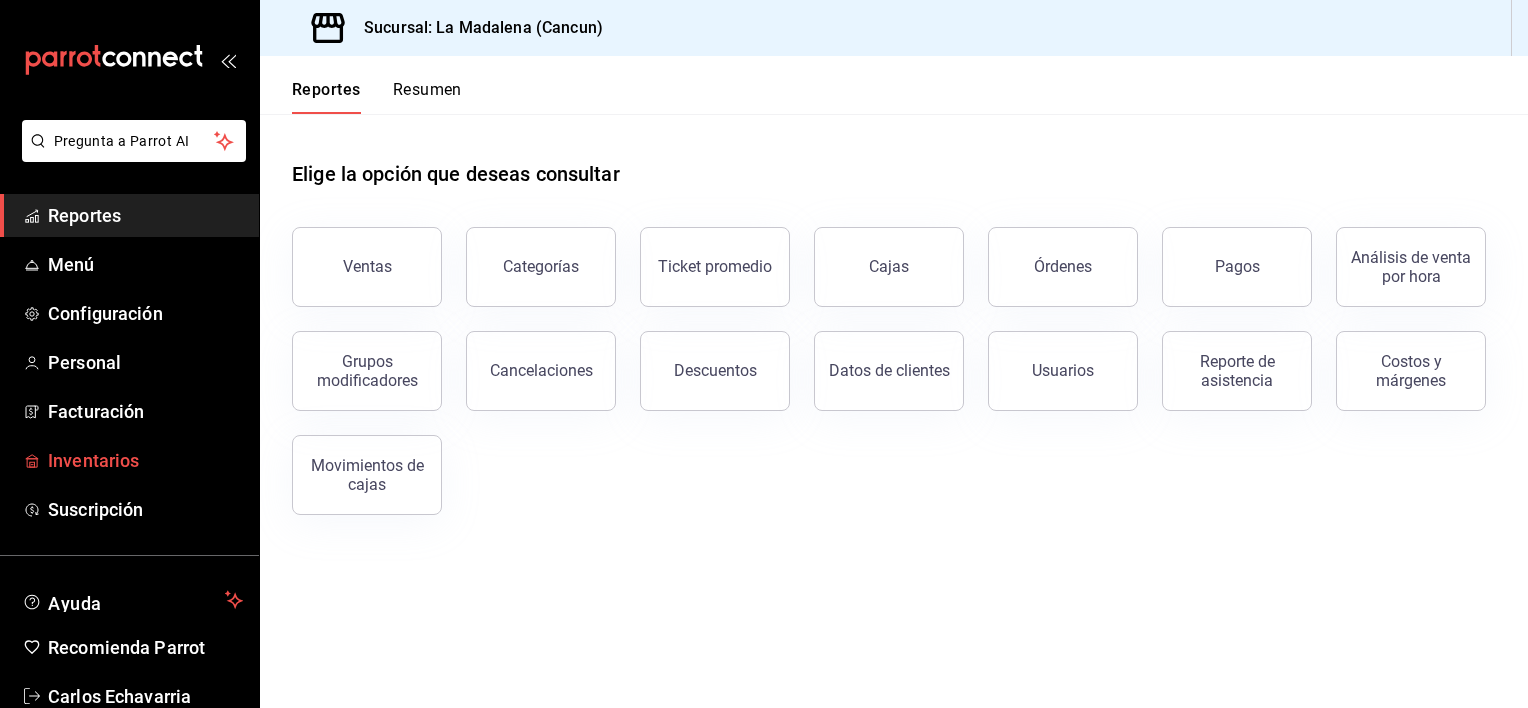 click on "Inventarios" at bounding box center [145, 460] 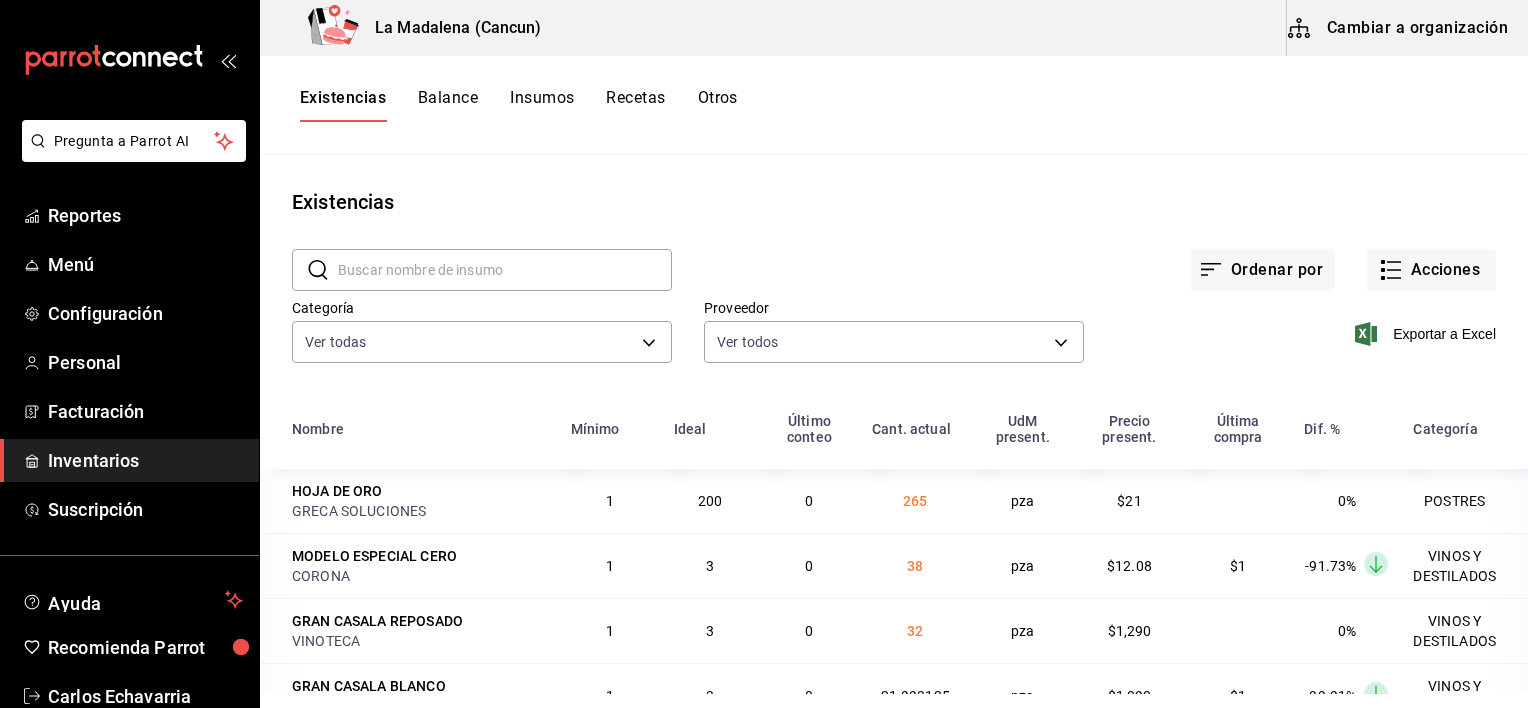 click on "Inventarios" at bounding box center [145, 460] 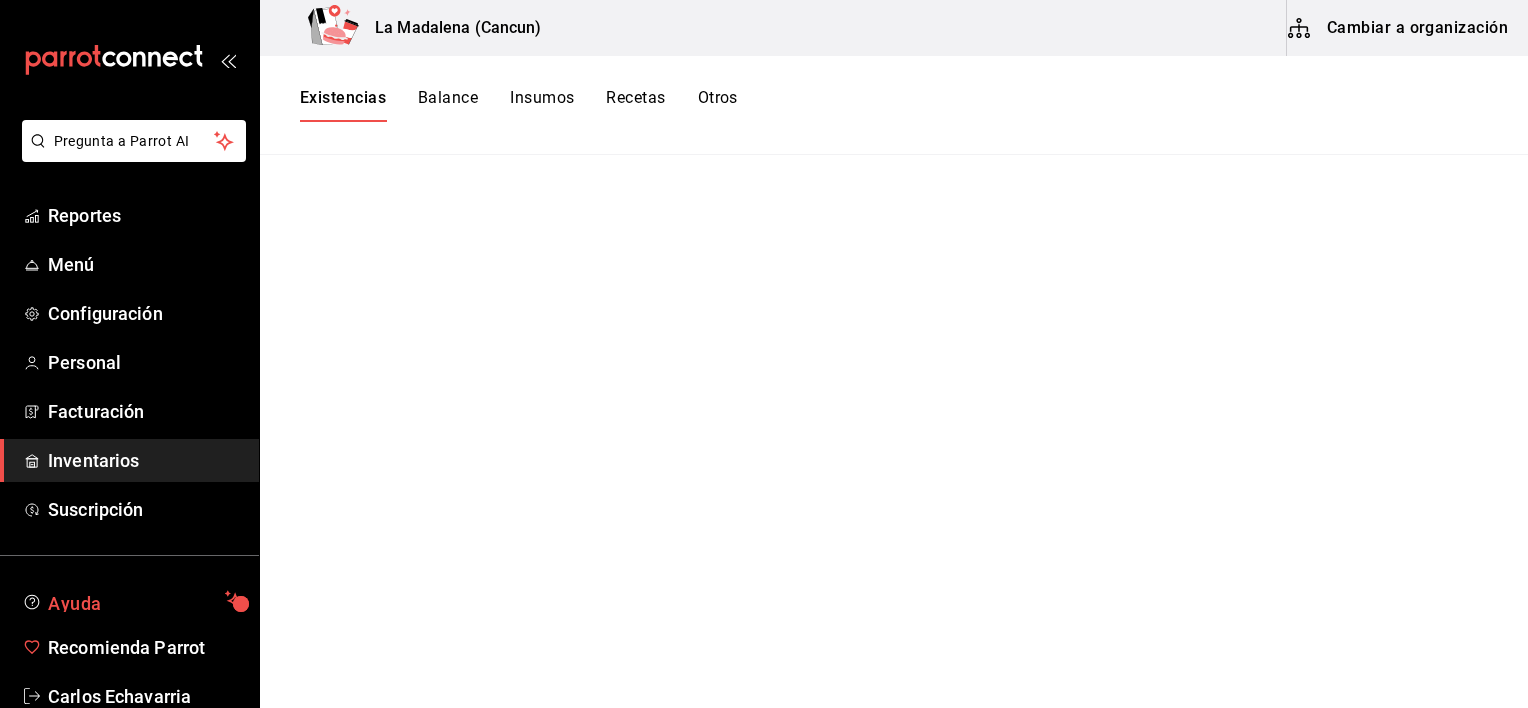 scroll, scrollTop: 46, scrollLeft: 0, axis: vertical 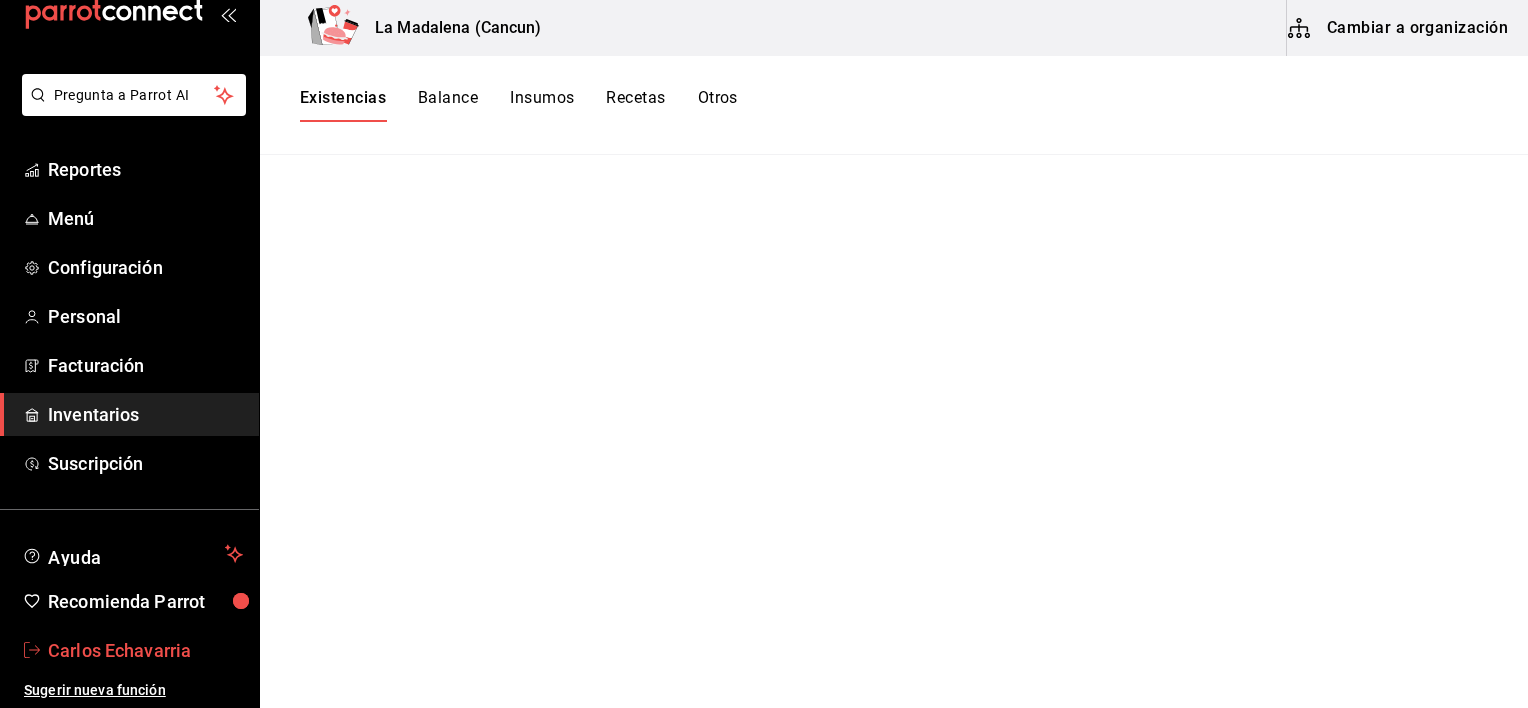 click on "Carlos Echavarria" at bounding box center (145, 650) 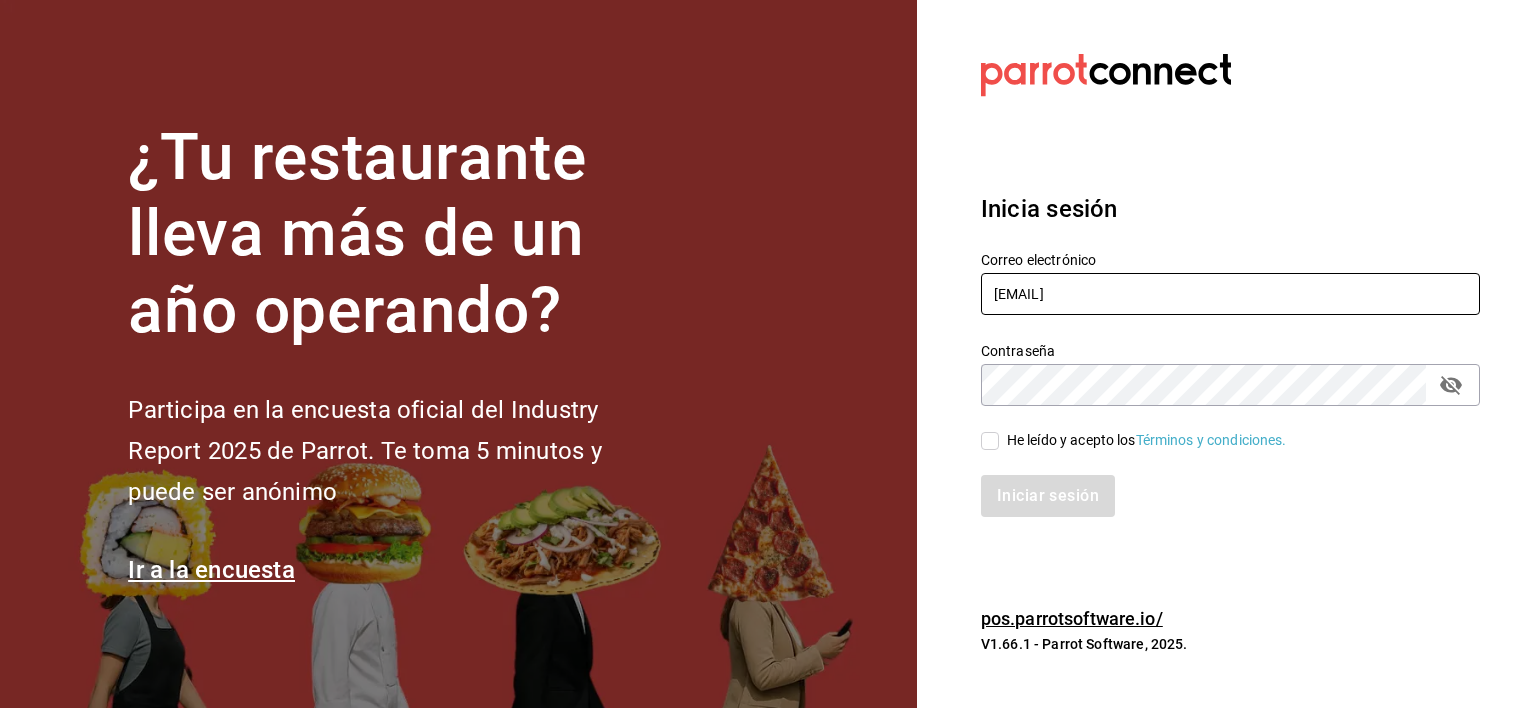 click on "[EMAIL]" at bounding box center [1230, 294] 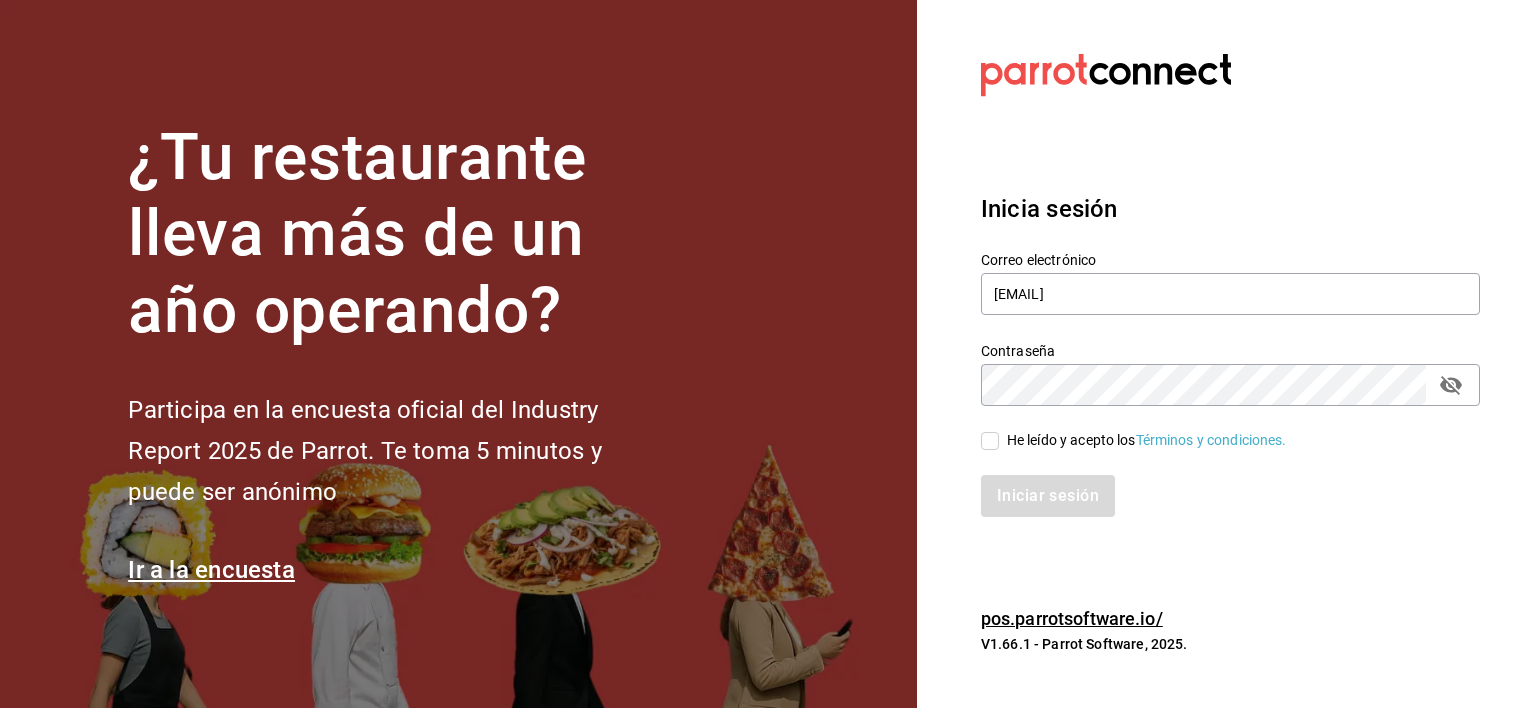 click on "He leído y acepto los  Términos y condiciones." at bounding box center (990, 441) 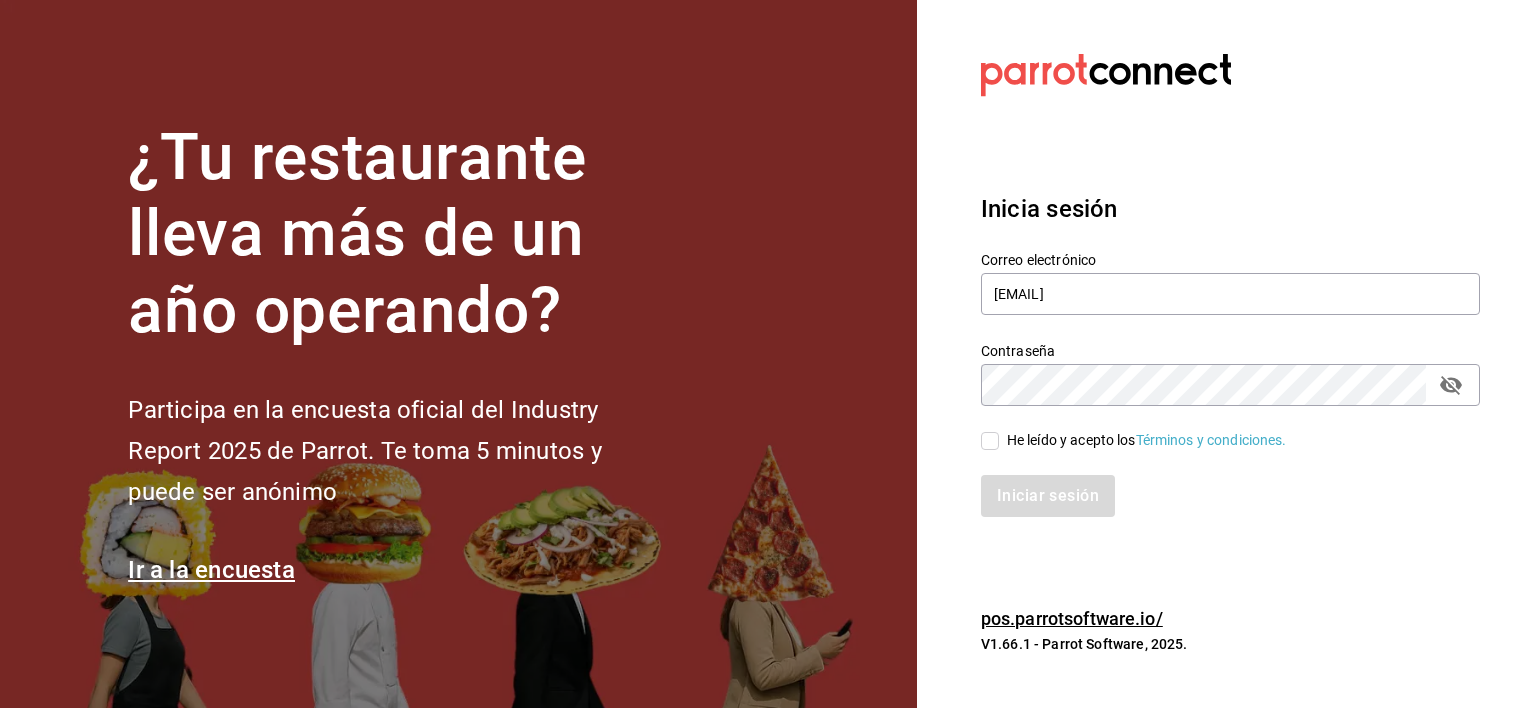 checkbox on "true" 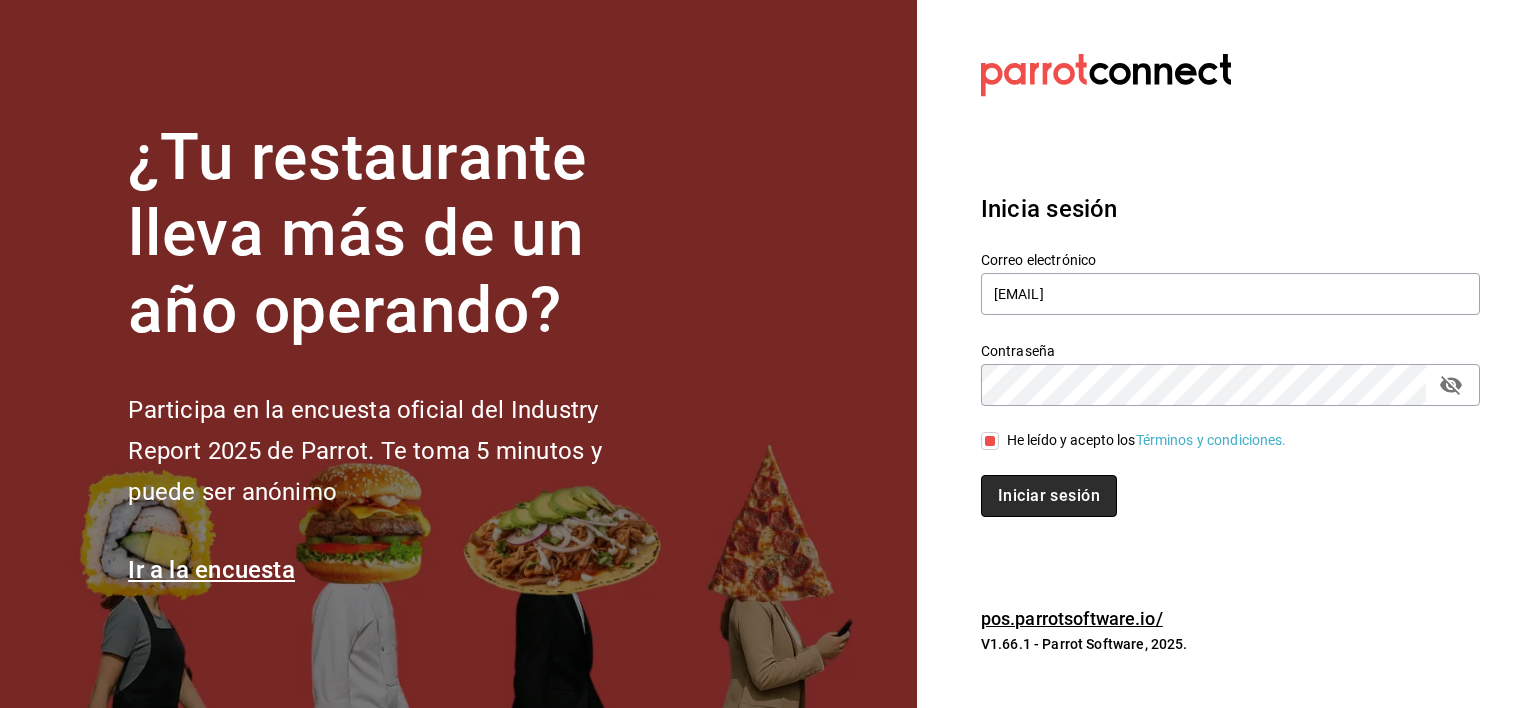 click on "Iniciar sesión" at bounding box center (1049, 496) 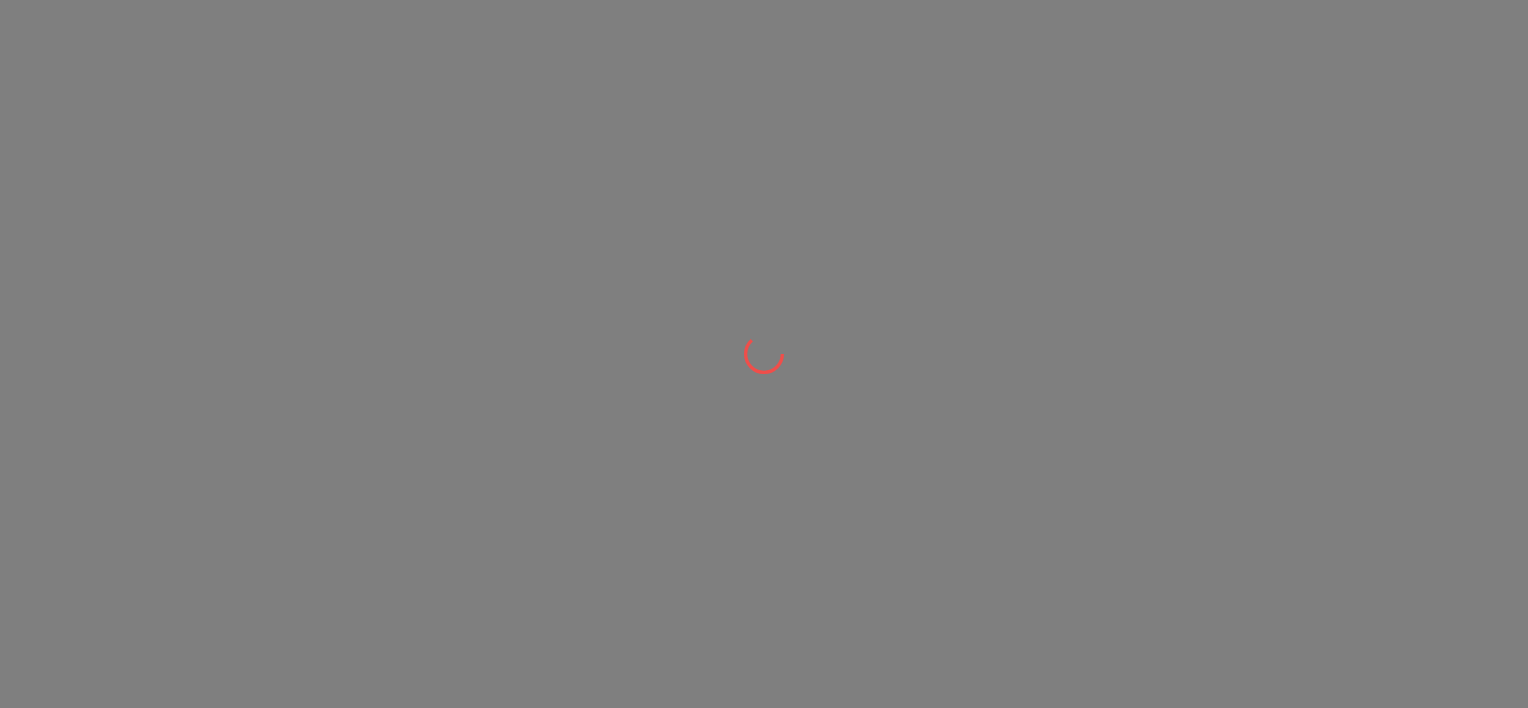 scroll, scrollTop: 0, scrollLeft: 0, axis: both 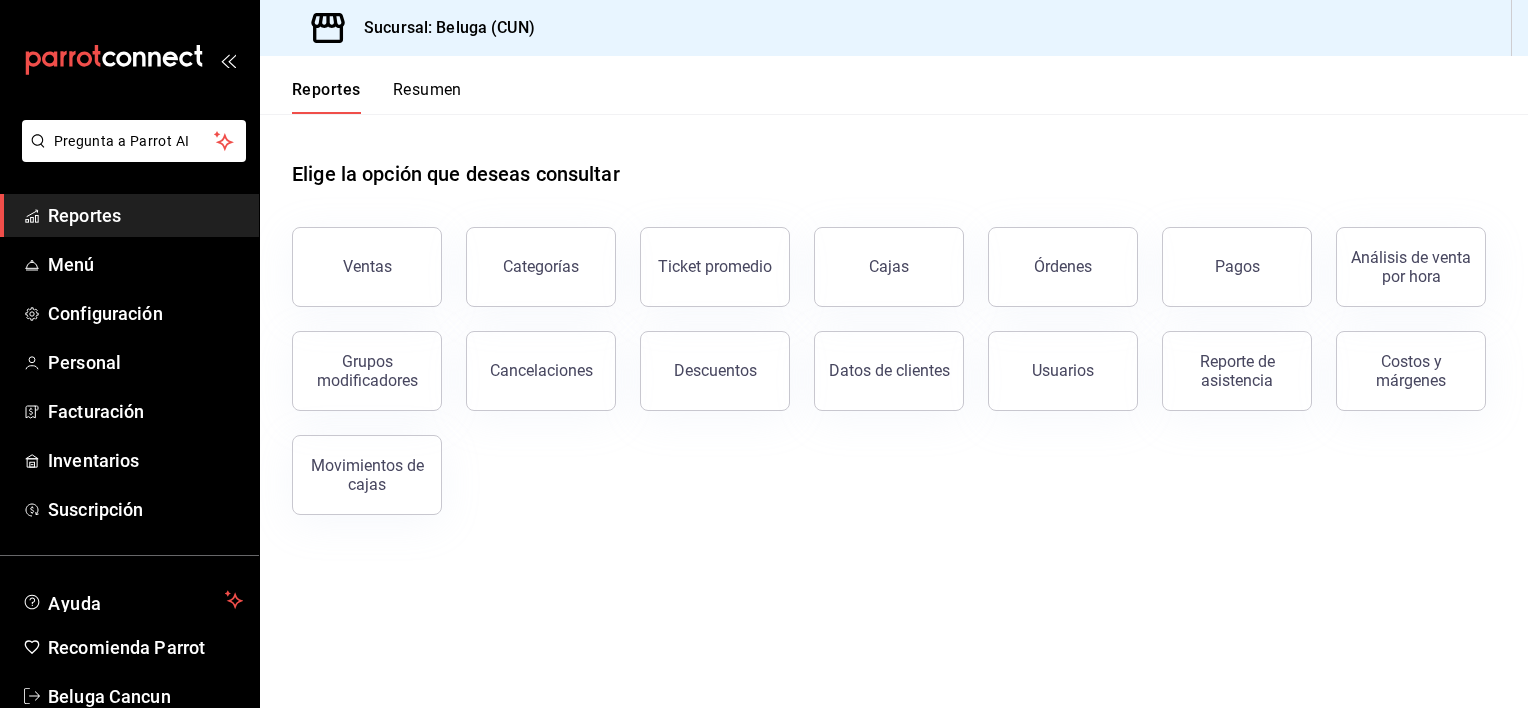 click on "Ventas" at bounding box center (367, 267) 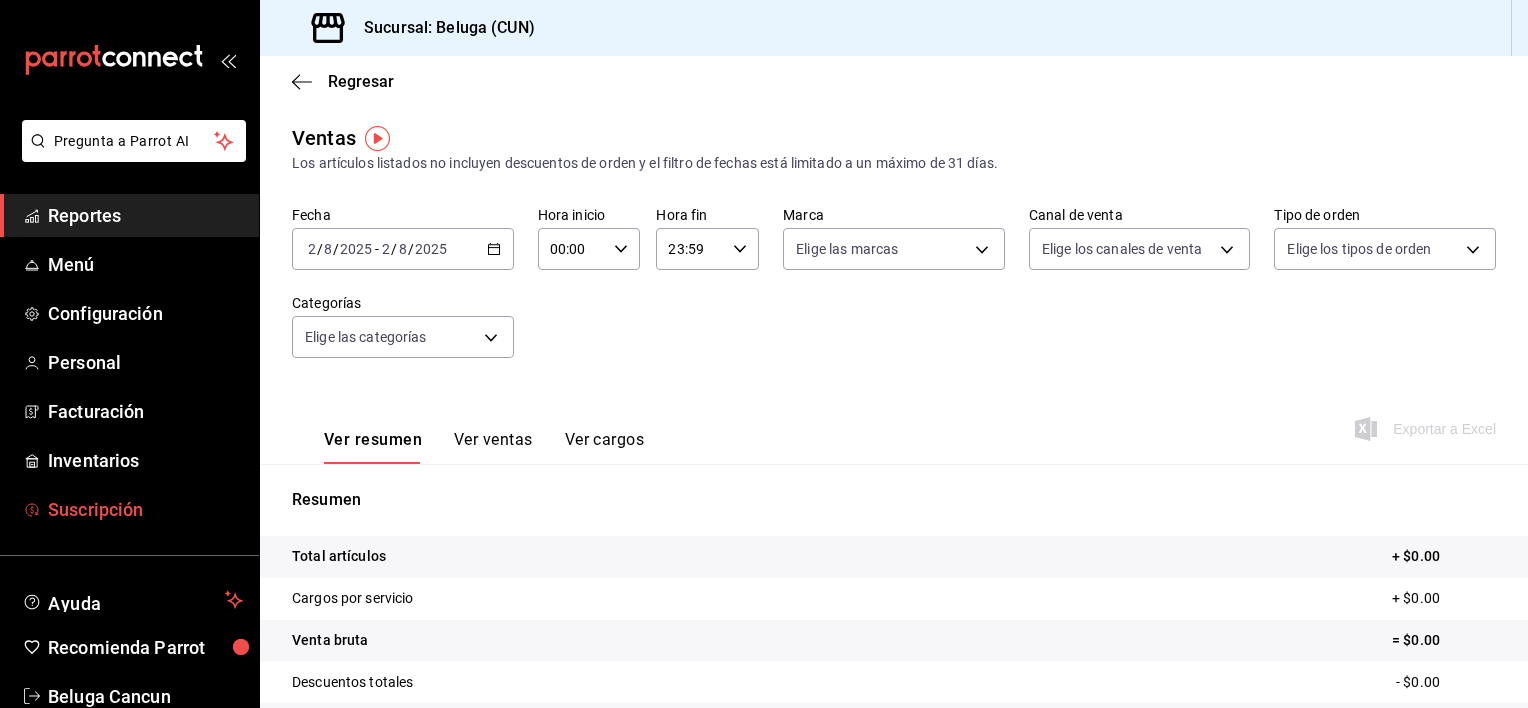 click on "Suscripción" at bounding box center [145, 509] 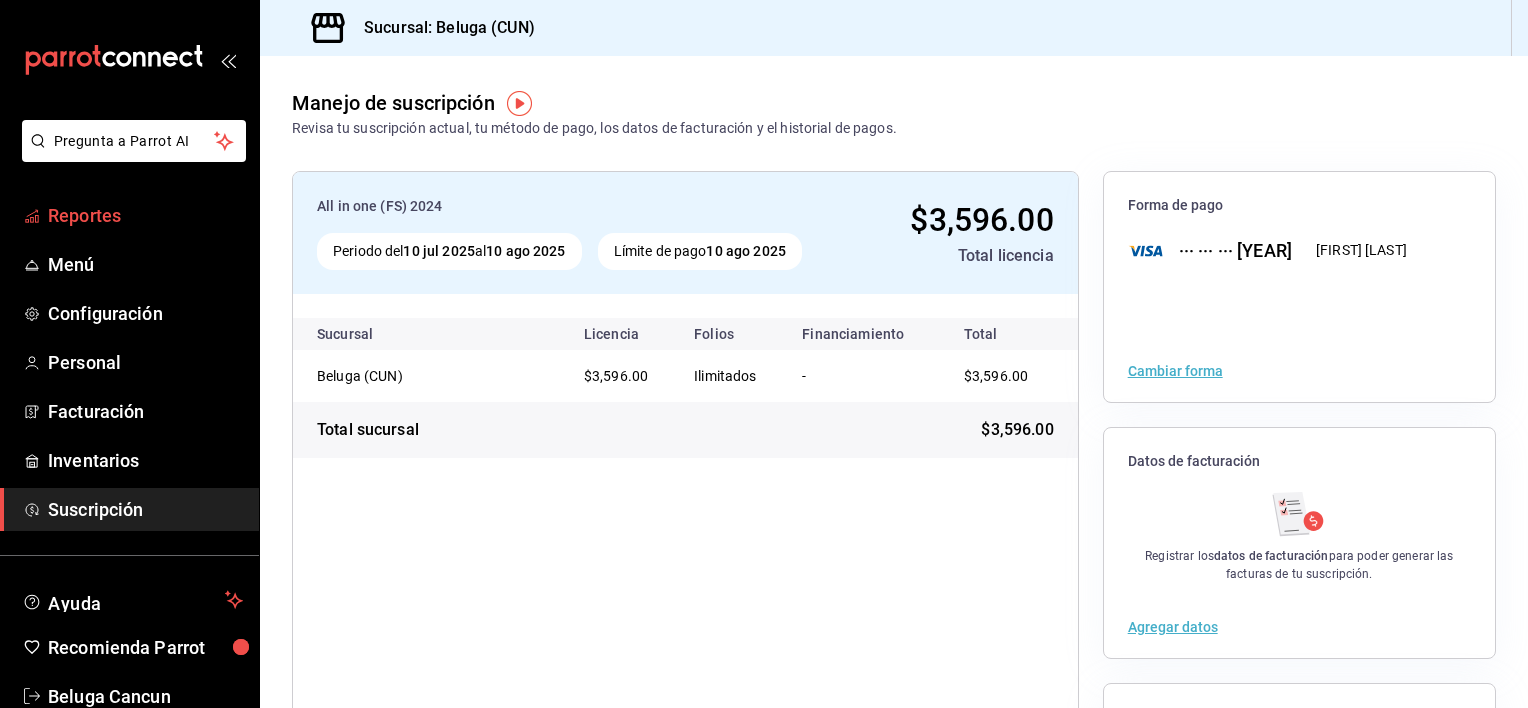 click on "Reportes" at bounding box center (129, 215) 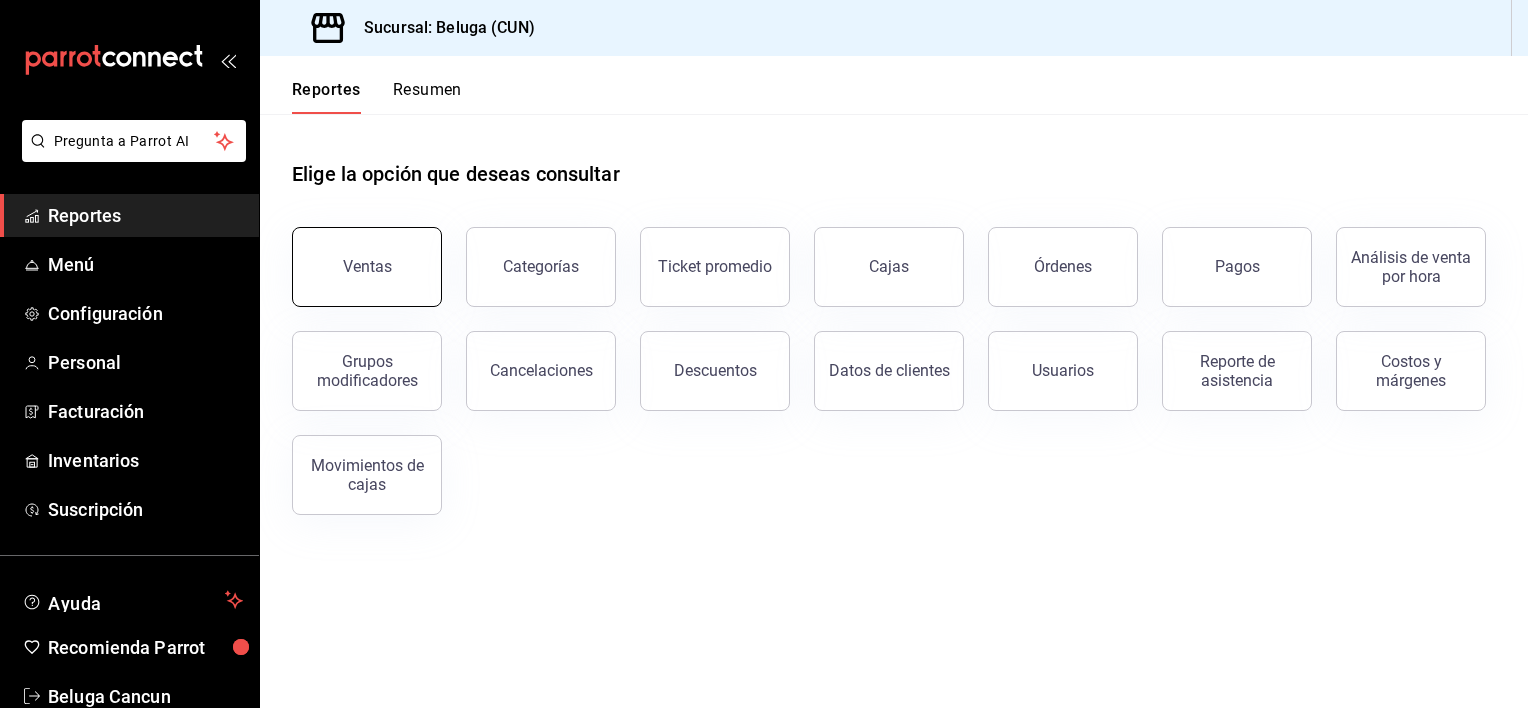 click on "Ventas" at bounding box center (367, 267) 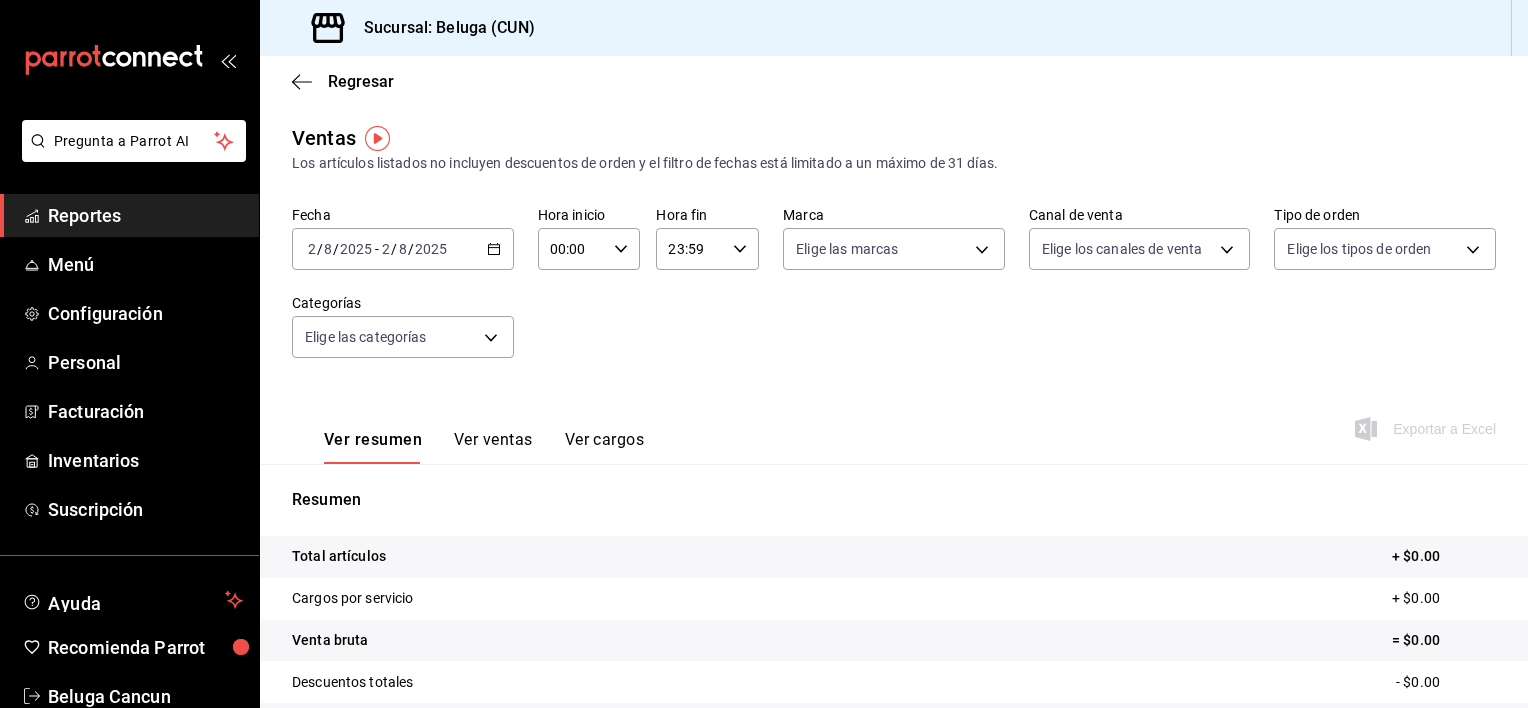 click on "2025-08-02 2 / 8 / 2025 - 2025-08-02 2 / 8 / 2025" at bounding box center [403, 249] 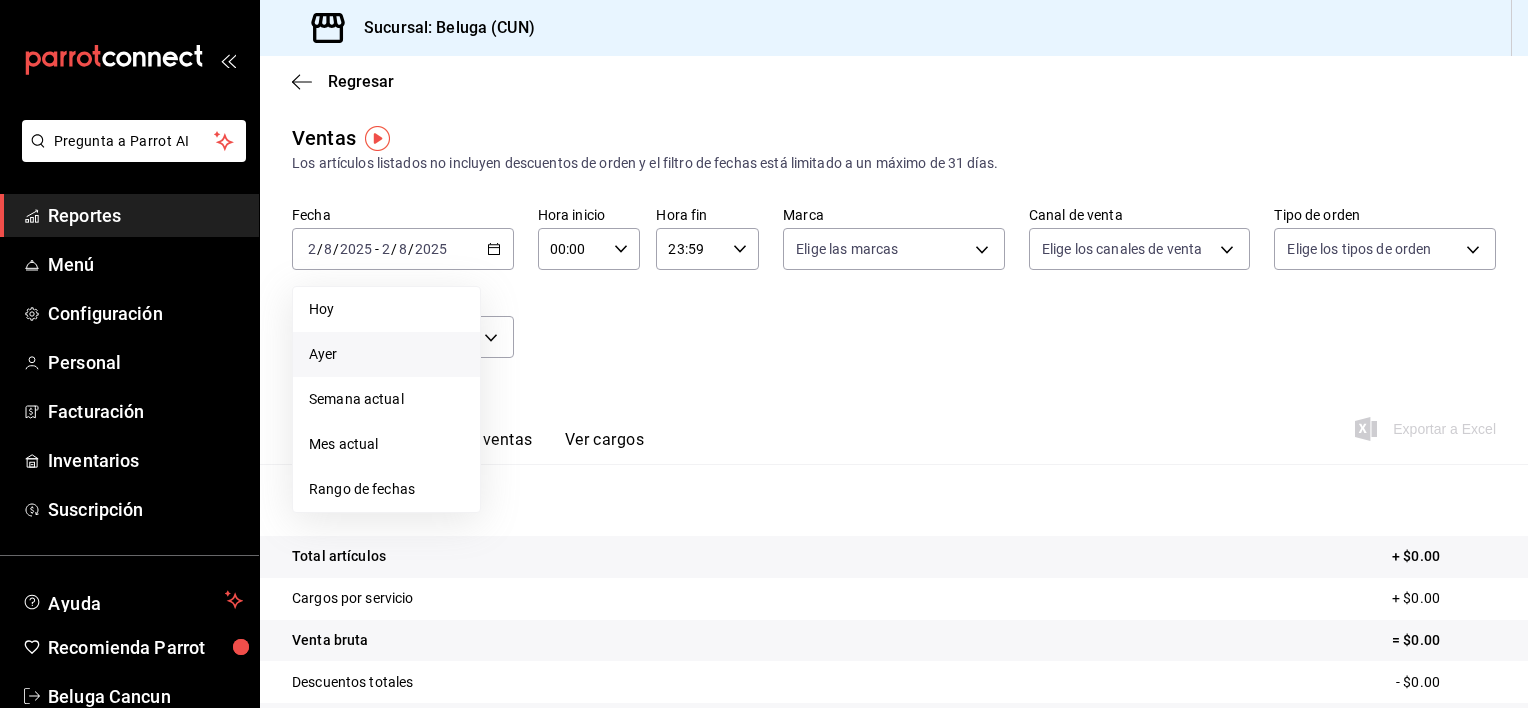 click on "Ayer" at bounding box center (386, 354) 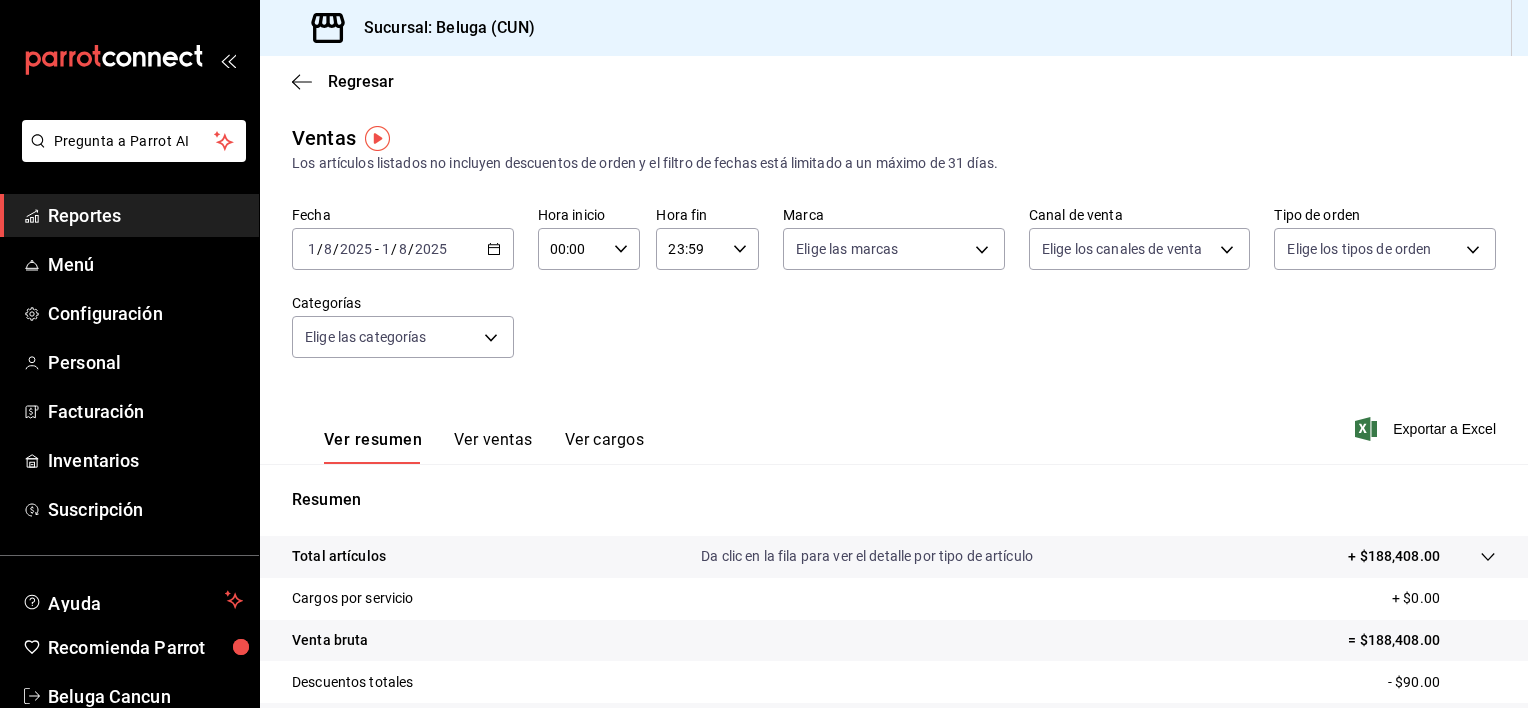 click on "2025-08-01 1 / 8 / 2025 - 2025-08-01 1 / 8 / 2025" at bounding box center (403, 249) 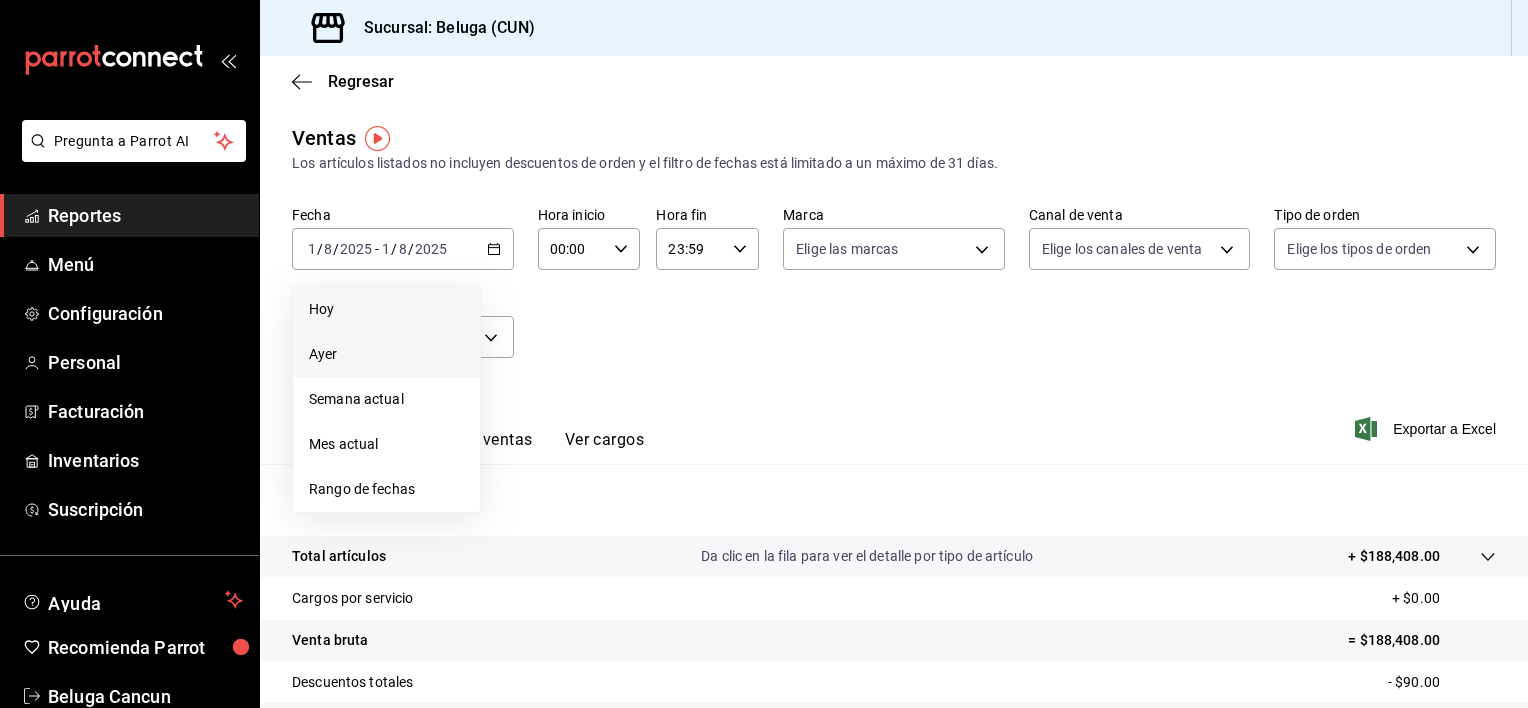 click on "Hoy" at bounding box center (386, 309) 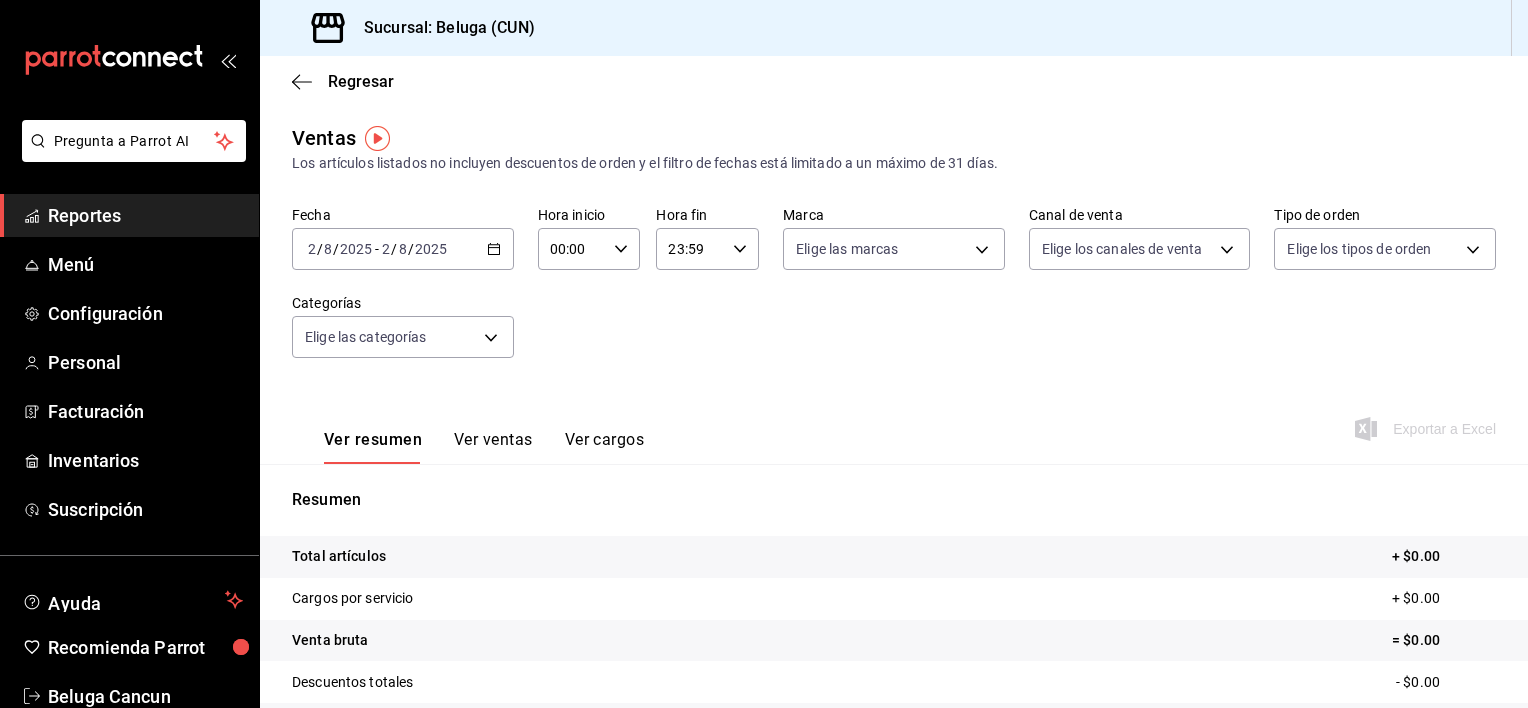 click on "Reportes" at bounding box center [145, 215] 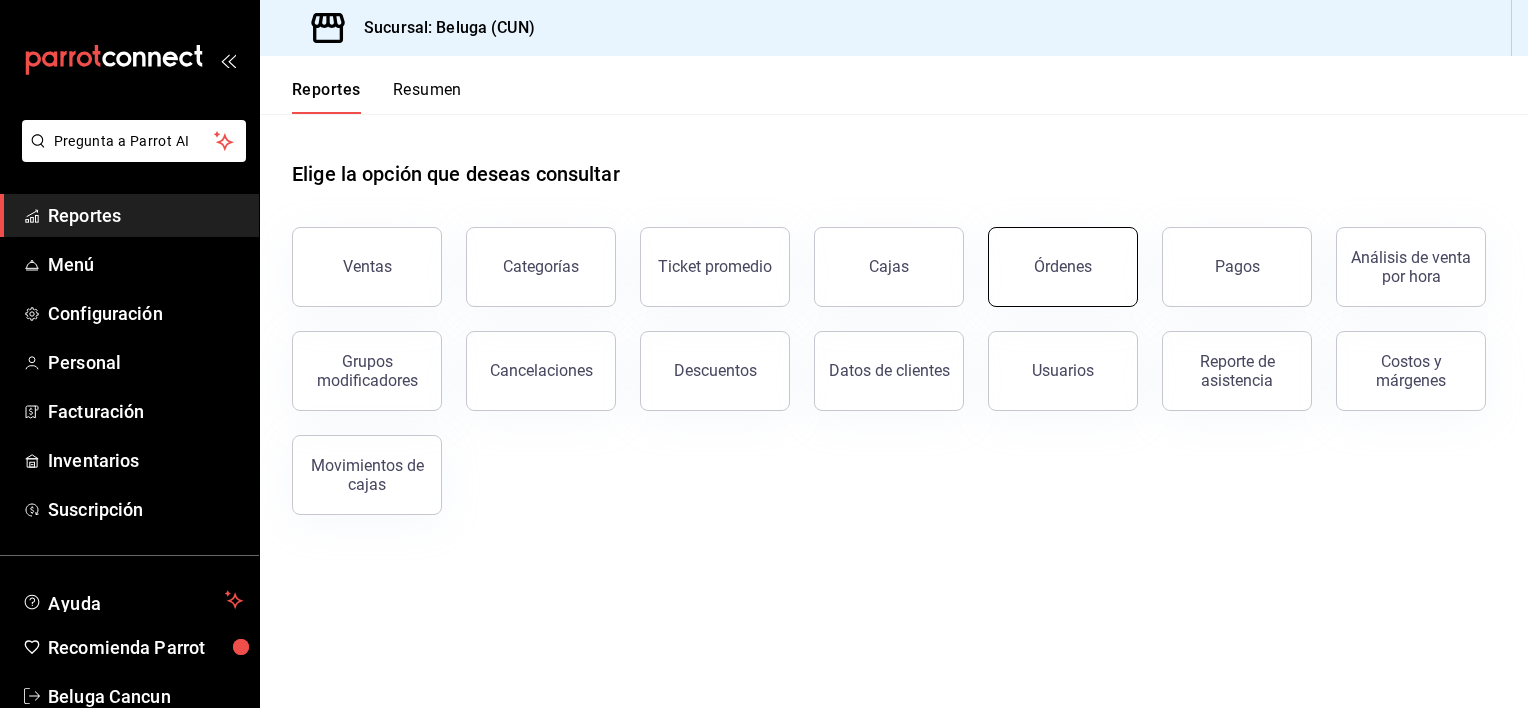 click on "Órdenes" at bounding box center (1063, 266) 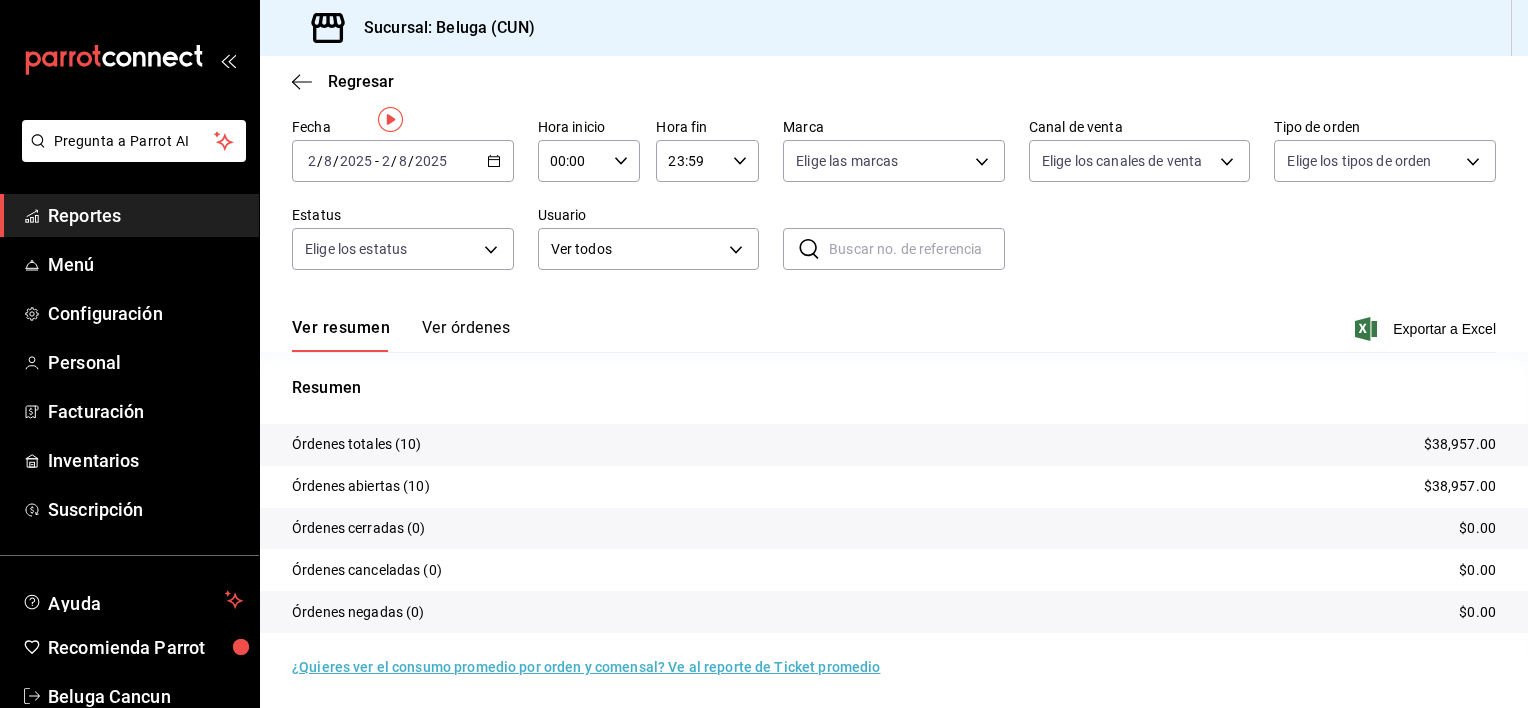 scroll, scrollTop: 77, scrollLeft: 0, axis: vertical 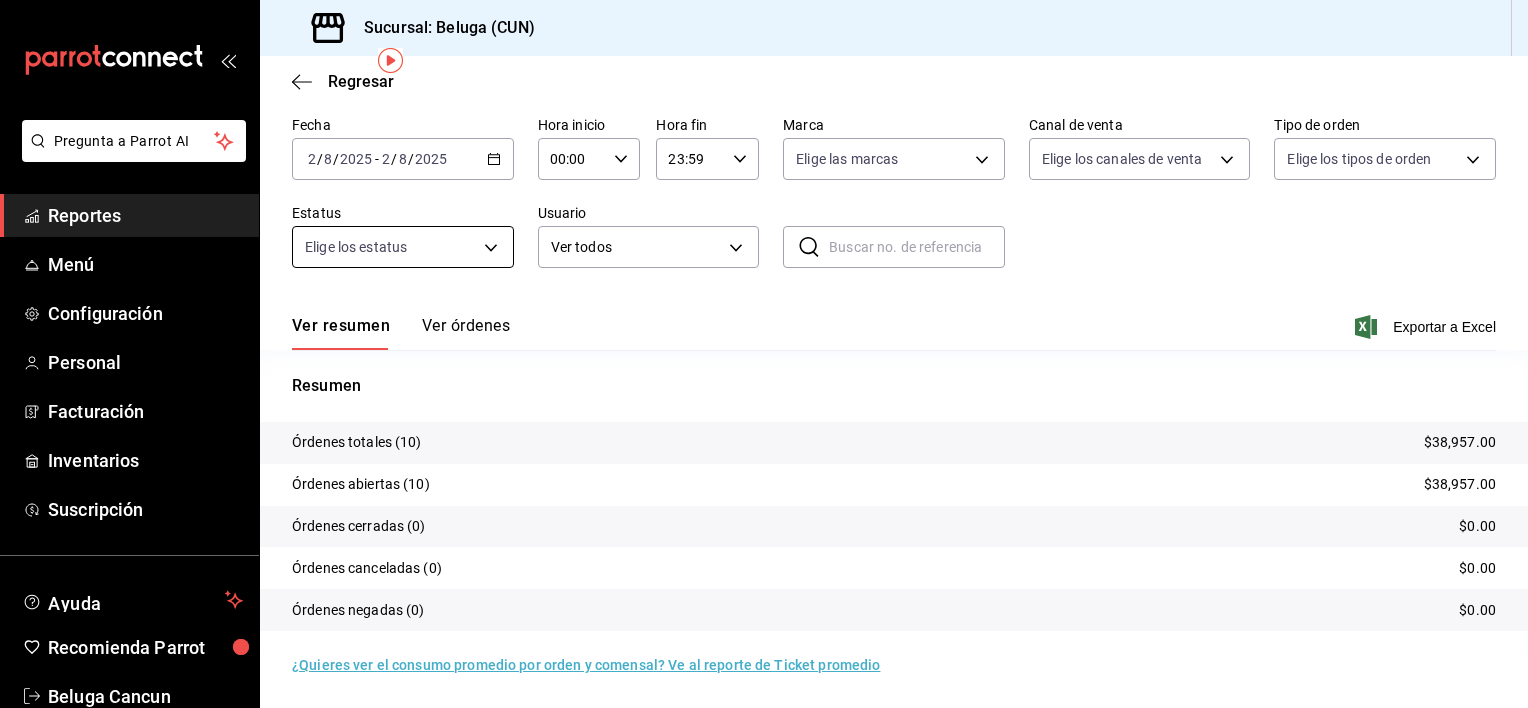 click on "Ver órdenes" at bounding box center (466, 333) 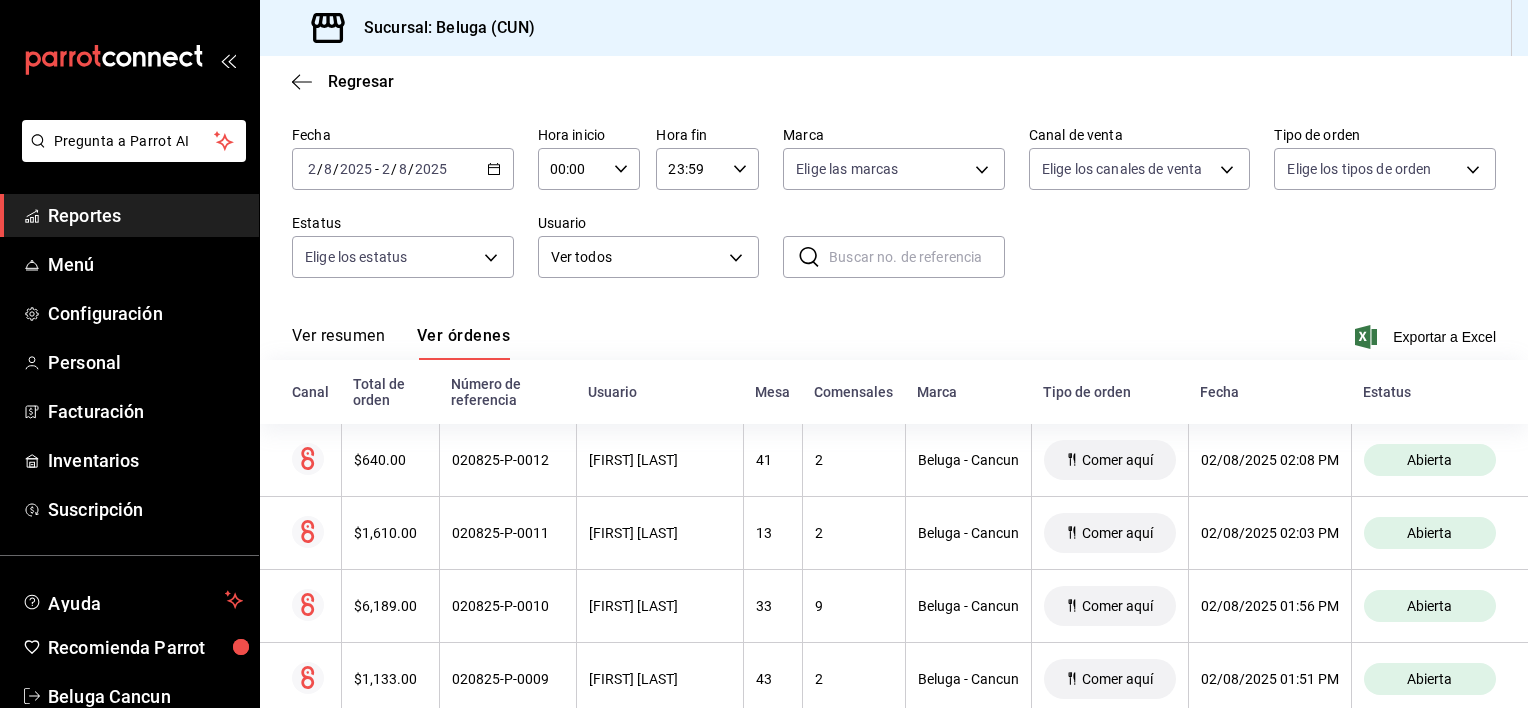 scroll, scrollTop: 0, scrollLeft: 0, axis: both 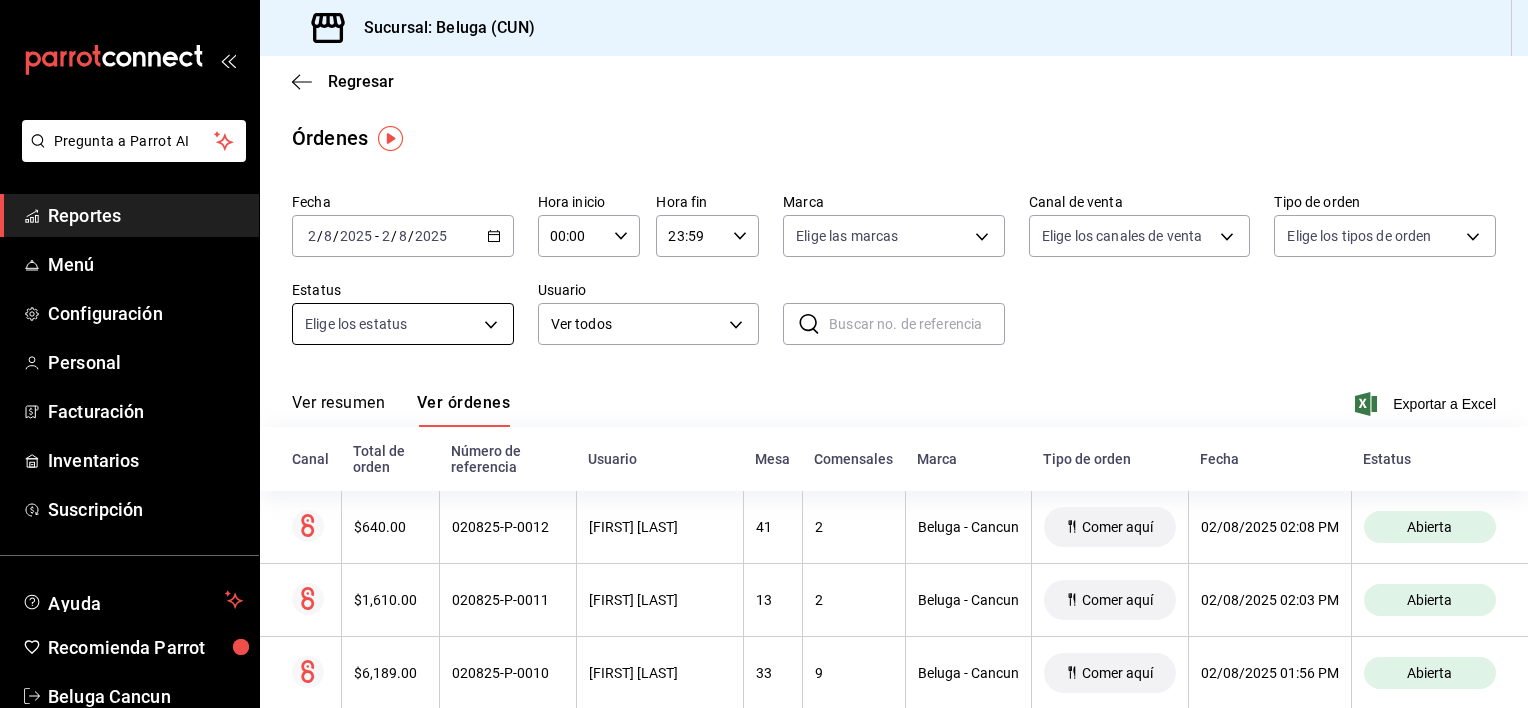 click on "Pregunta a Parrot AI Reportes   Menú   Configuración   Personal   Facturación   Inventarios   Suscripción   Ayuda Recomienda Parrot   Beluga Cancun   Sugerir nueva función   Sucursal: Beluga (CUN) Regresar Órdenes Fecha 2025-08-02 2 / 8 / 2025 - 2025-08-02 2 / 8 / 2025 Hora inicio 00:00 Hora inicio Hora fin 23:59 Hora fin Marca Elige las marcas Canal de venta Elige los canales de venta Tipo de orden Elige los tipos de orden Estatus Elige los estatus Usuario Ver todos ALL ​ ​ Ver resumen Ver órdenes Exportar a Excel Canal Total de orden Número de referencia Usuario Mesa Comensales Marca Tipo de orden Fecha Estatus $640.00 020825-P-0012 [FIRST] [LAST] 41 2 Beluga - Cancun Comer aquí 02/08/2025 02:08 PM Abierta $1,610.00 020825-P-0011 [FIRST] [LAST] 13 2 Beluga - Cancun Comer aquí 02/08/2025 02:03 PM Abierta $6,189.00 020825-P-0010 [FIRST] [LAST] 33 9 Beluga - Cancun Comer aquí 02/08/2025 01:56 PM Abierta $1,133.00 020825-P-0009 [FIRST] [LAST] 43 2 Beluga - Cancun Comer aquí Abierta 40 2 5" at bounding box center (764, 354) 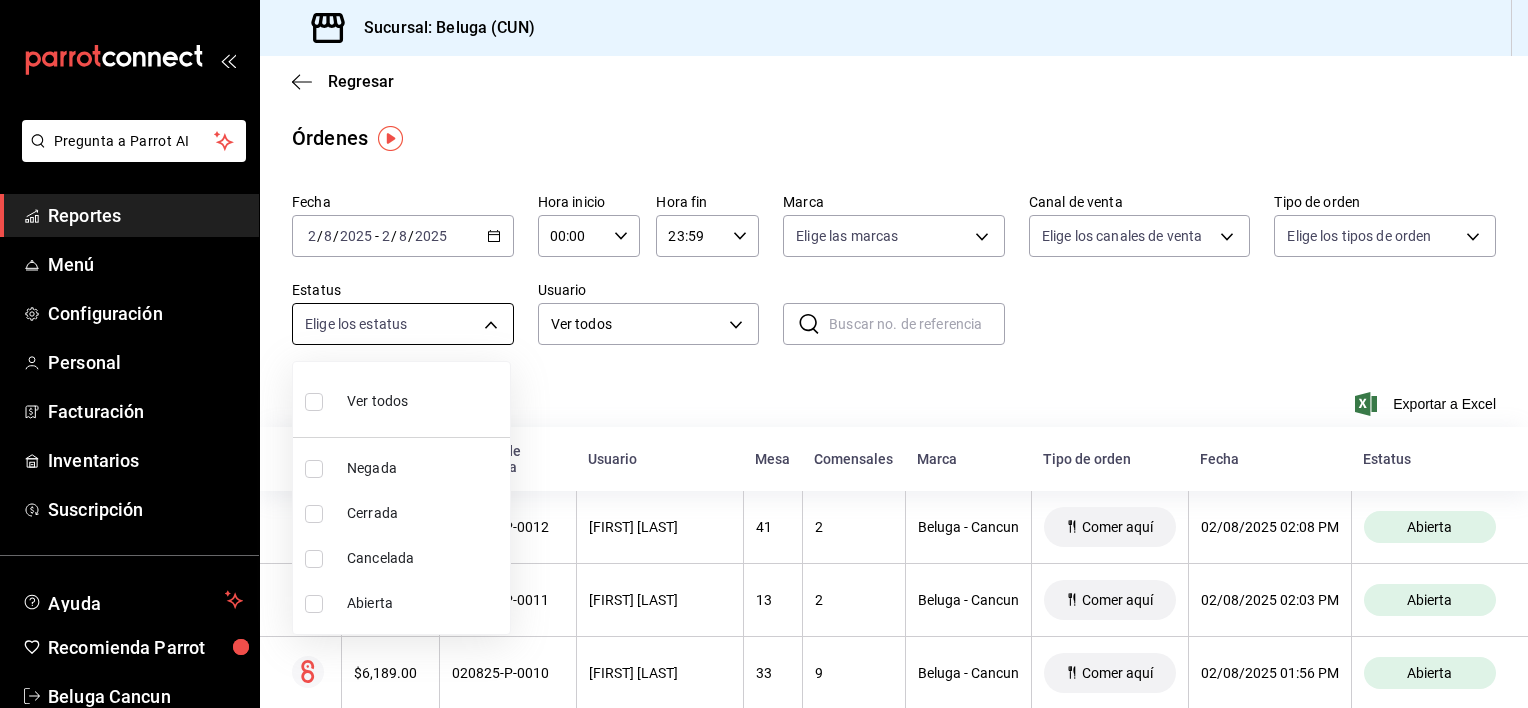 click at bounding box center [764, 354] 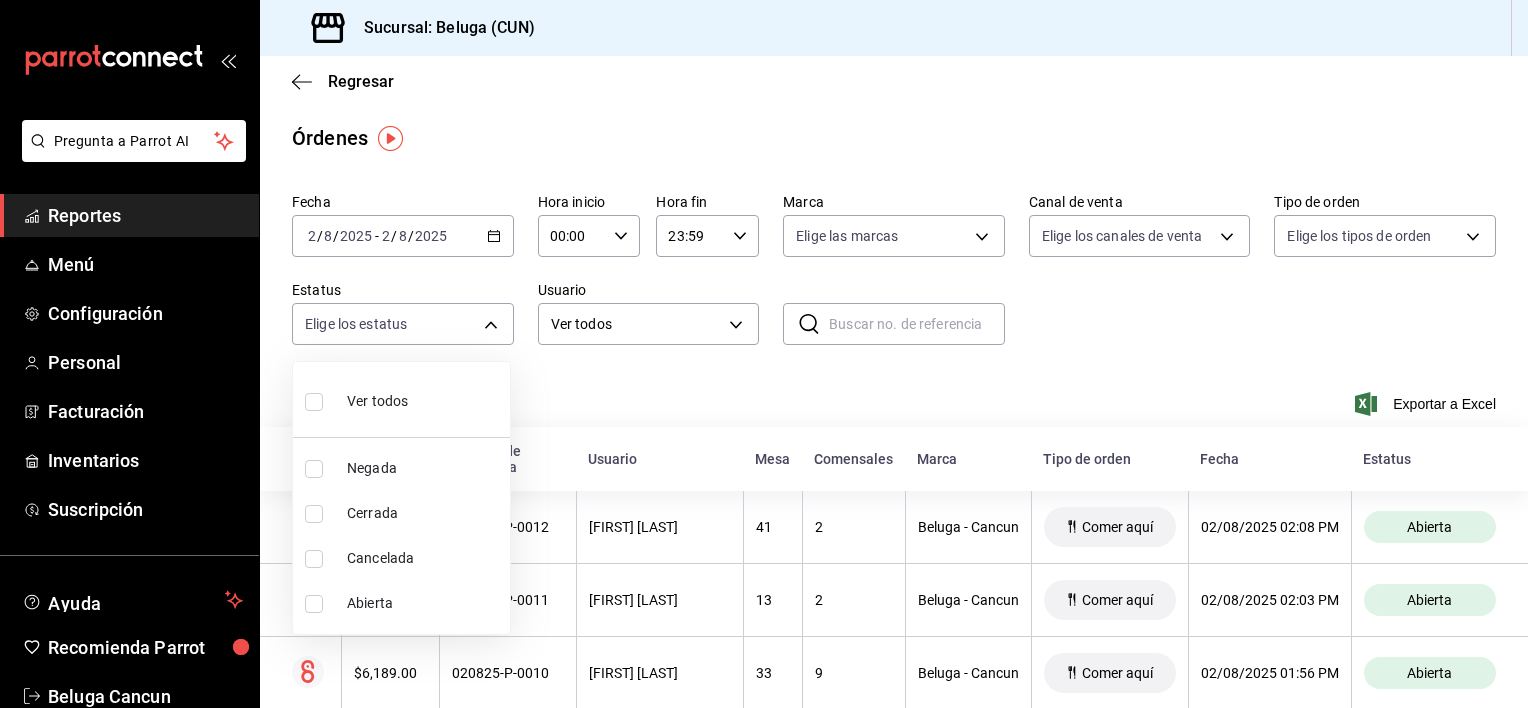 click at bounding box center [764, 354] 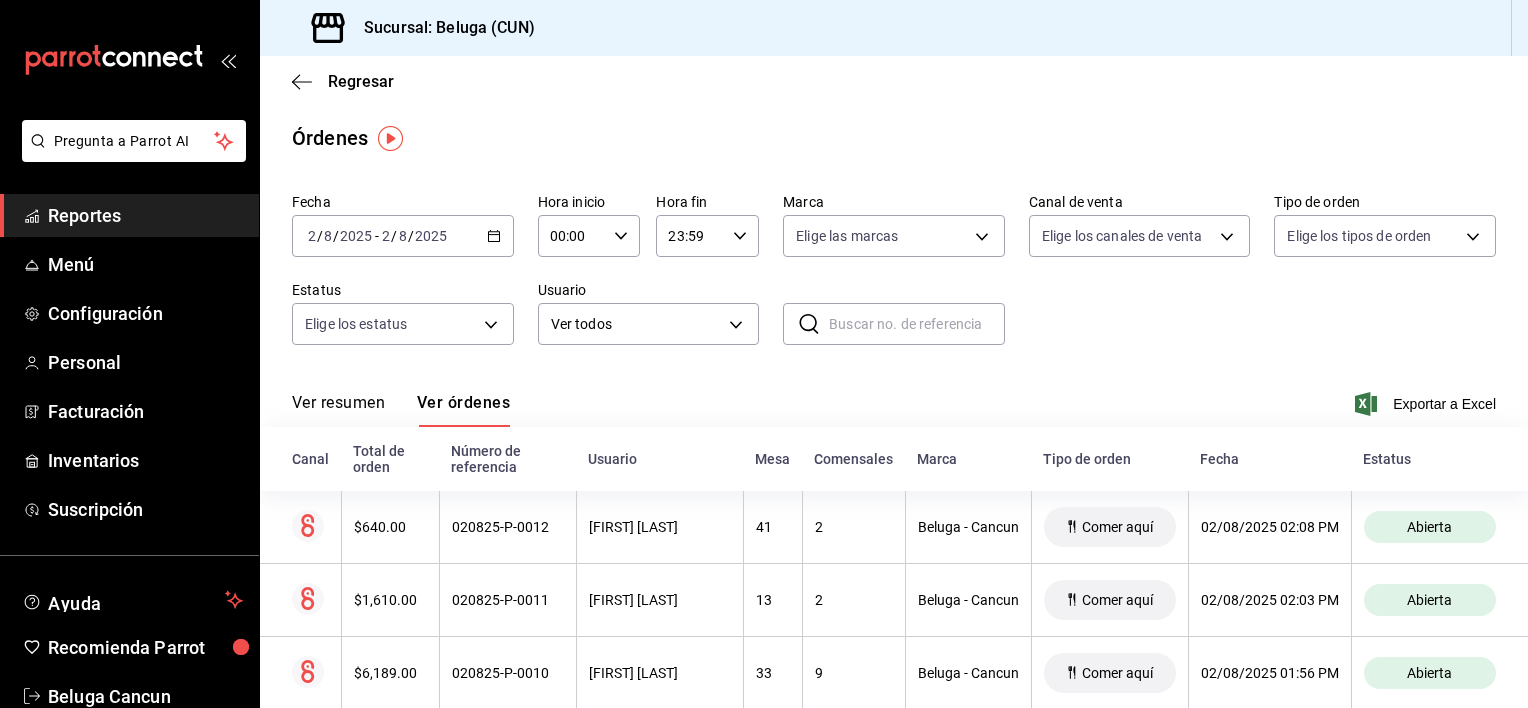 click on "Reportes" at bounding box center [129, 215] 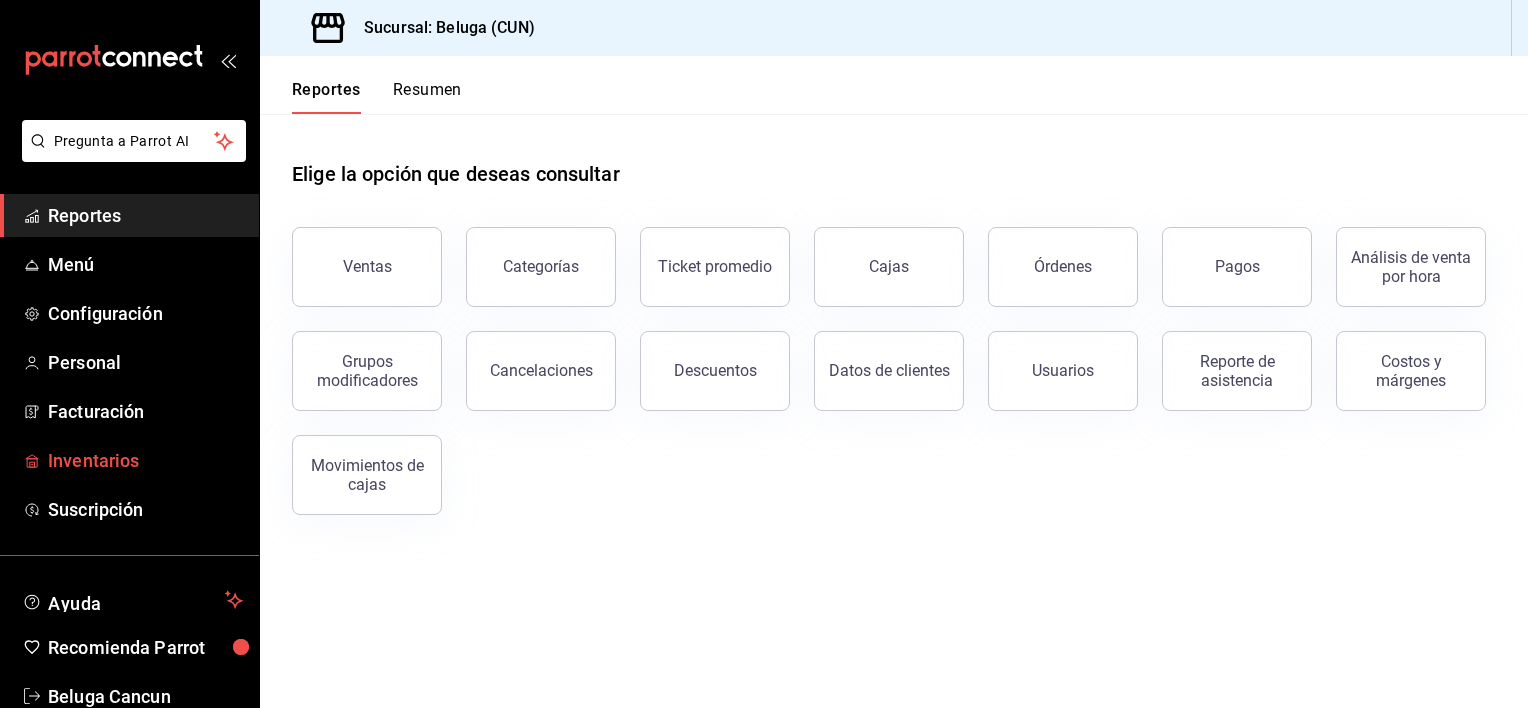 click on "Inventarios" at bounding box center (145, 460) 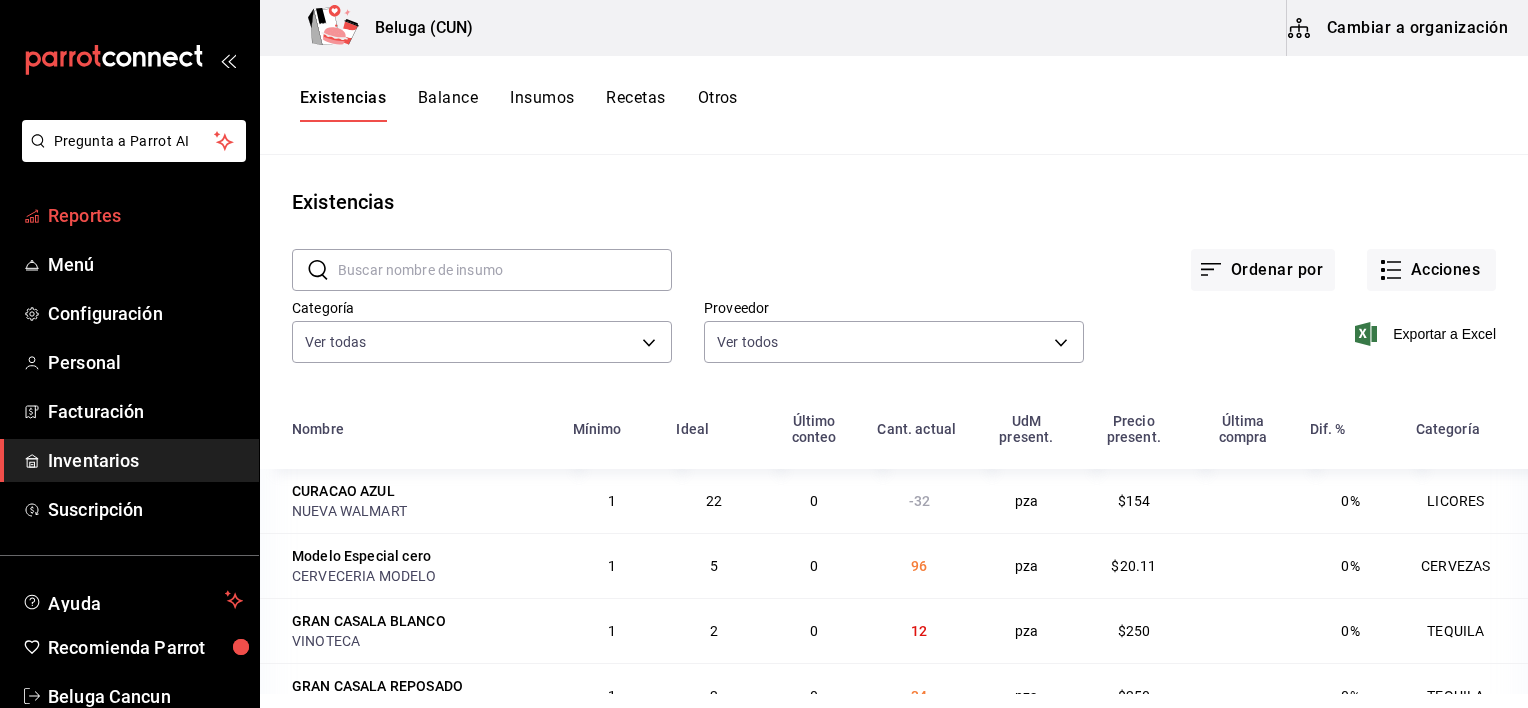 click on "Reportes" at bounding box center (145, 215) 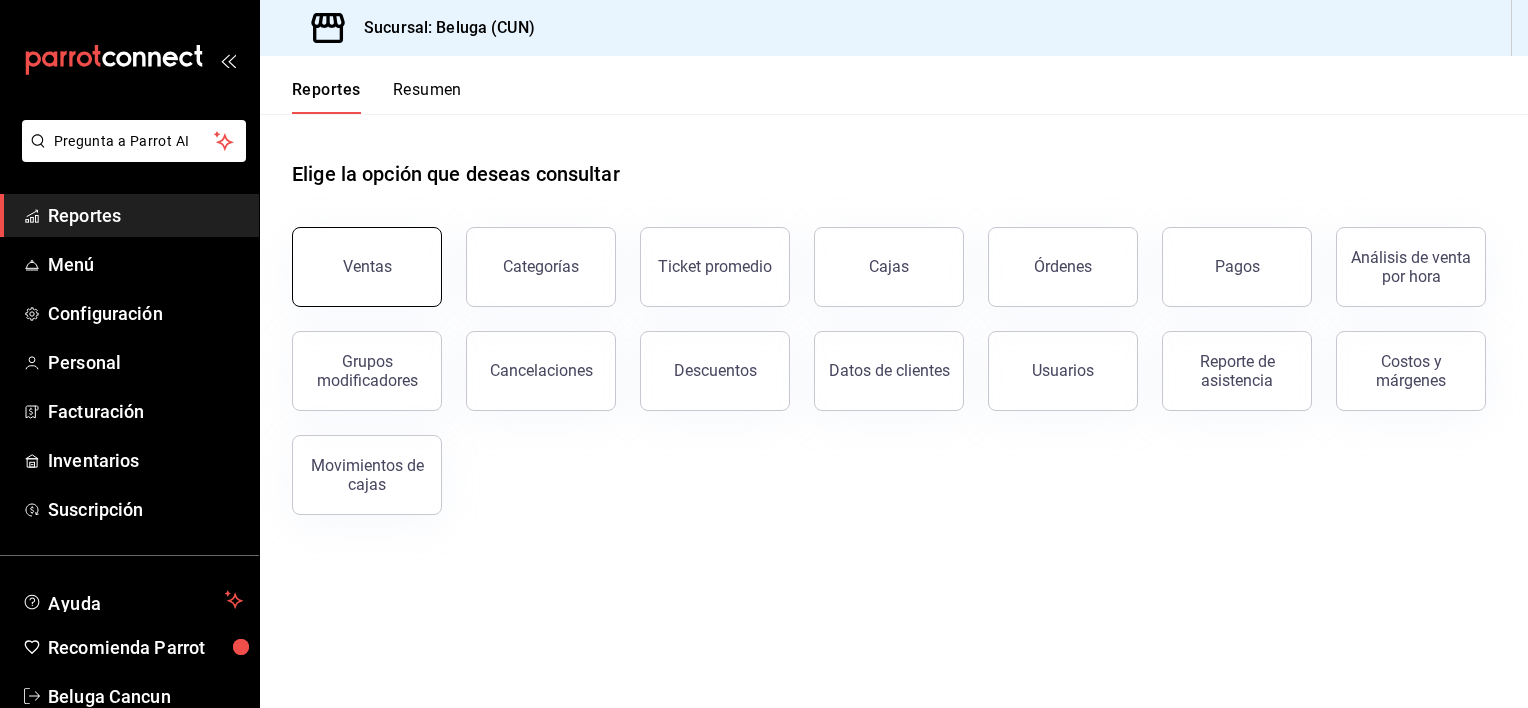 click on "Ventas" at bounding box center (367, 267) 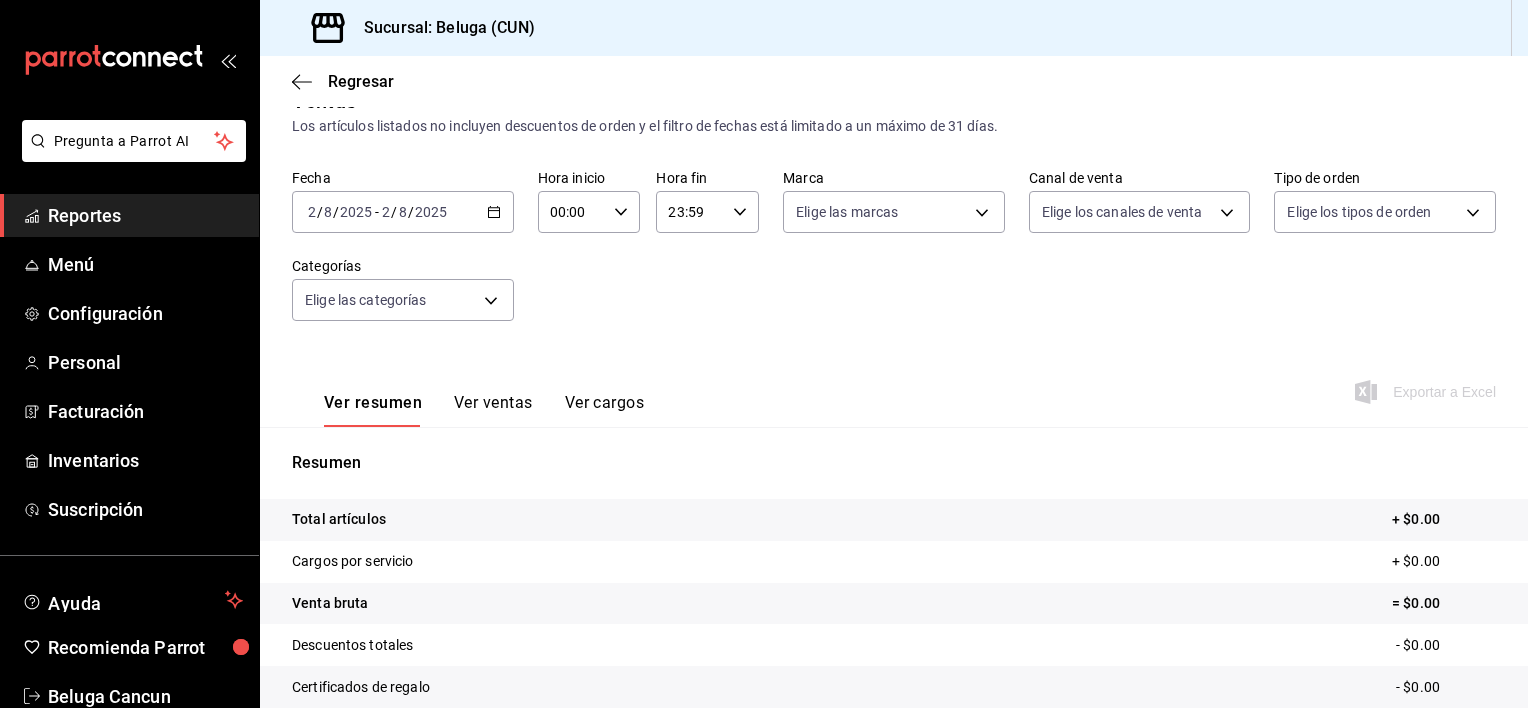 scroll, scrollTop: 0, scrollLeft: 0, axis: both 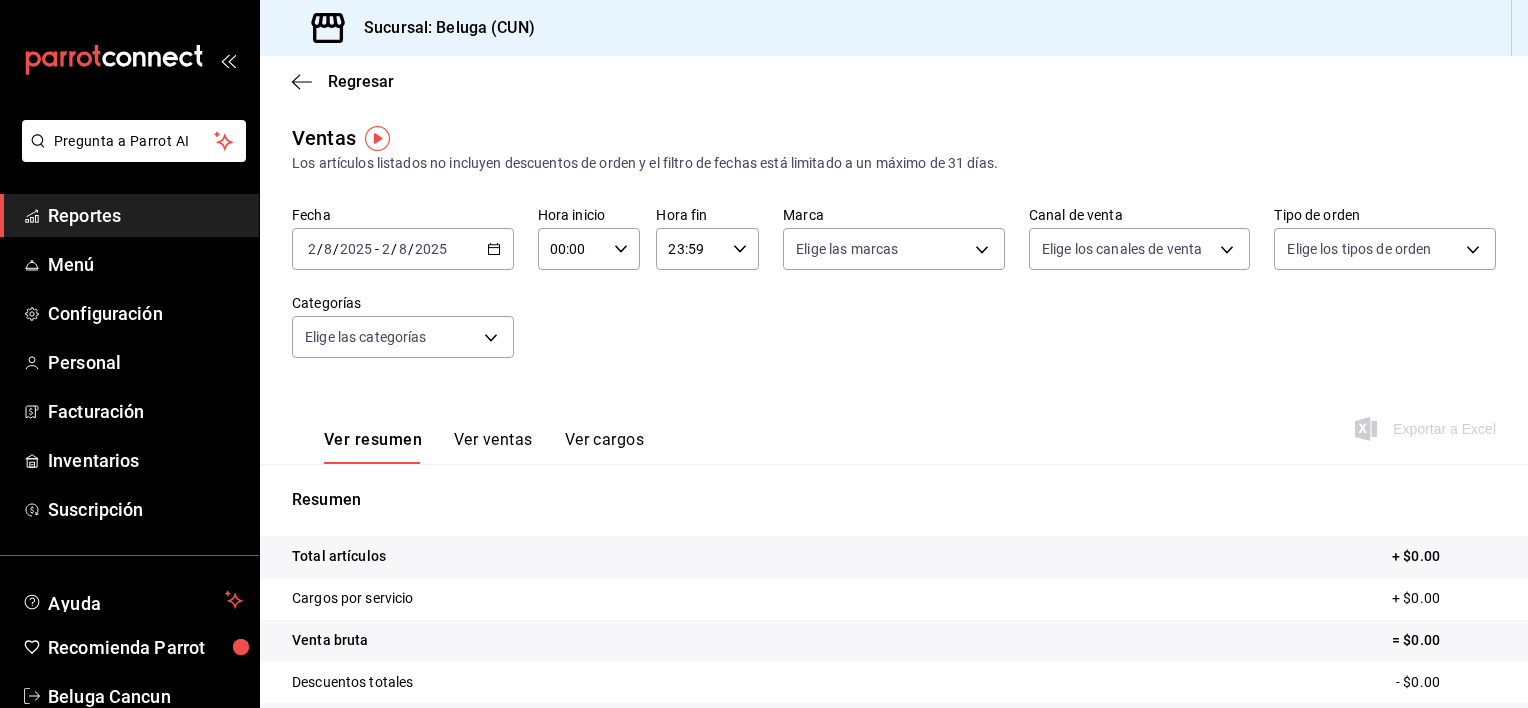 click on "Ver ventas" at bounding box center [493, 447] 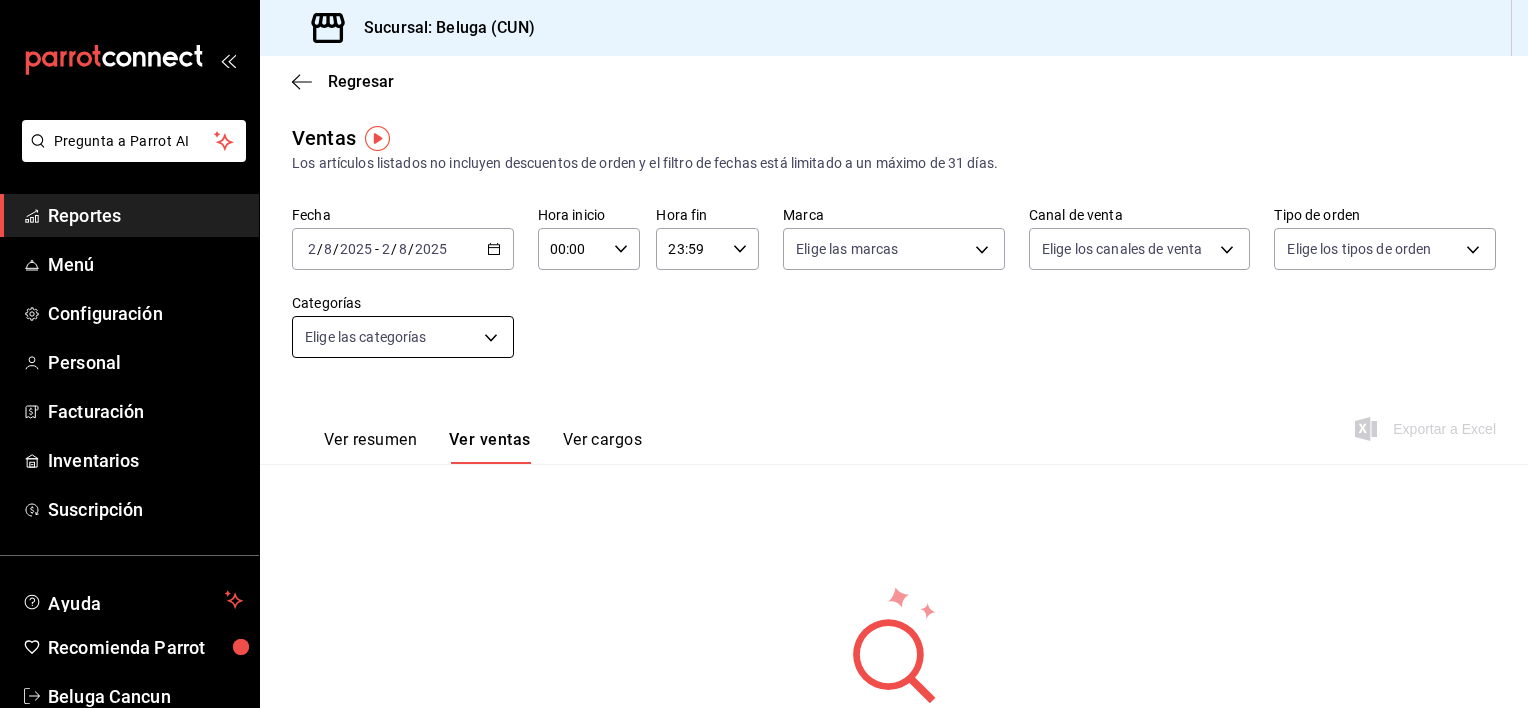click on "Pregunta a Parrot AI Reportes   Menú   Configuración   Personal   Facturación   Inventarios   Suscripción   Ayuda Recomienda Parrot   Beluga Cancun   Sugerir nueva función   Sucursal: Beluga (CUN) Regresar Ventas Los artículos listados no incluyen descuentos de orden y el filtro de fechas está limitado a un máximo de 31 días. Fecha 2025-08-02 2 / 8 / 2025 - 2025-08-02 2 / 8 / 2025 Hora inicio 00:00 Hora inicio Hora fin 23:59 Hora fin Marca Elige las marcas Canal de venta Elige los canales de venta Tipo de orden Elige los tipos de orden Categorías Elige las categorías Ver resumen Ver ventas Ver cargos Exportar a Excel No hay información que mostrar GANA 1 MES GRATIS EN TU SUSCRIPCIÓN AQUÍ ¿Recuerdas cómo empezó tu restaurante?
Hoy puedes ayudar a un colega a tener el mismo cambio que tú viviste.
Recomienda Parrot directamente desde tu Portal Administrador.
Es fácil y rápido.
🎁 Por cada restaurante que se una, ganas 1 mes gratis. Ver video tutorial Ir a video Pregunta a Parrot AI" at bounding box center [764, 354] 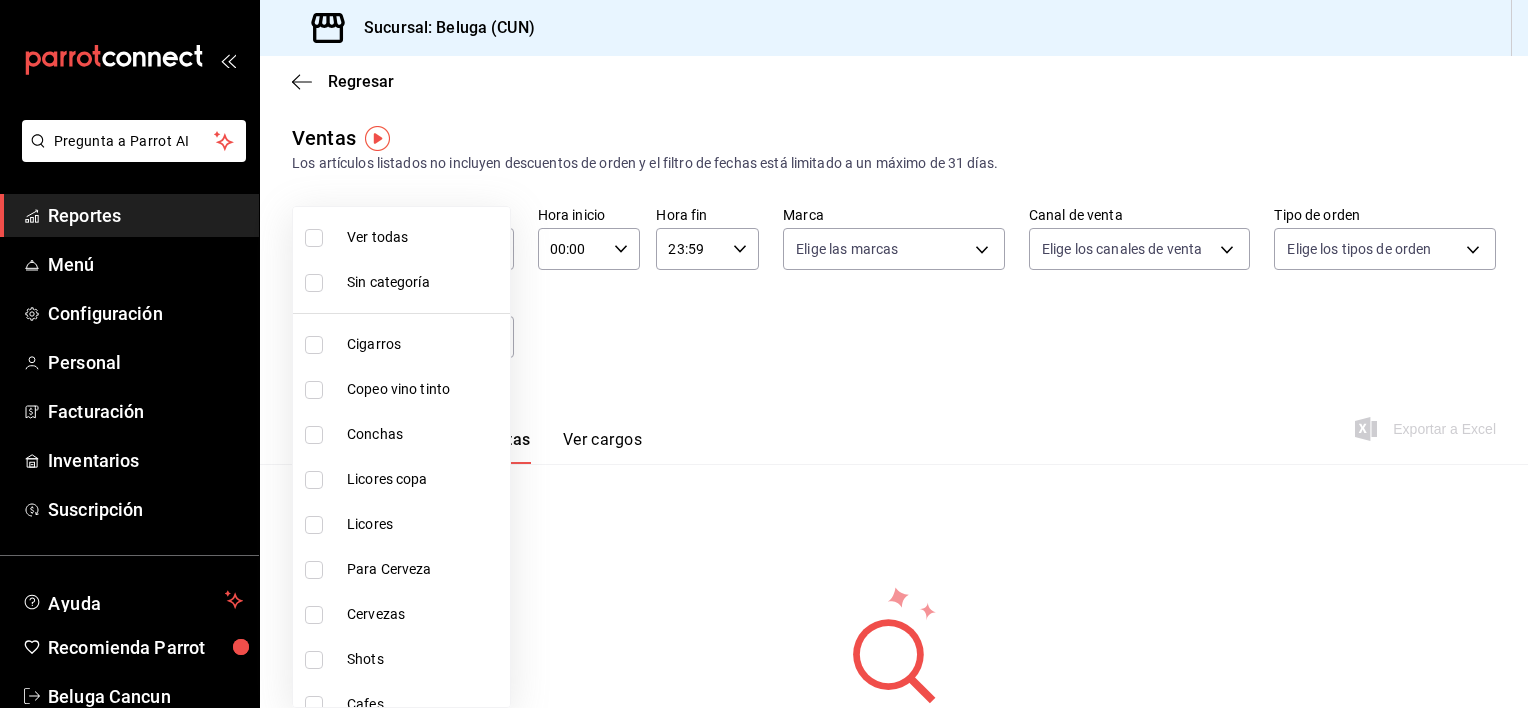 click on "Conchas" at bounding box center [401, 434] 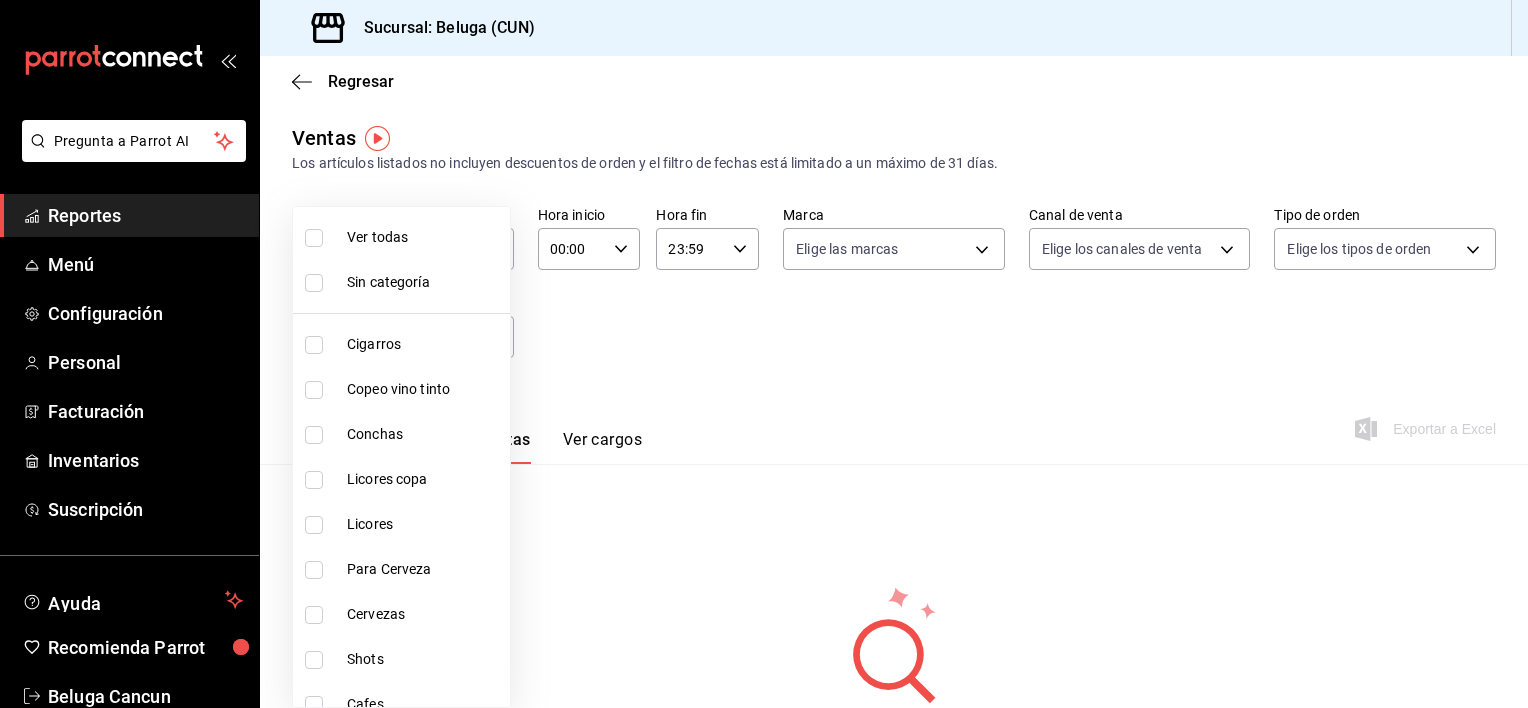 type on "b394379a-8eae-4e5a-aa7f-af9303f886b6" 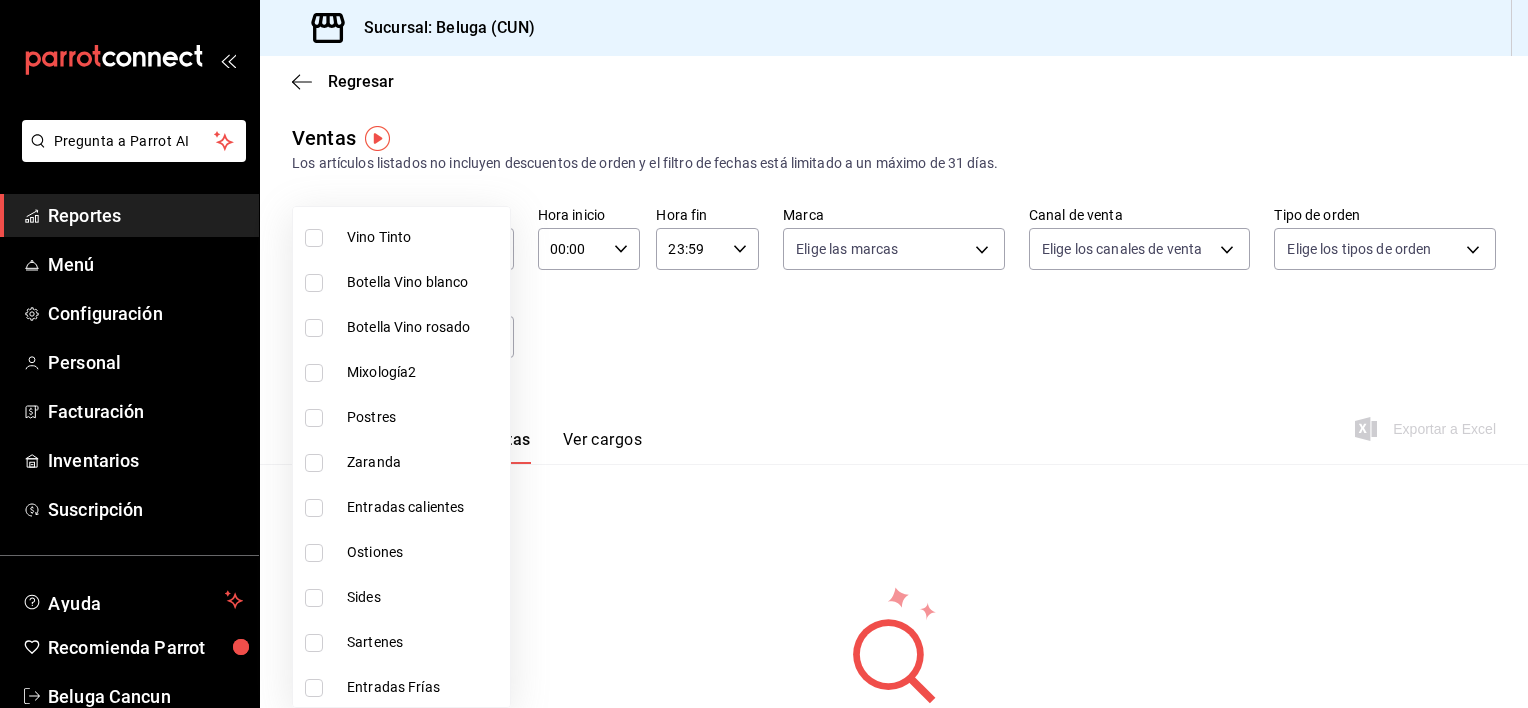 scroll, scrollTop: 1459, scrollLeft: 0, axis: vertical 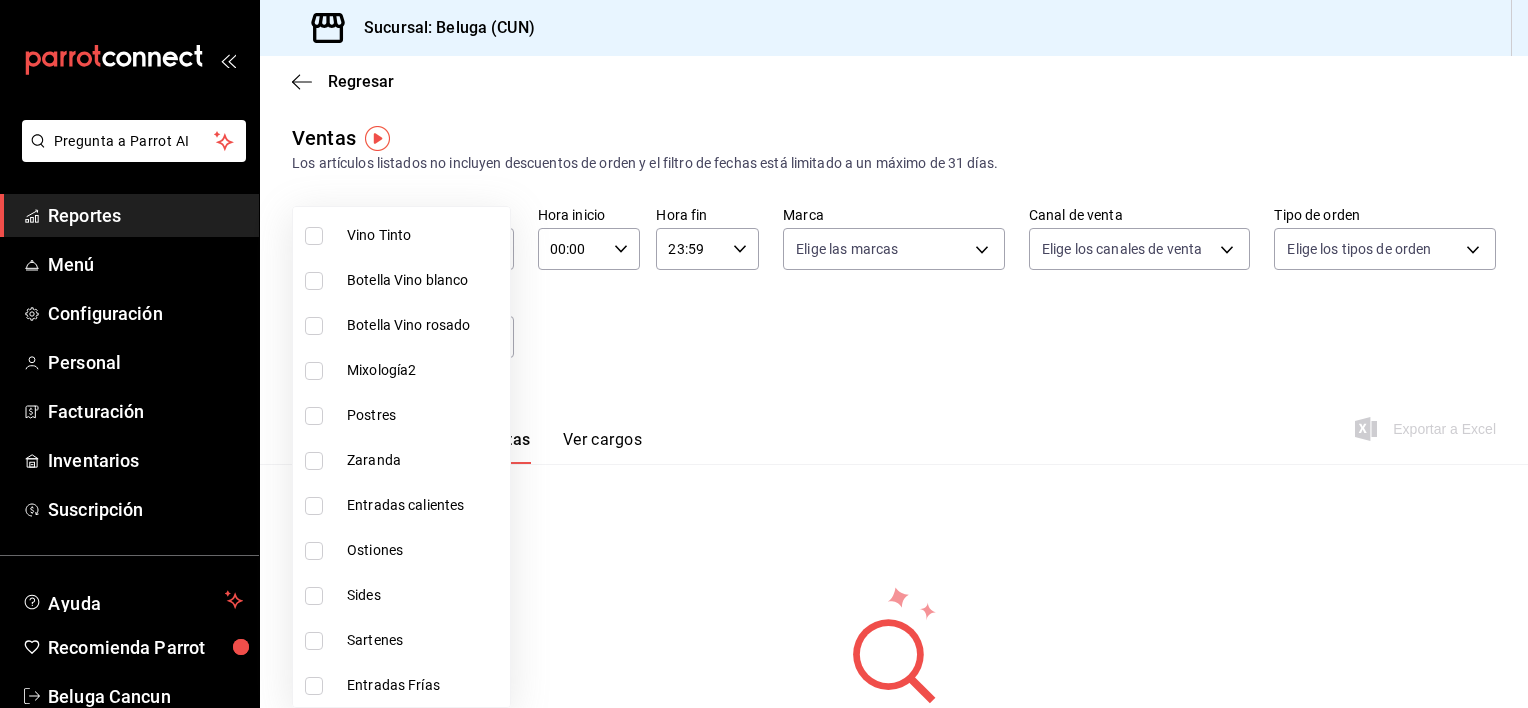 click on "Postres" at bounding box center [401, 415] 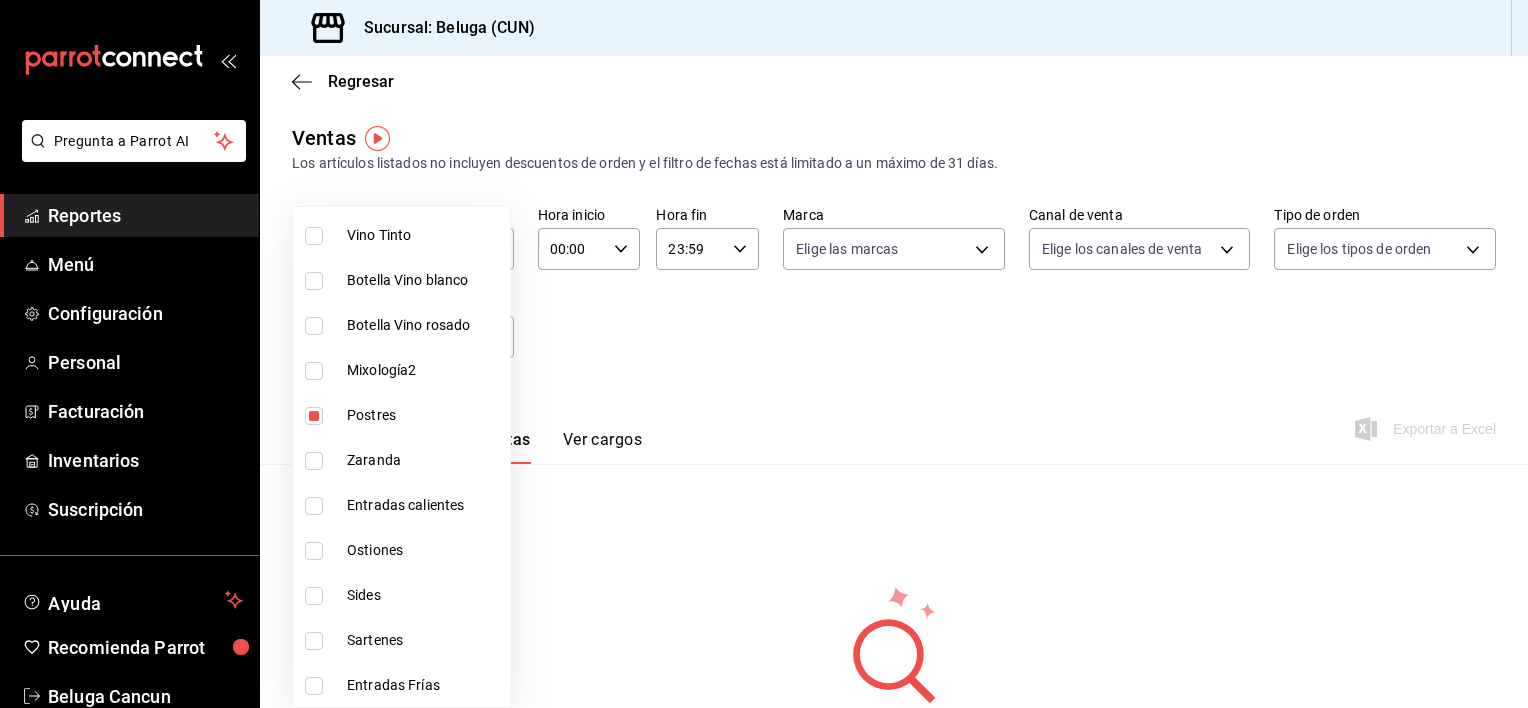 click on "Zaranda" at bounding box center [424, 460] 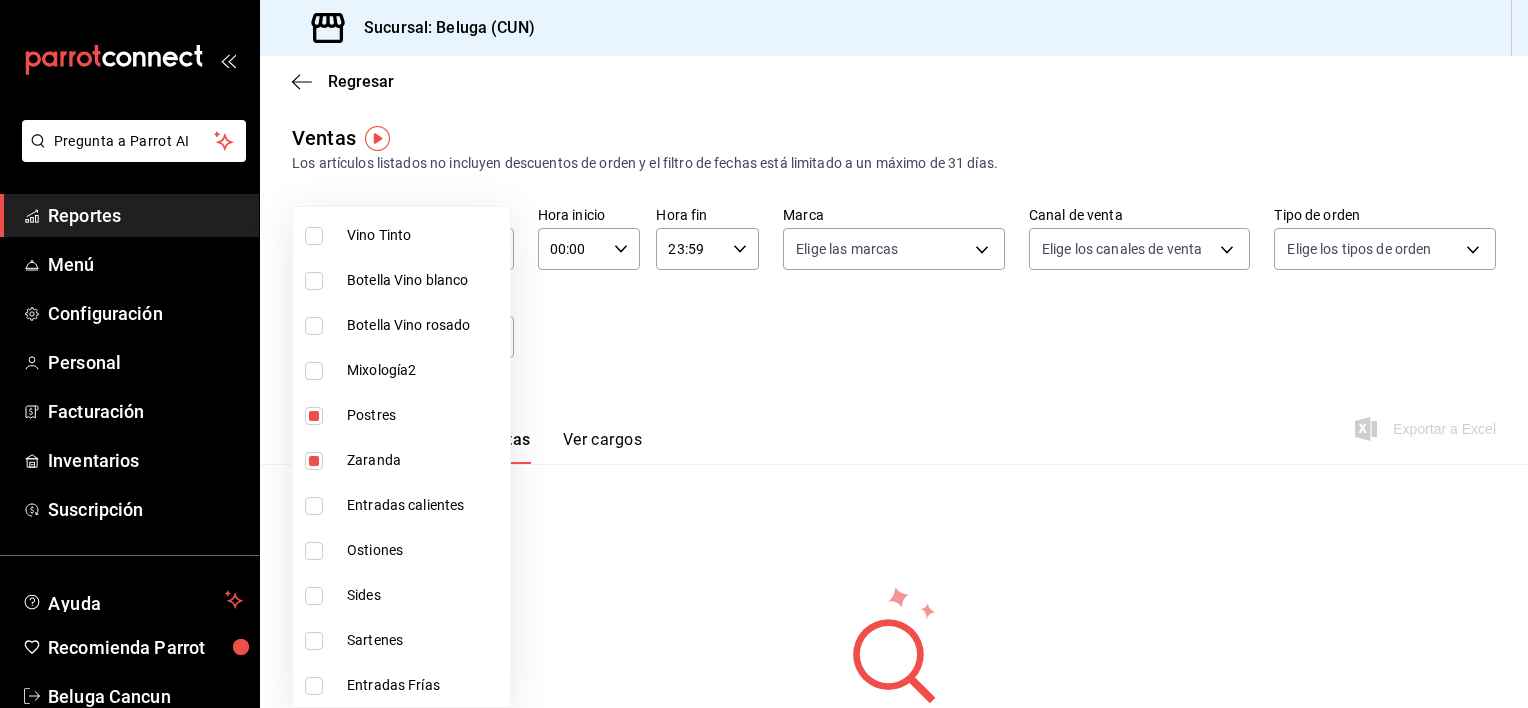 click on "Entradas calientes" at bounding box center (424, 505) 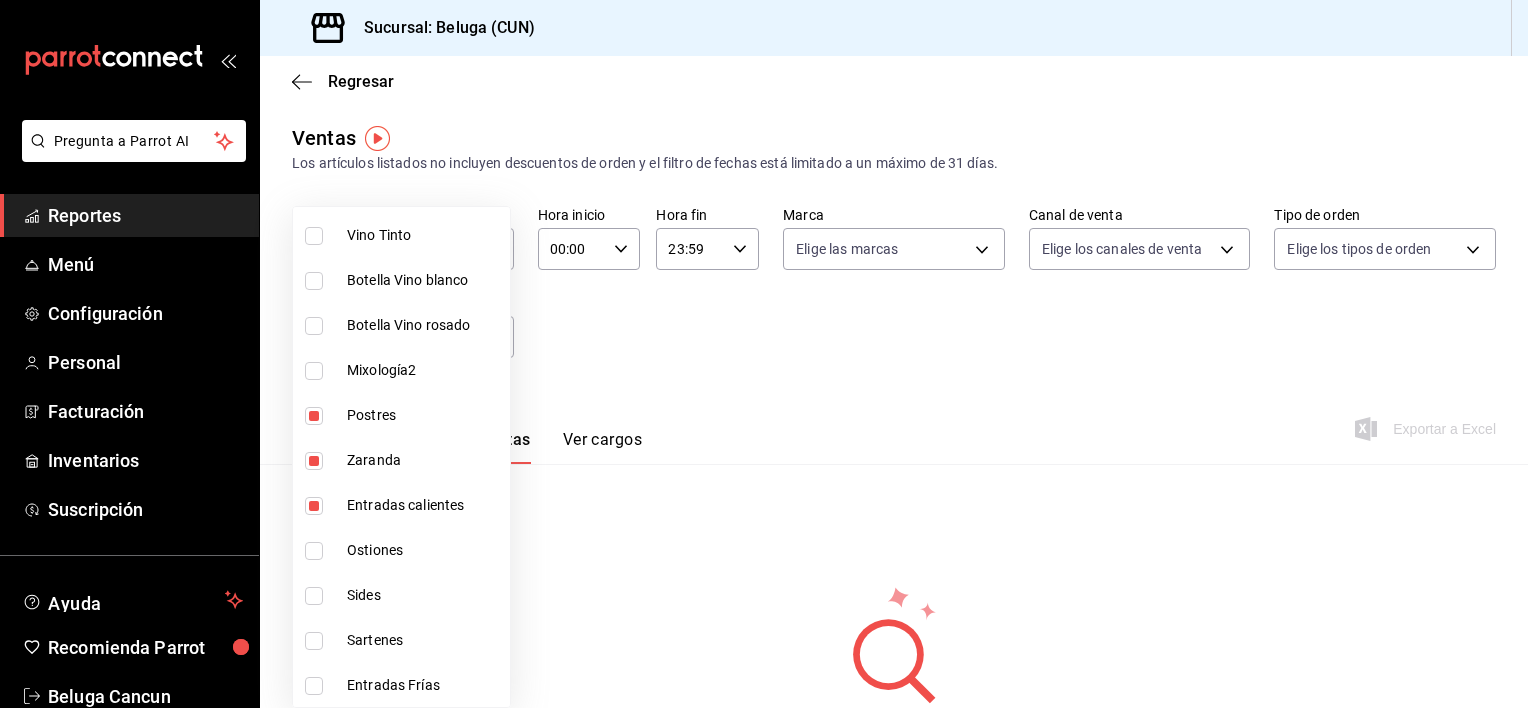 click on "Ostiones" at bounding box center [424, 550] 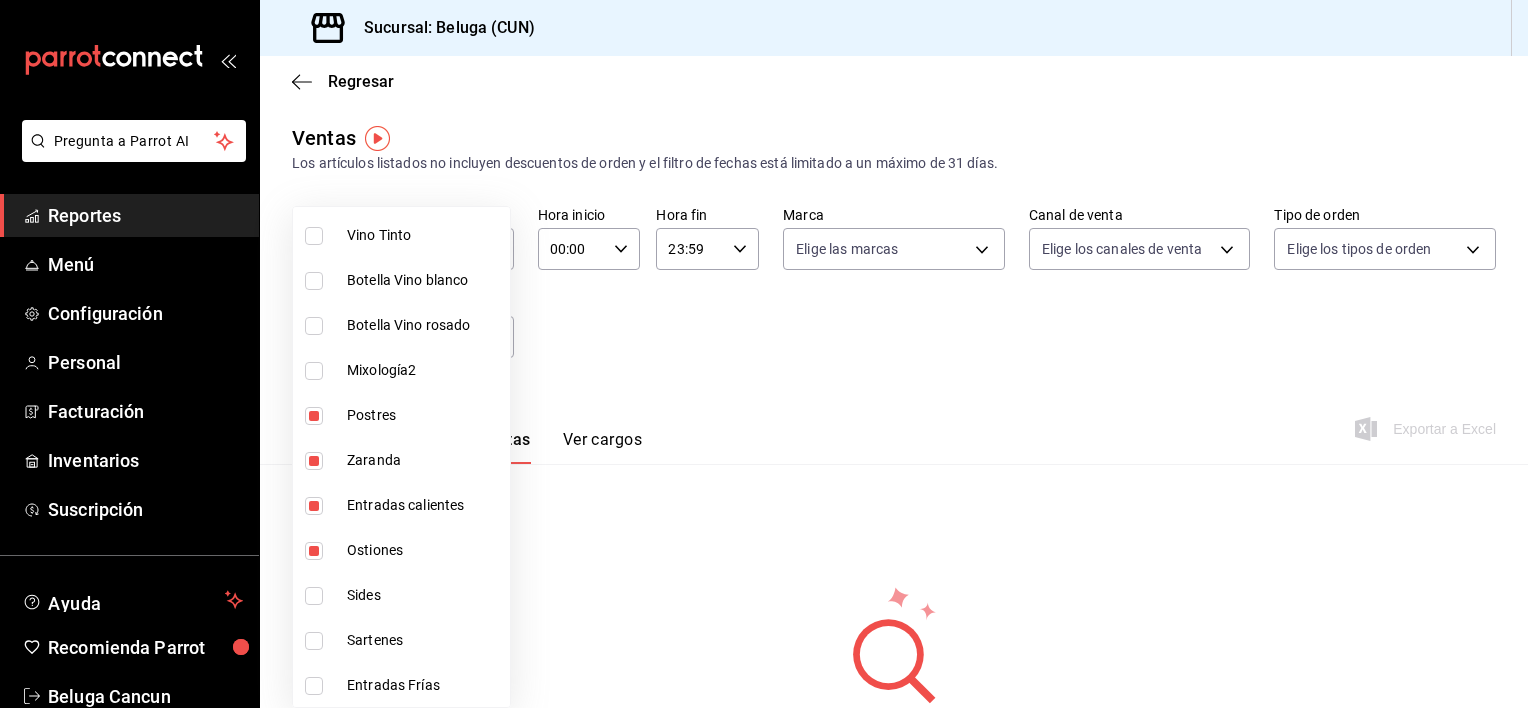 click on "Sides" at bounding box center (424, 595) 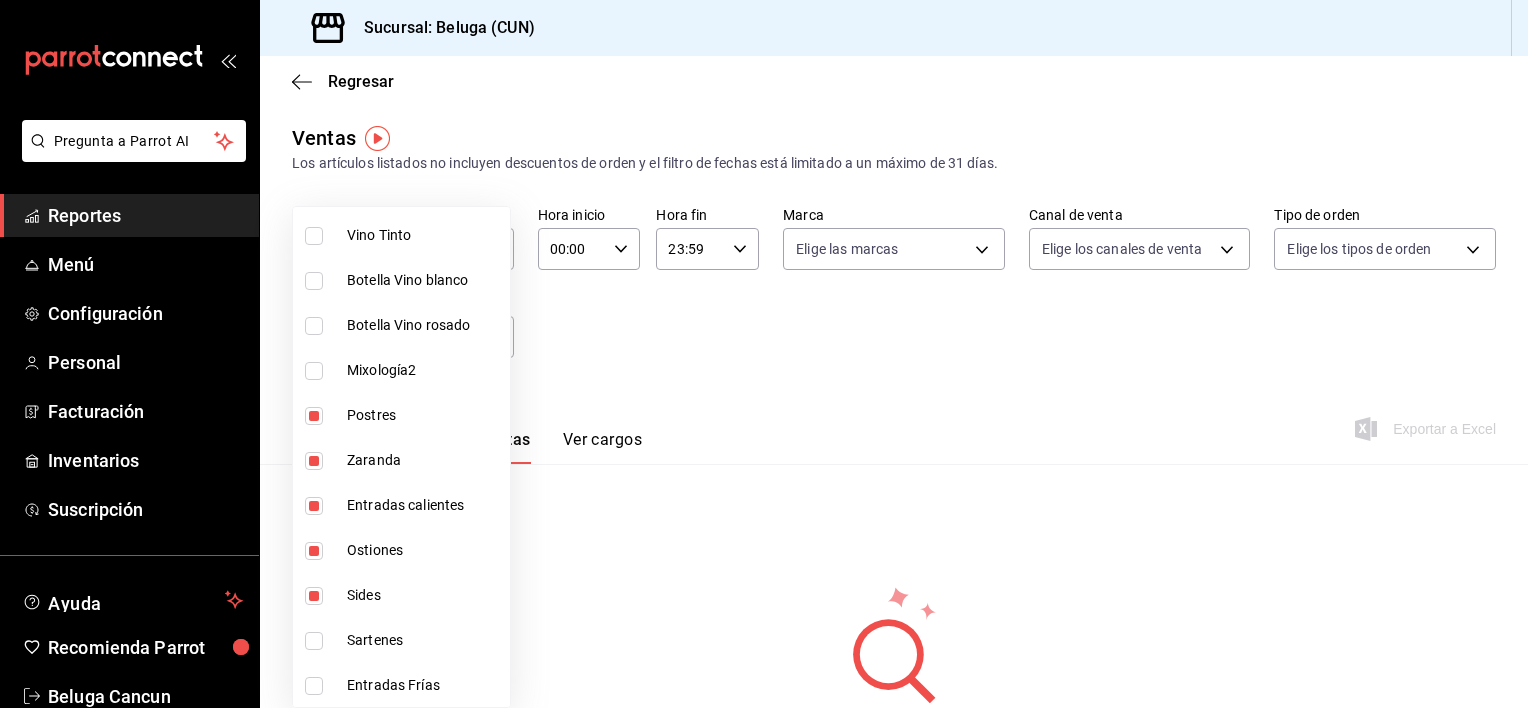 click on "Sartenes" at bounding box center [424, 640] 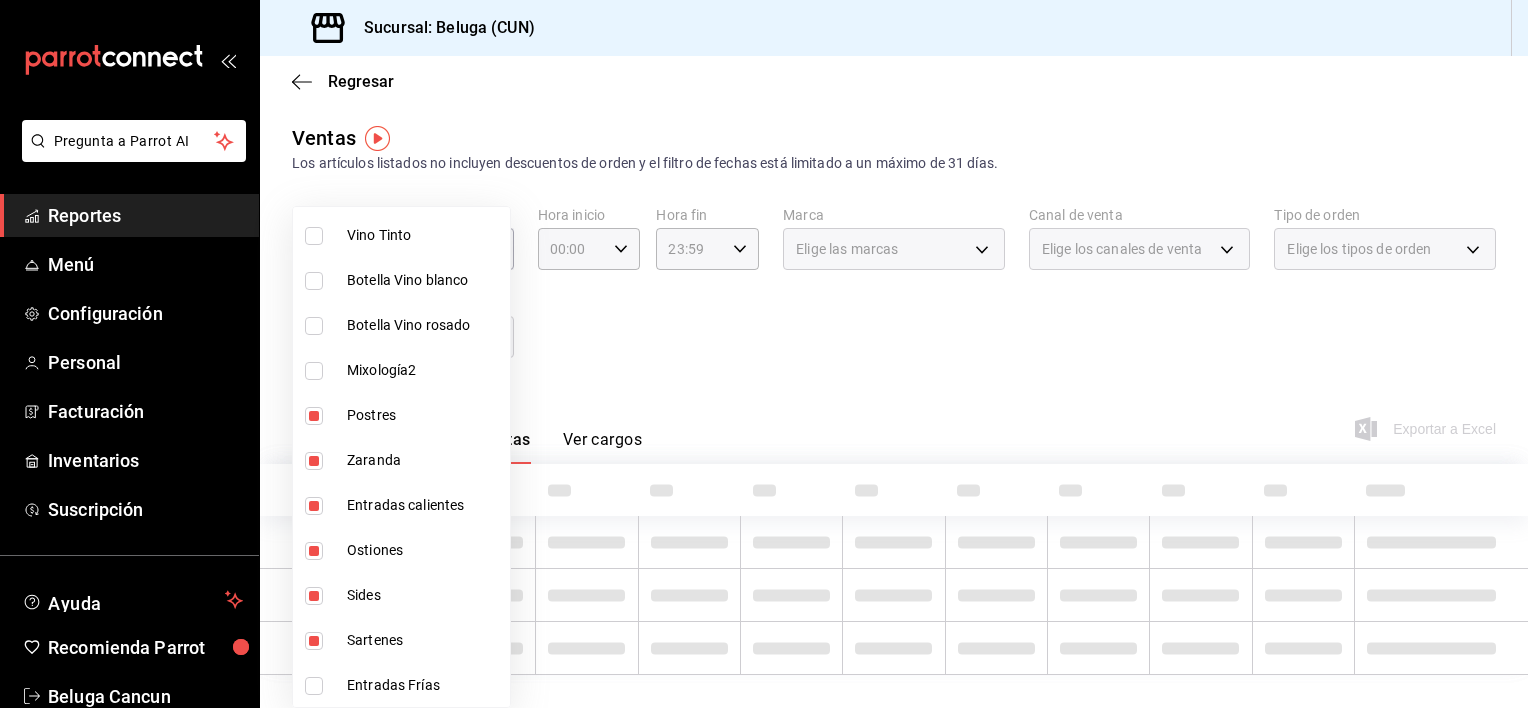 click on "Entradas Frías" at bounding box center [424, 685] 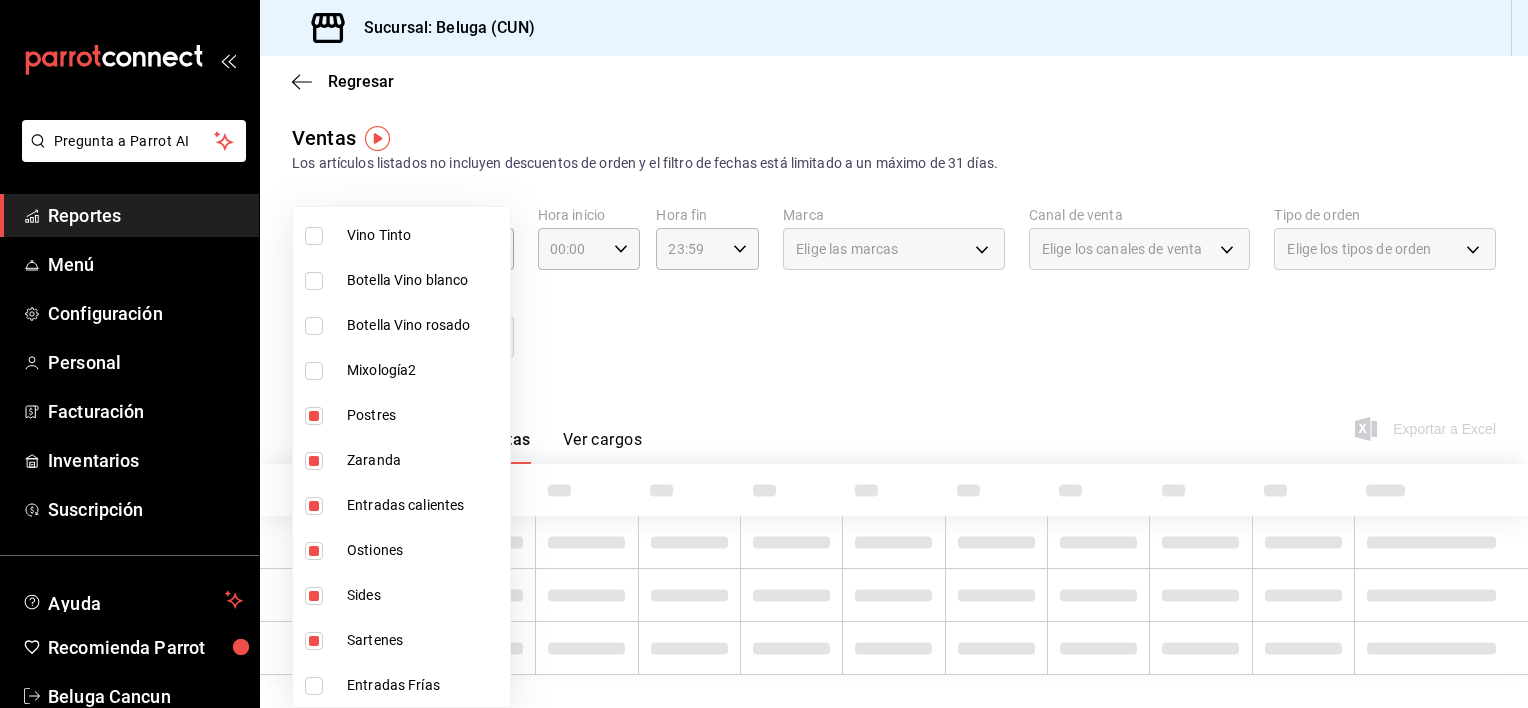 type on "b394379a-8eae-4e5a-aa7f-af9303f886b6,f4415eba-06e2-4763-b9cc-78627d40cafd,cadb29bd-56f3-460c-b907-0d47ec93eb02,65299a7e-4630-4251-a5a0-87c5ec1b5c22,86353c42-c64f-4d67-a1e5-db595934d144,85d6c0b9-6051-4026-b836-5e9d95153af9,3534ce6f-9356-437a-ba55-311c74ed78b6,fda2504e-28b4-48cf-8d05-e24afc3b6e89" 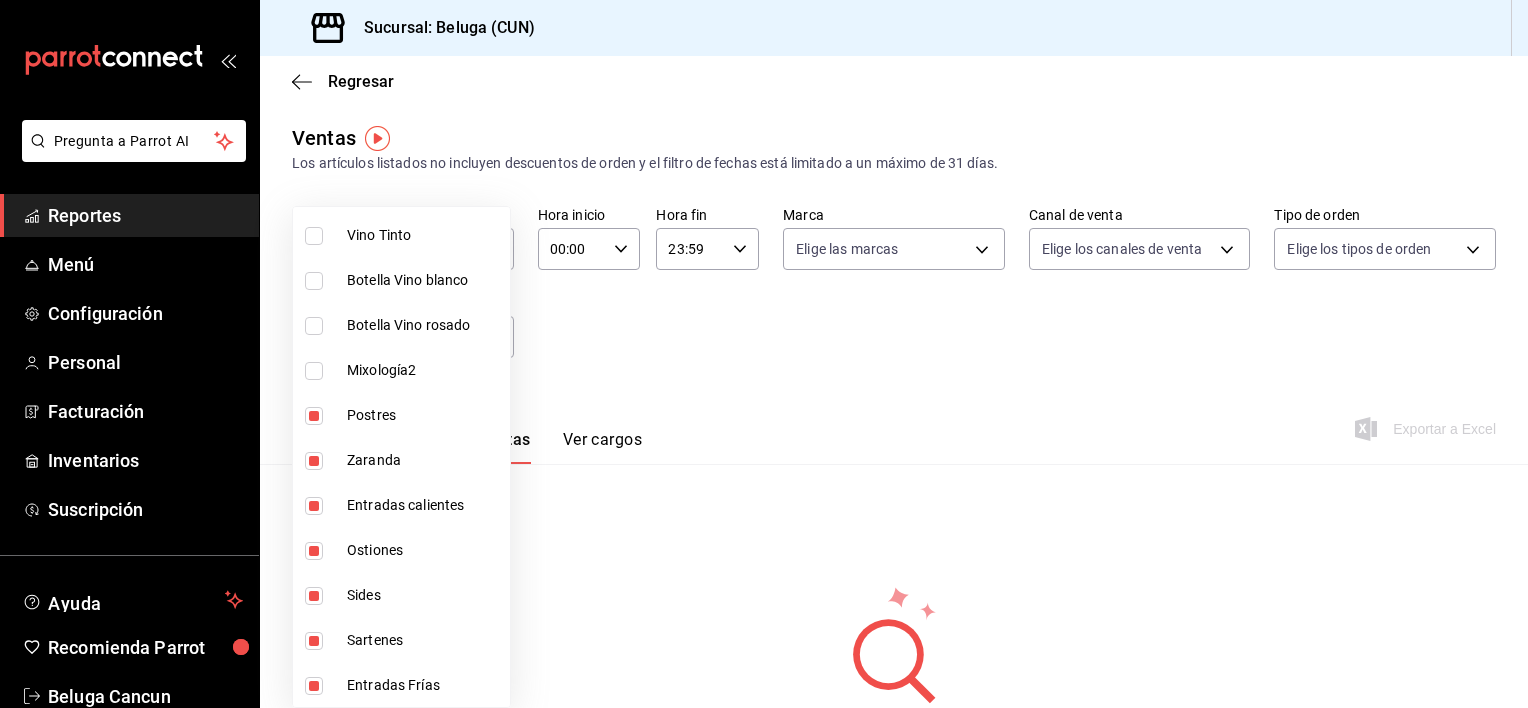 click at bounding box center [764, 354] 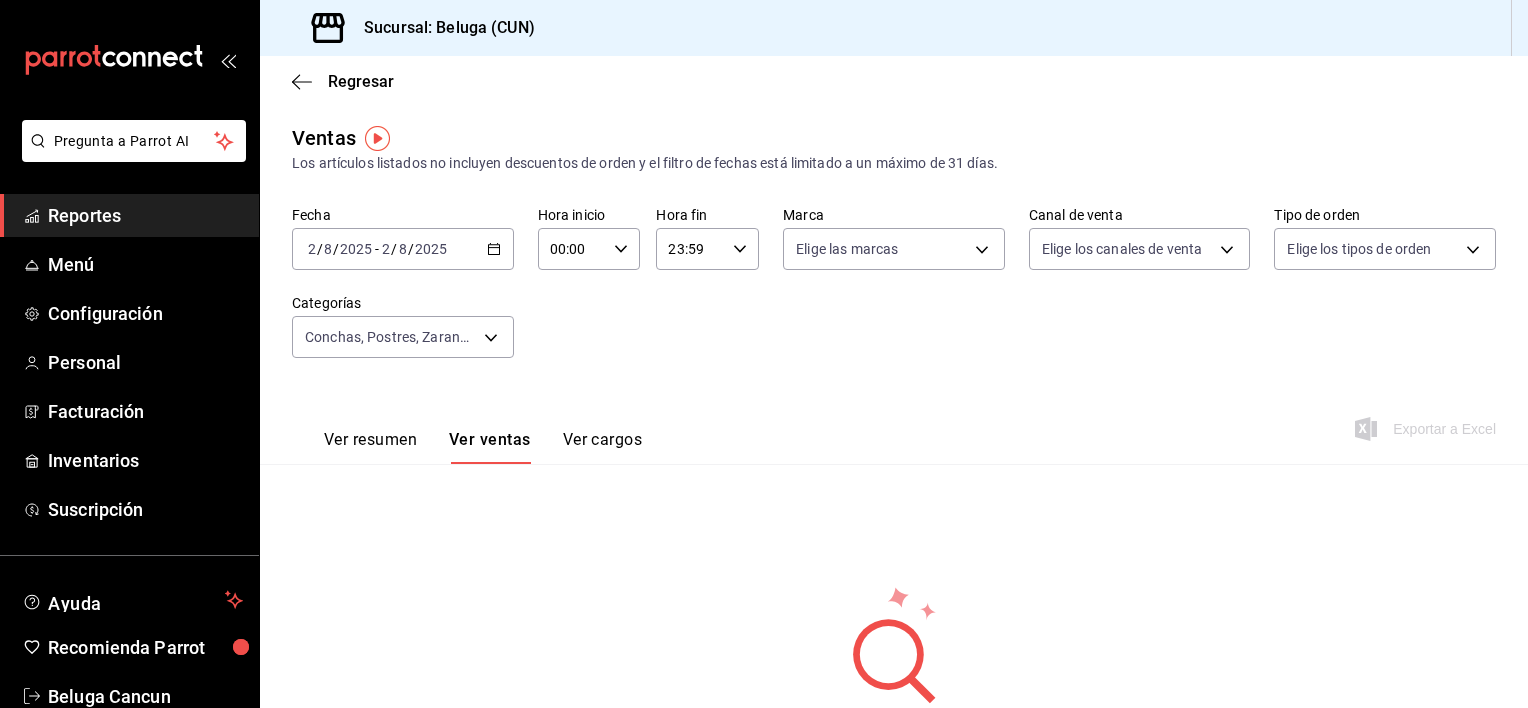 click on "2025-08-02 2 / 8 / 2025 - 2025-08-02 2 / 8 / 2025" at bounding box center [403, 249] 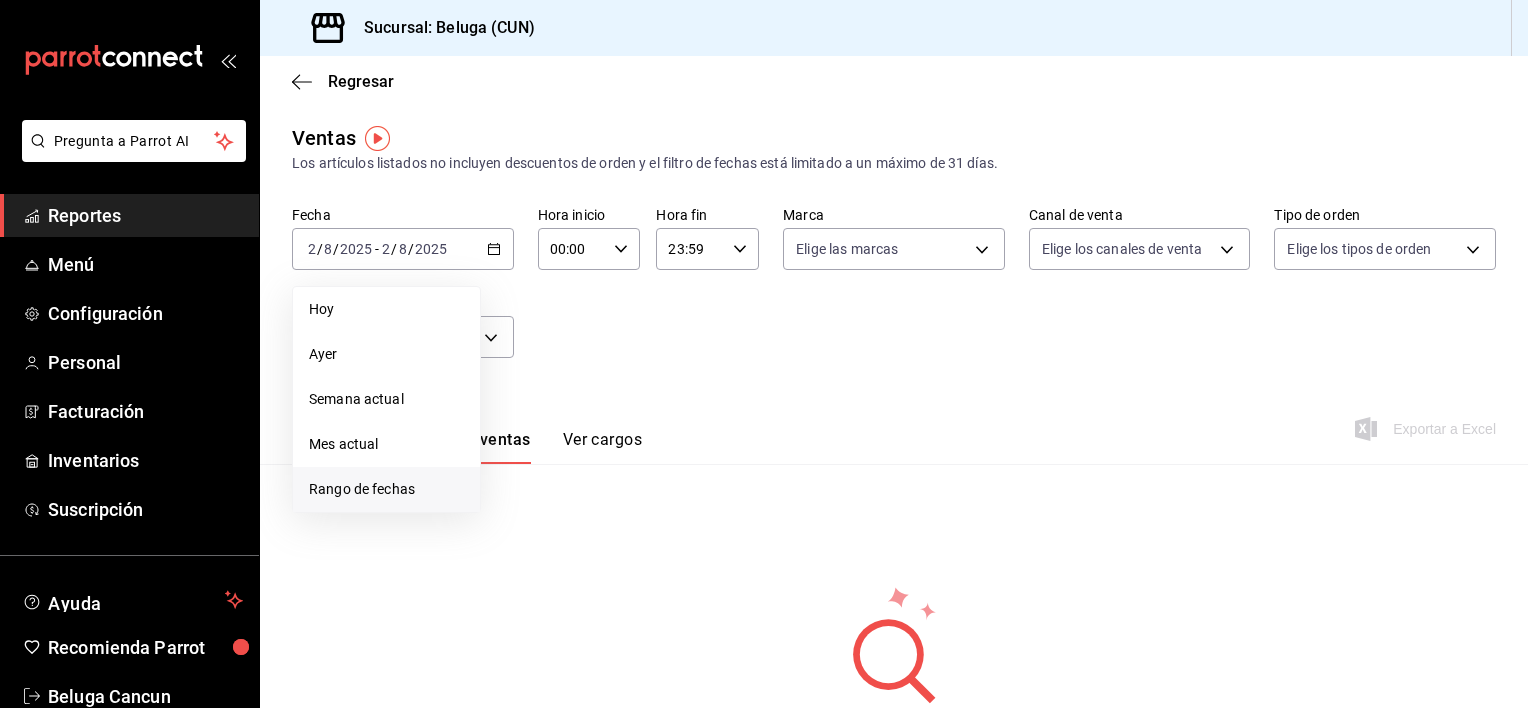 click on "Rango de fechas" at bounding box center (386, 489) 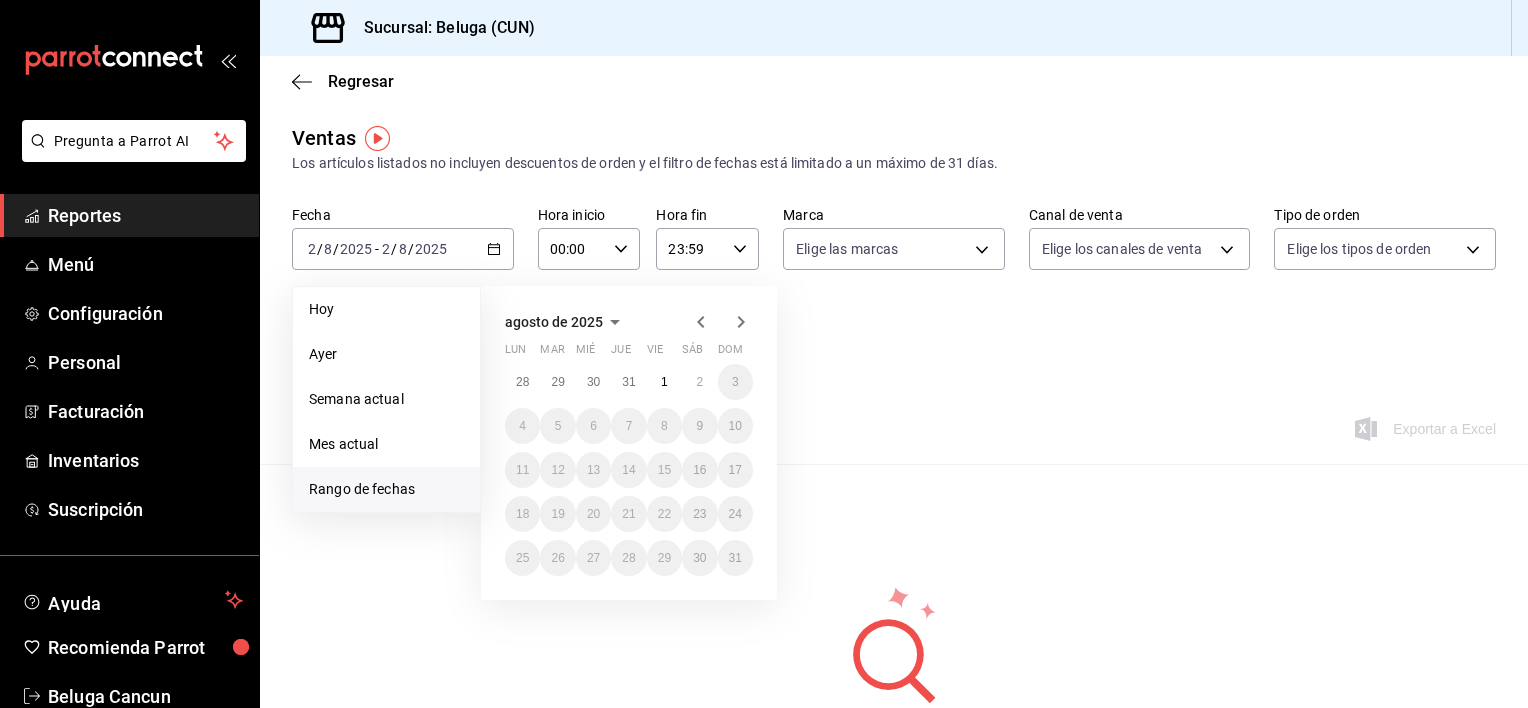 click 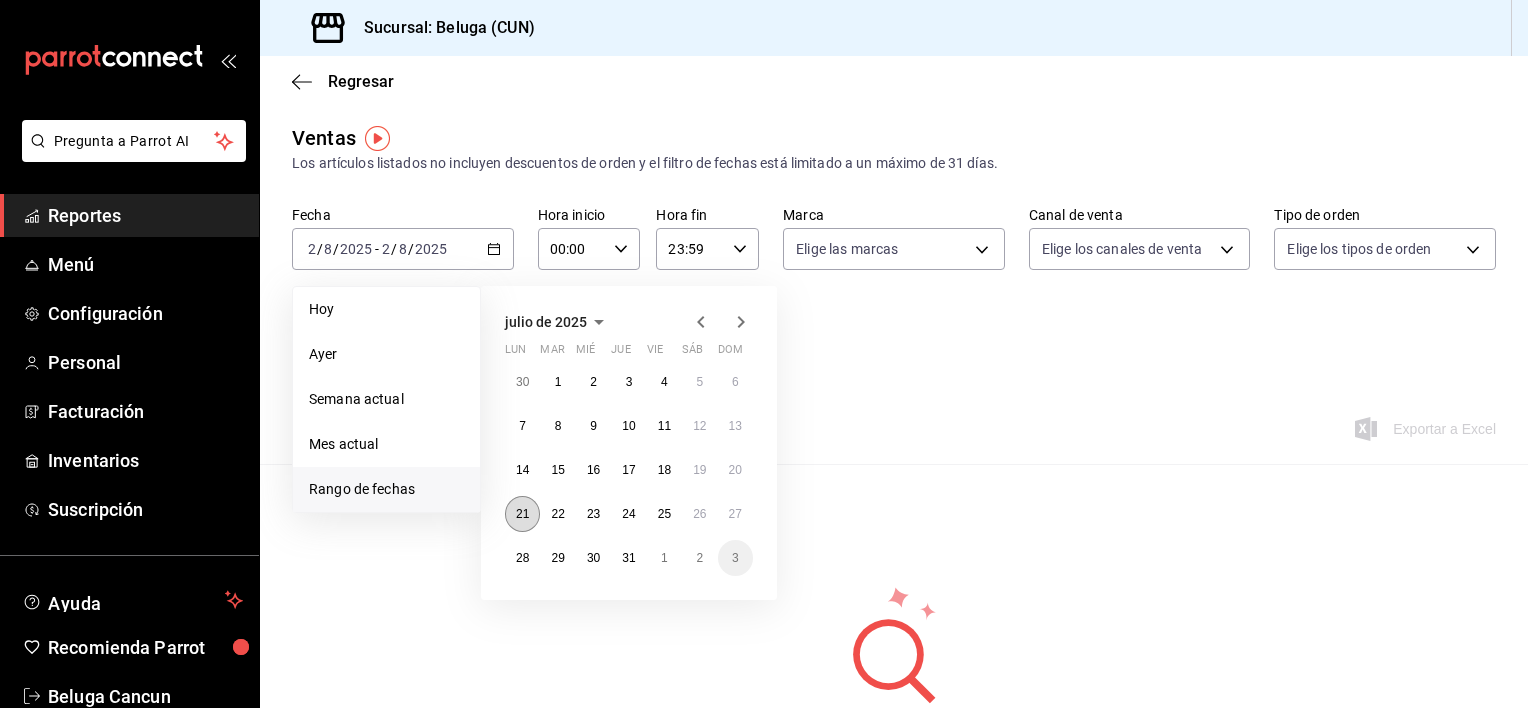 click on "21" at bounding box center [522, 514] 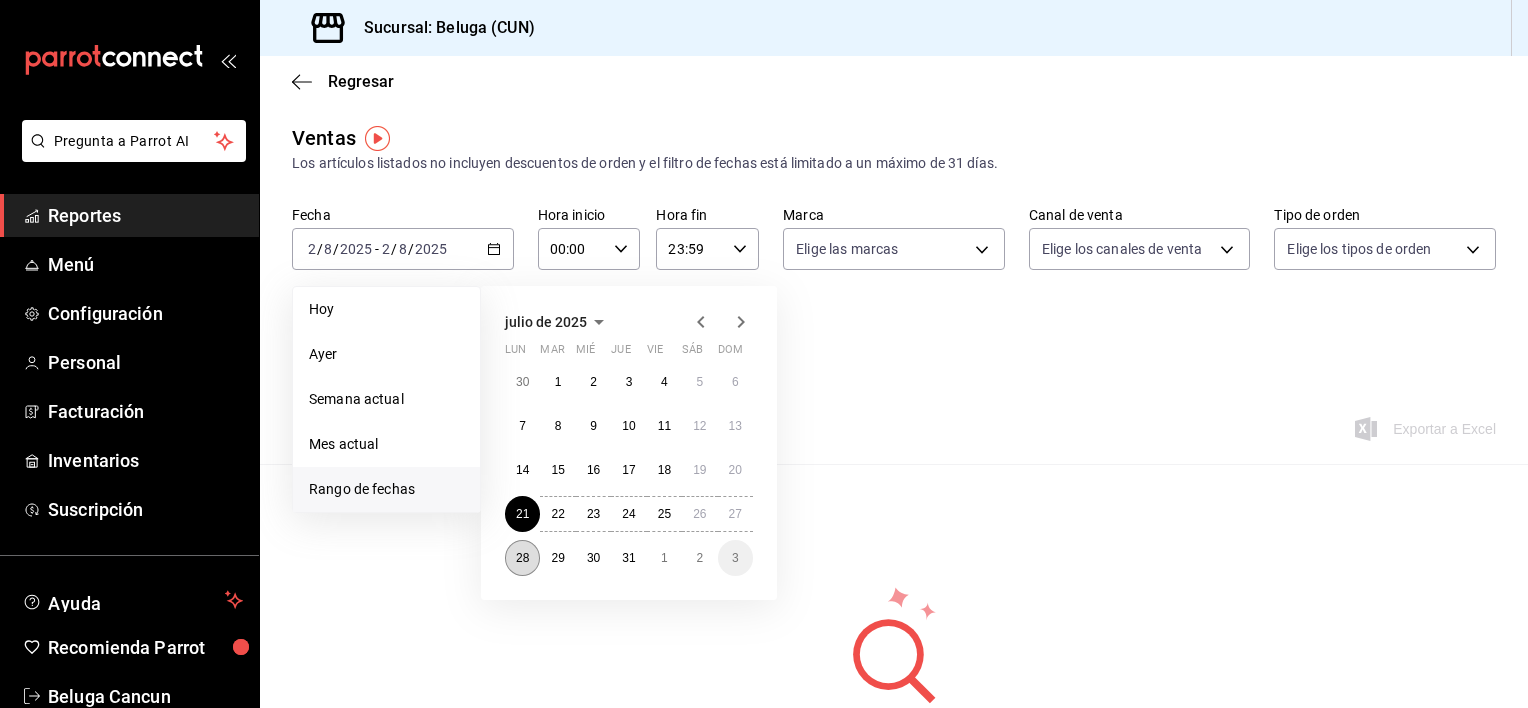 click on "28" at bounding box center (522, 558) 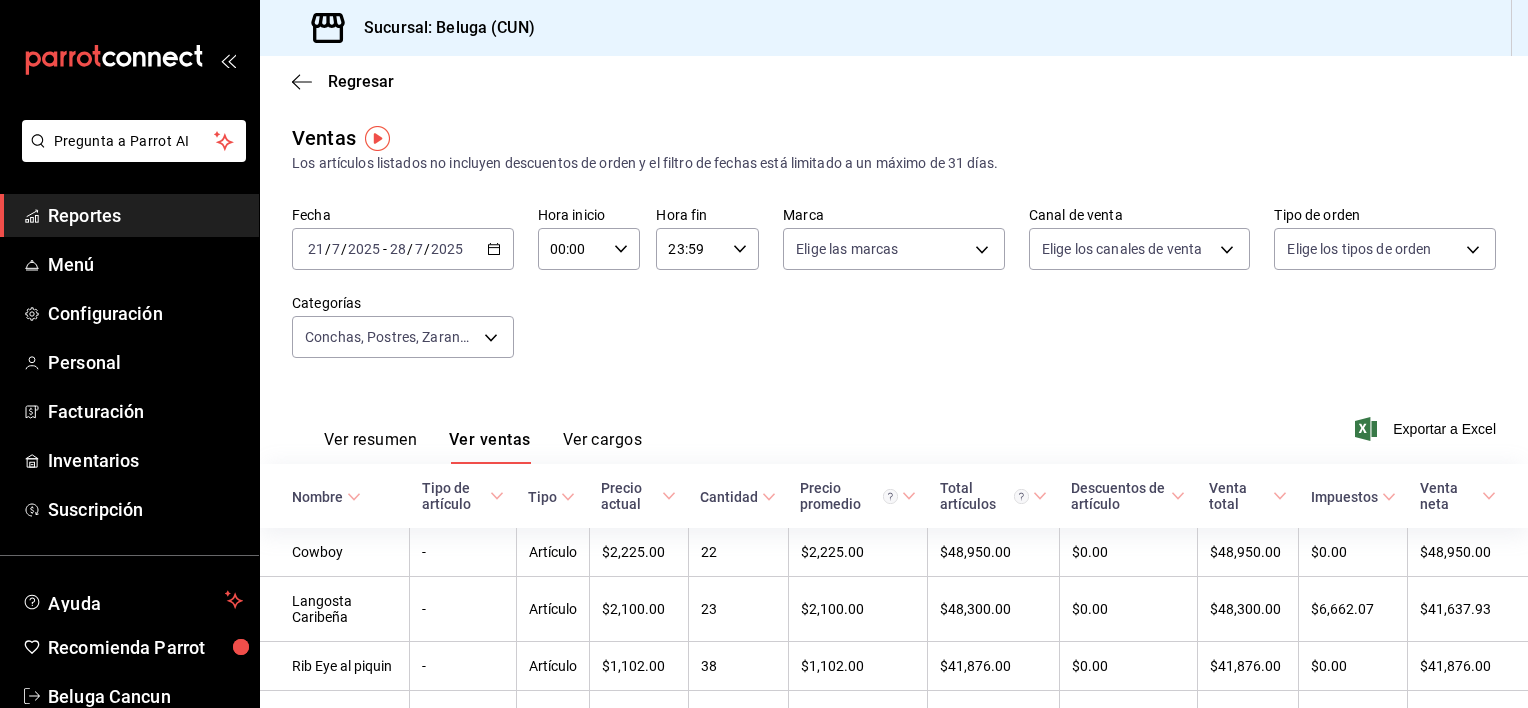 click on "23:59" at bounding box center (690, 249) 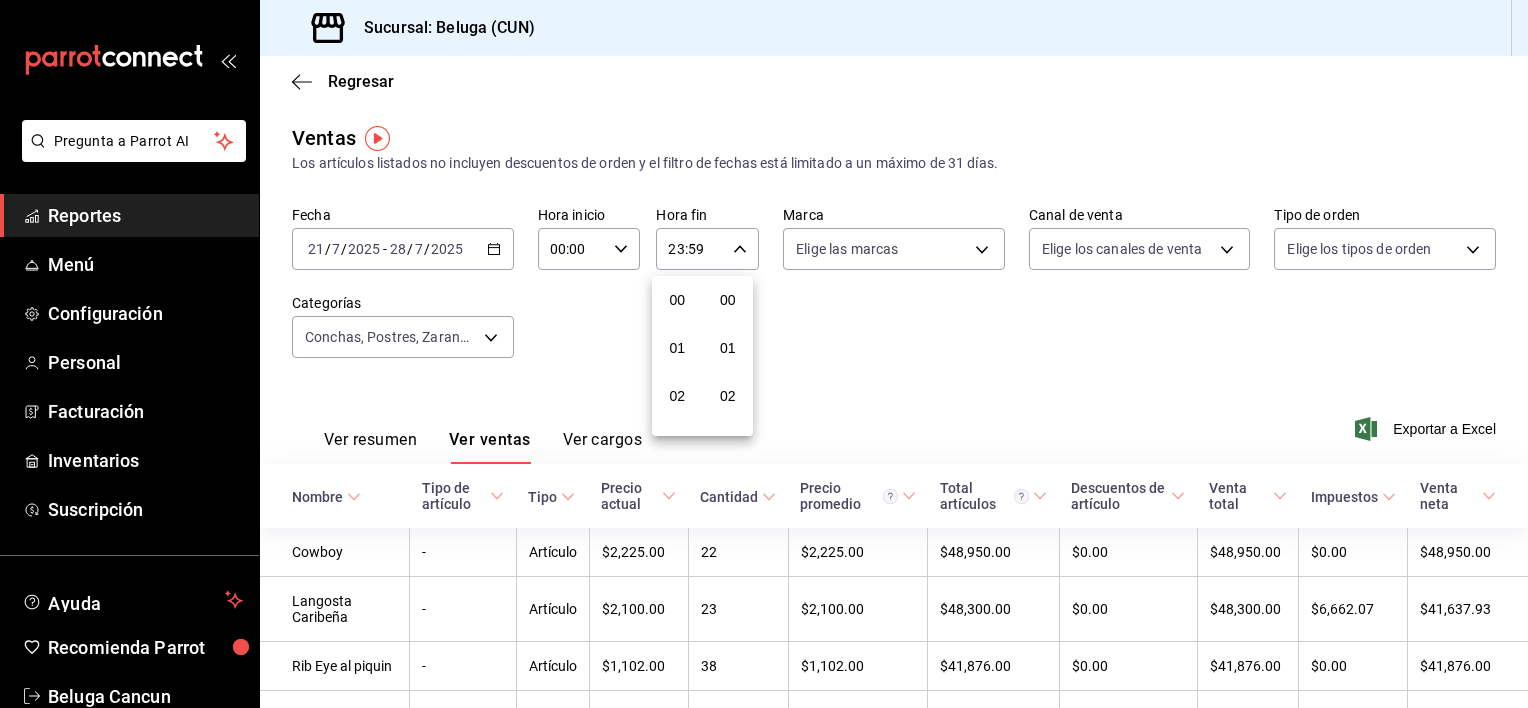 scroll, scrollTop: 1011, scrollLeft: 0, axis: vertical 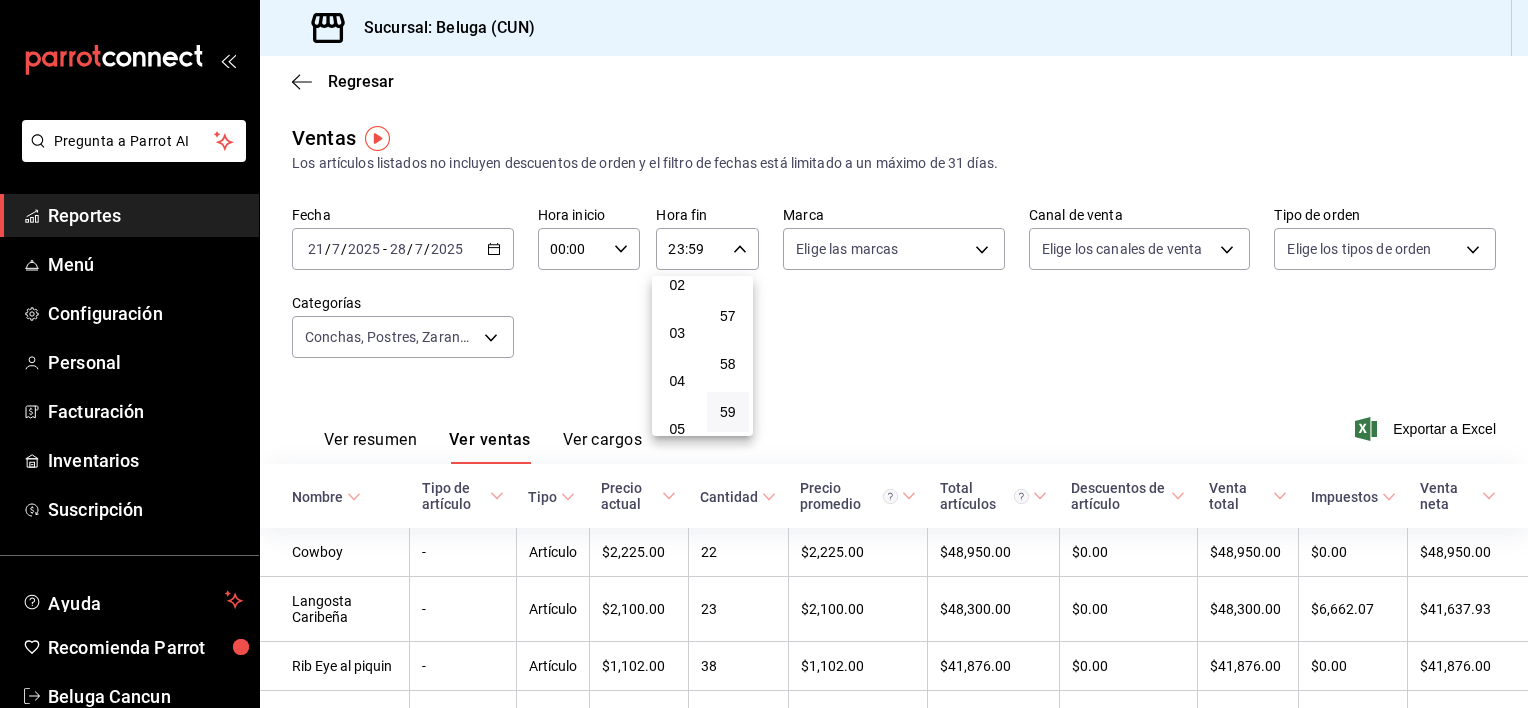 click on "03" at bounding box center (677, 333) 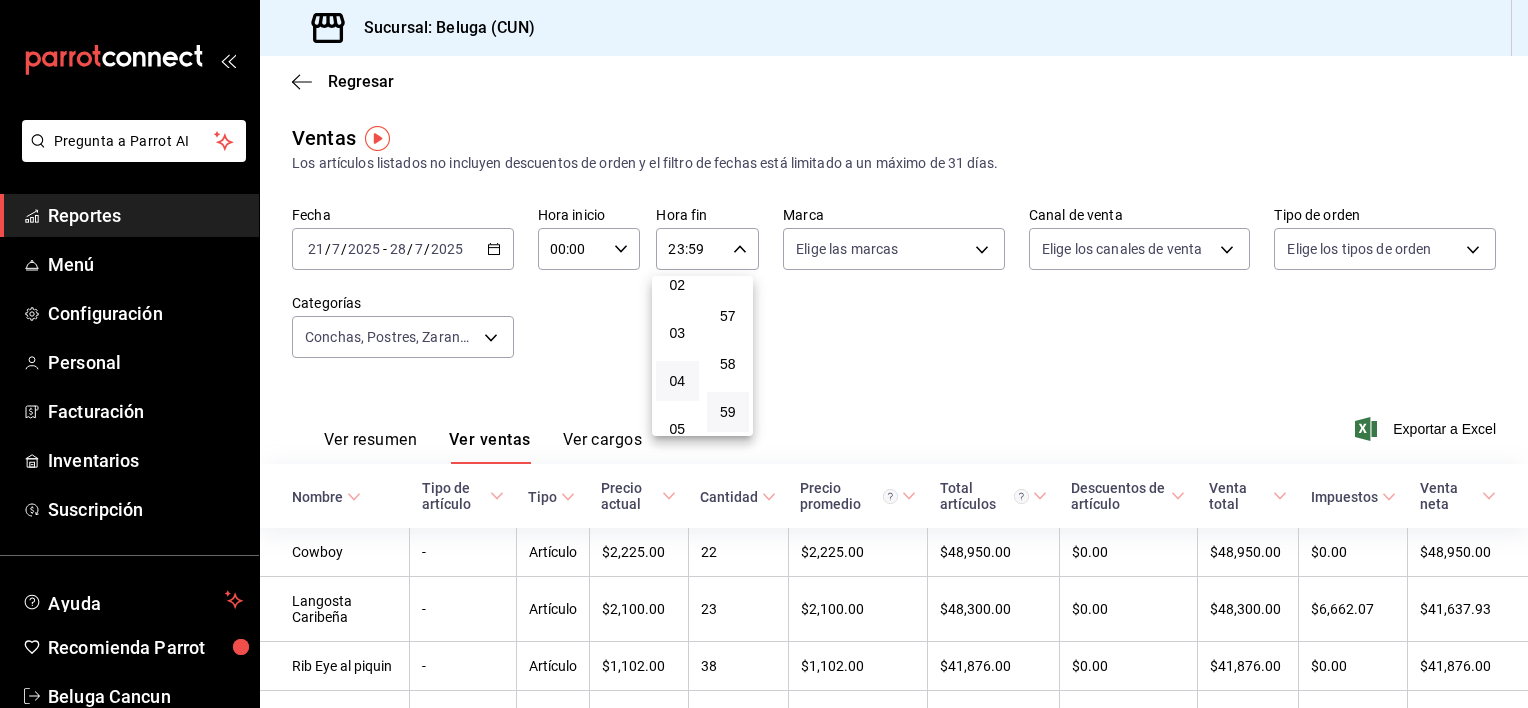 click on "04" at bounding box center (677, 381) 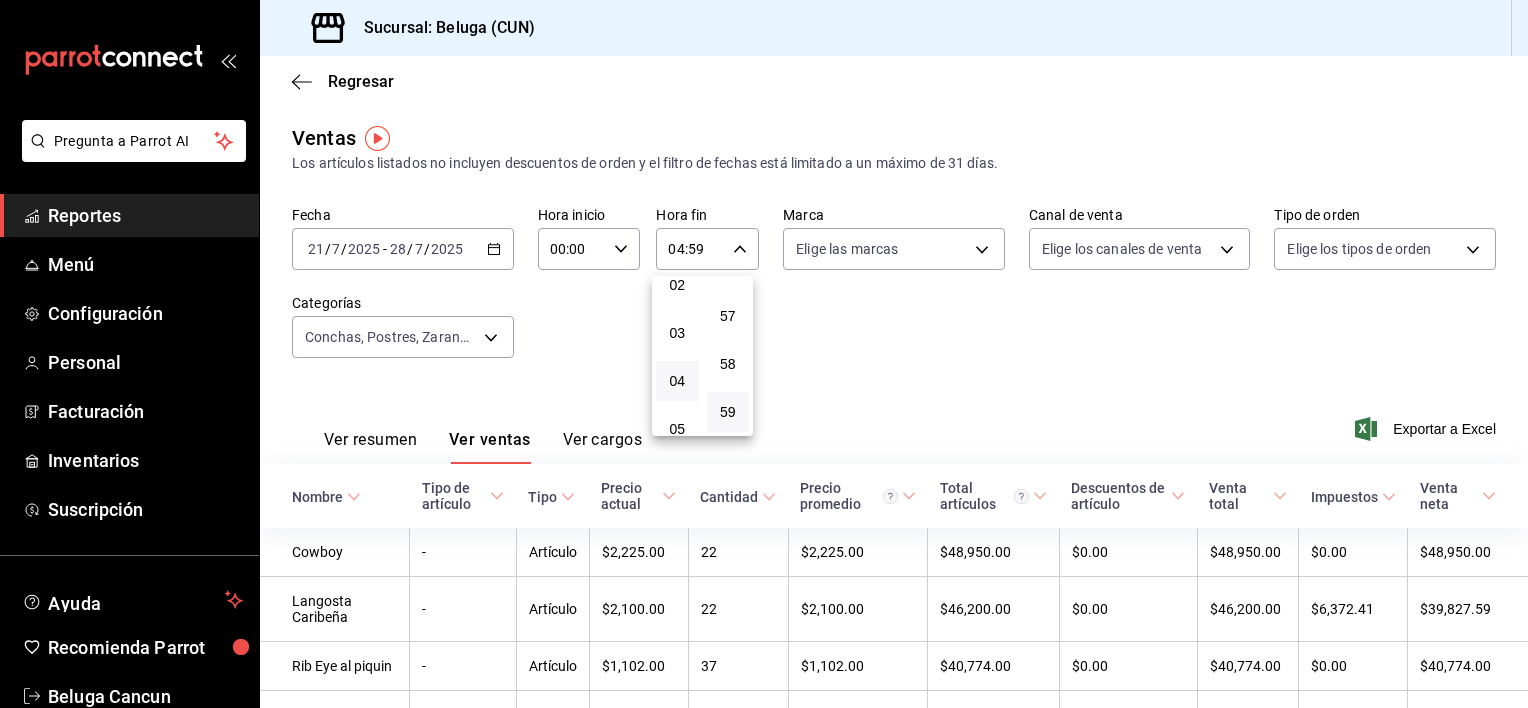 click at bounding box center (764, 354) 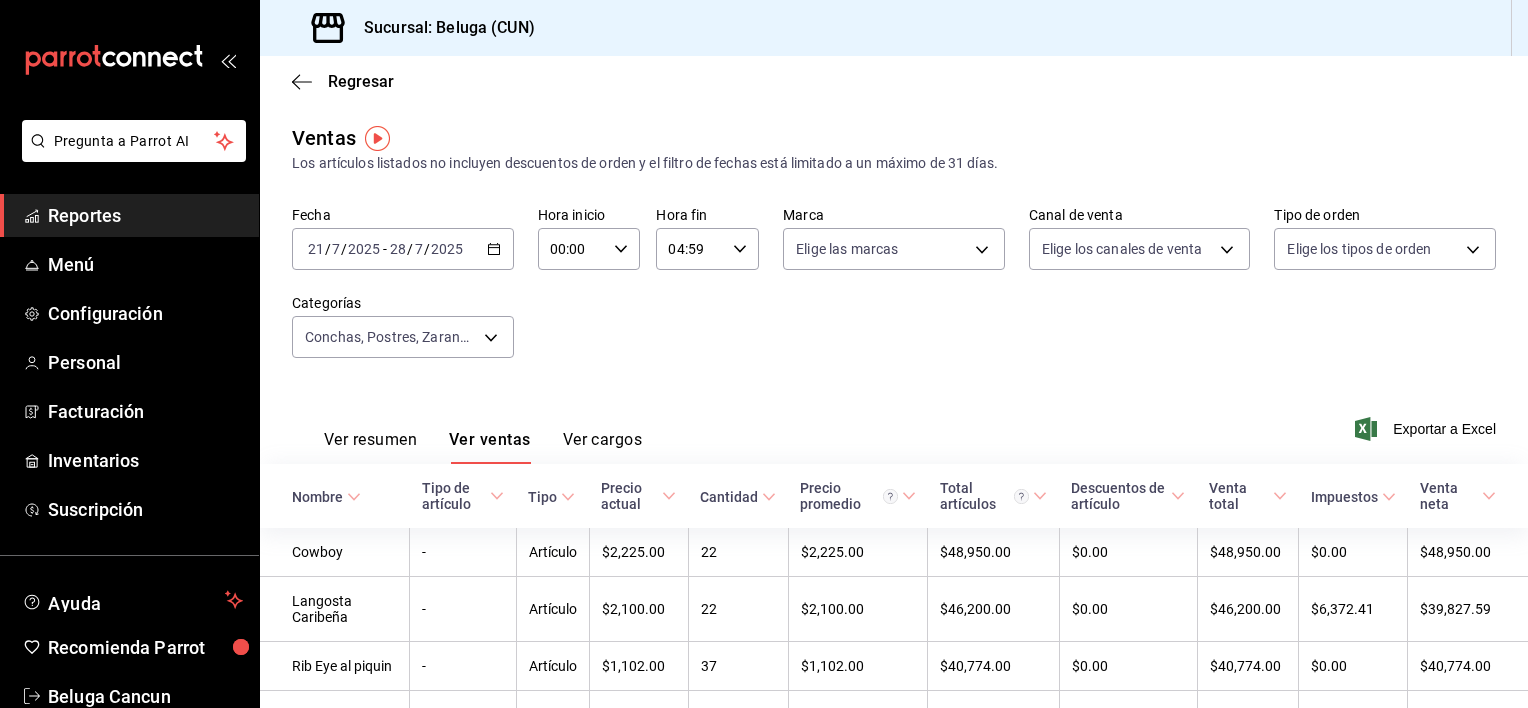 click on "Fecha 2025-07-21 21 / 7 / 2025 - 2025-07-28 28 / 7 / 2025 Hora inicio 00:00 Hora inicio Hora fin 04:59 Hora fin Marca Elige las marcas Canal de venta Elige los canales de venta Tipo de orden Elige los tipos de orden Categorías Conchas, Postres, Zaranda, Entradas calientes, Ostiones, Sides, Sartenes, Entradas Frías b394379a-8eae-4e5a-aa7f-af9303f886b6,f4415eba-06e2-4763-b9cc-78627d40cafd,cadb29bd-56f3-460c-b907-0d47ec93eb02,65299a7e-4630-4251-a5a0-87c5ec1b5c22,86353c42-c64f-4d67-a1e5-db595934d144,85d6c0b9-6051-4026-b836-5e9d95153af9,3534ce6f-9356-437a-ba55-311c74ed78b6,fda2504e-28b4-48cf-8d05-e24afc3b6e89" at bounding box center (894, 294) 